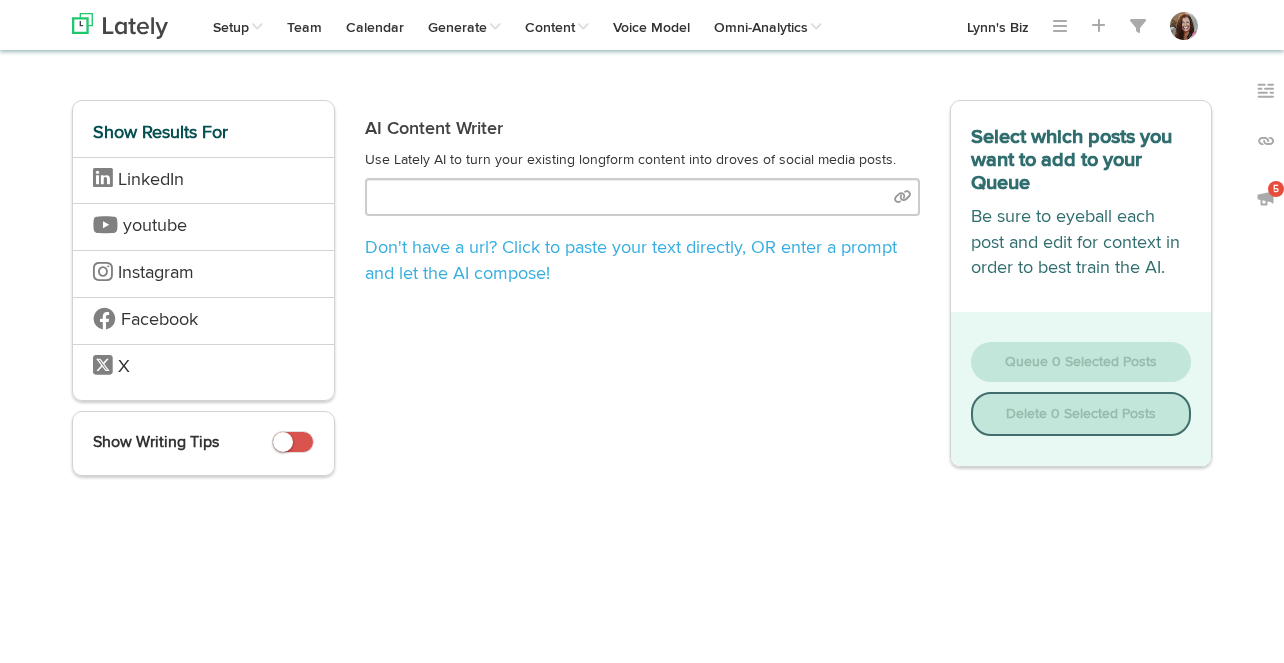 scroll, scrollTop: 0, scrollLeft: 0, axis: both 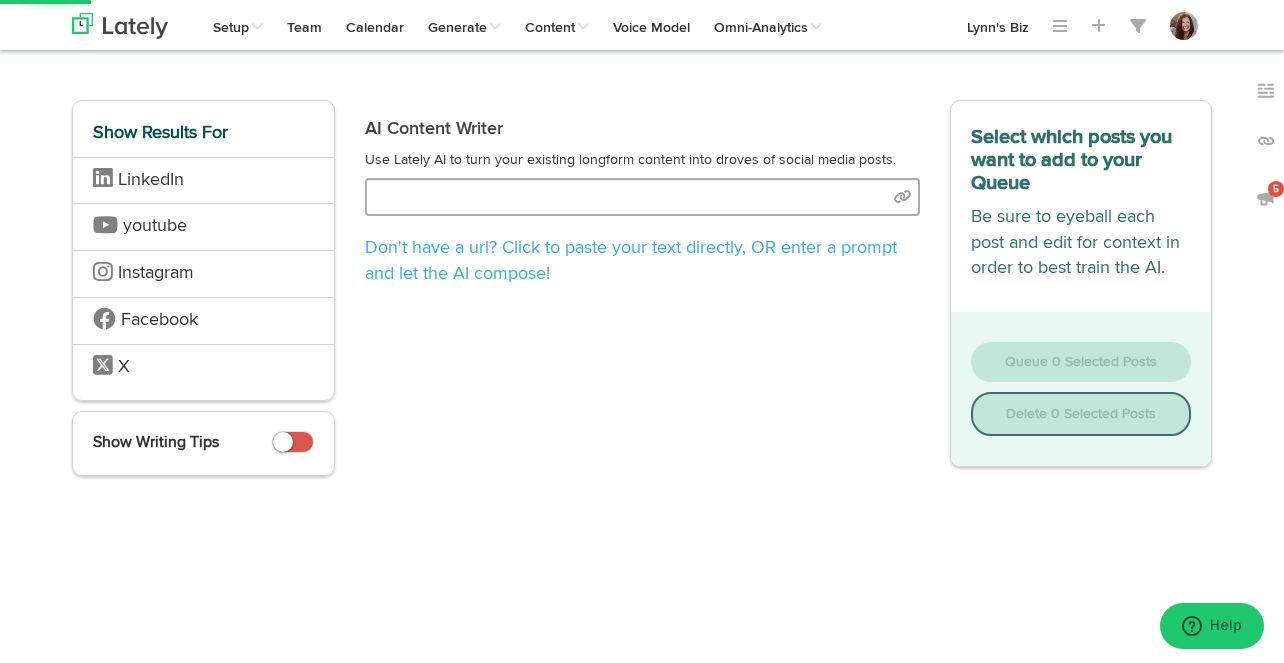select on "natural" 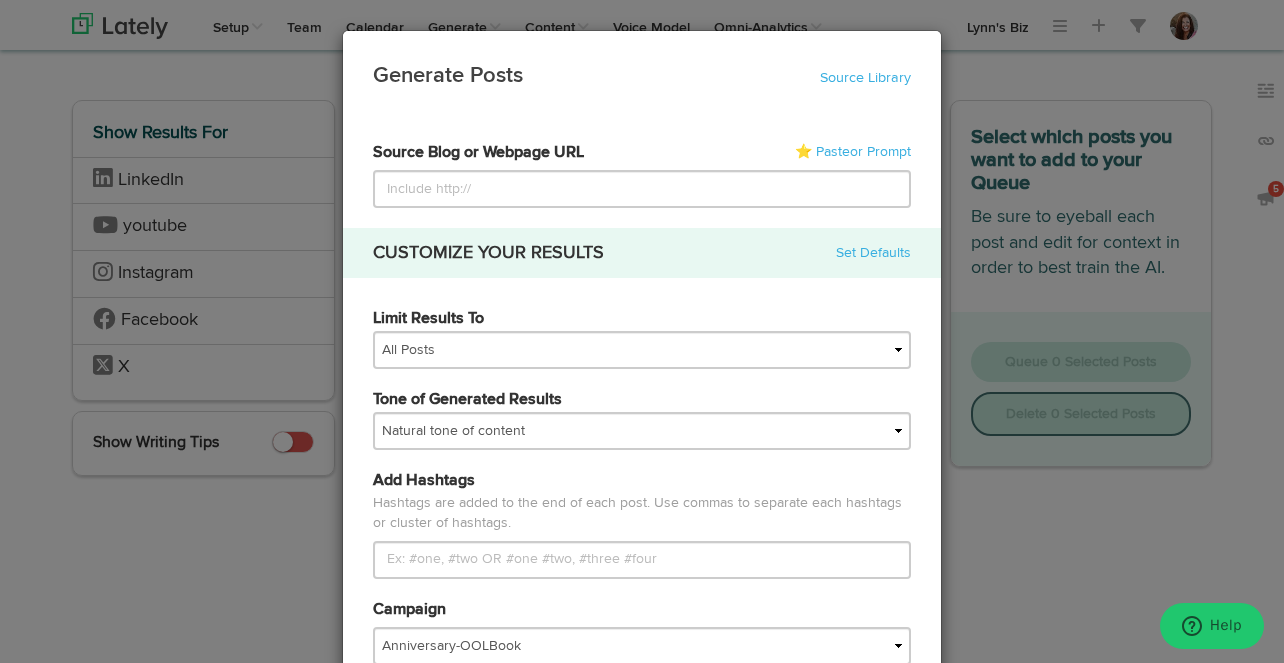 type on "https://teamflow.institute/heart-flow-building-your-health-advocacy-team-a-team-flow-approach-to-better-healthcare-outcomes/" 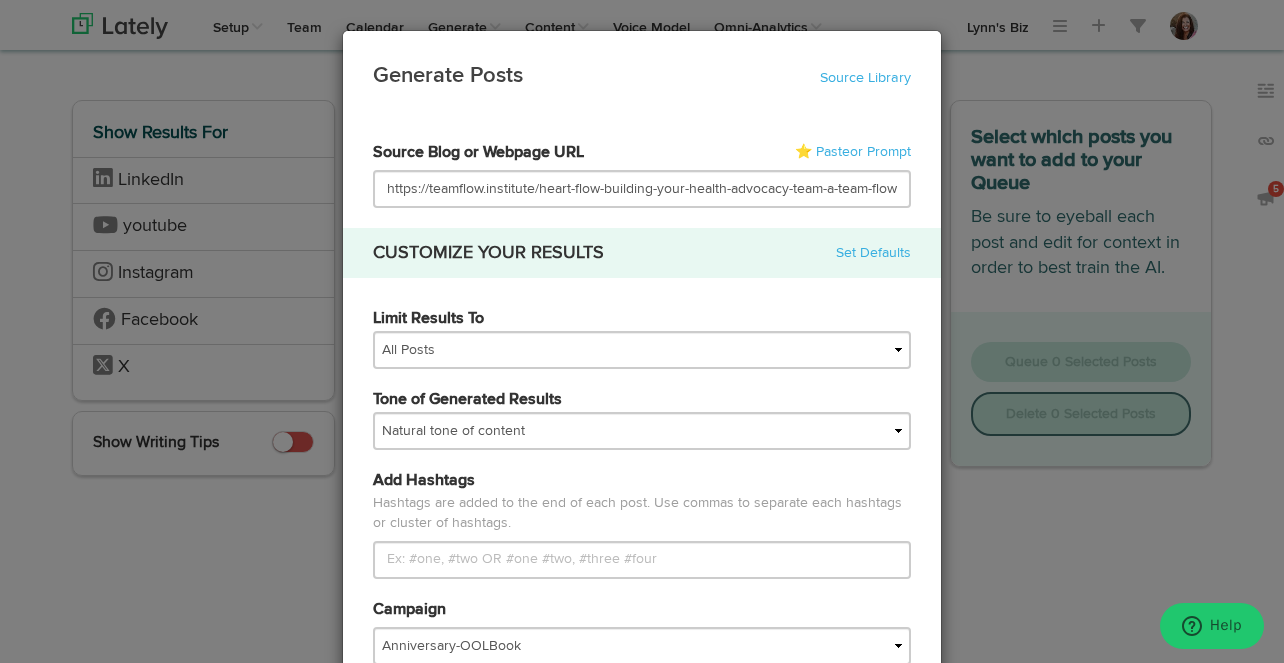 scroll, scrollTop: 0, scrollLeft: 262, axis: horizontal 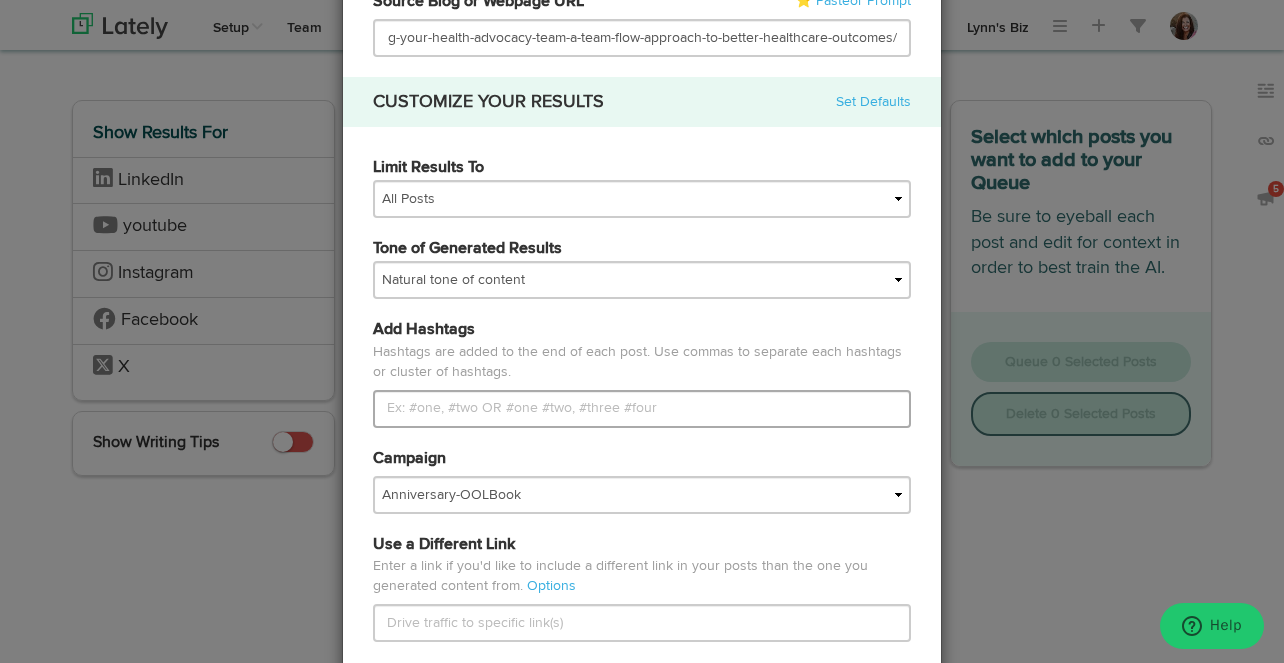 type on "https://teamflow.institute/heart-flow-building-your-health-advocacy-team-a-team-flow-approach-to-better-healthcare-outcomes/" 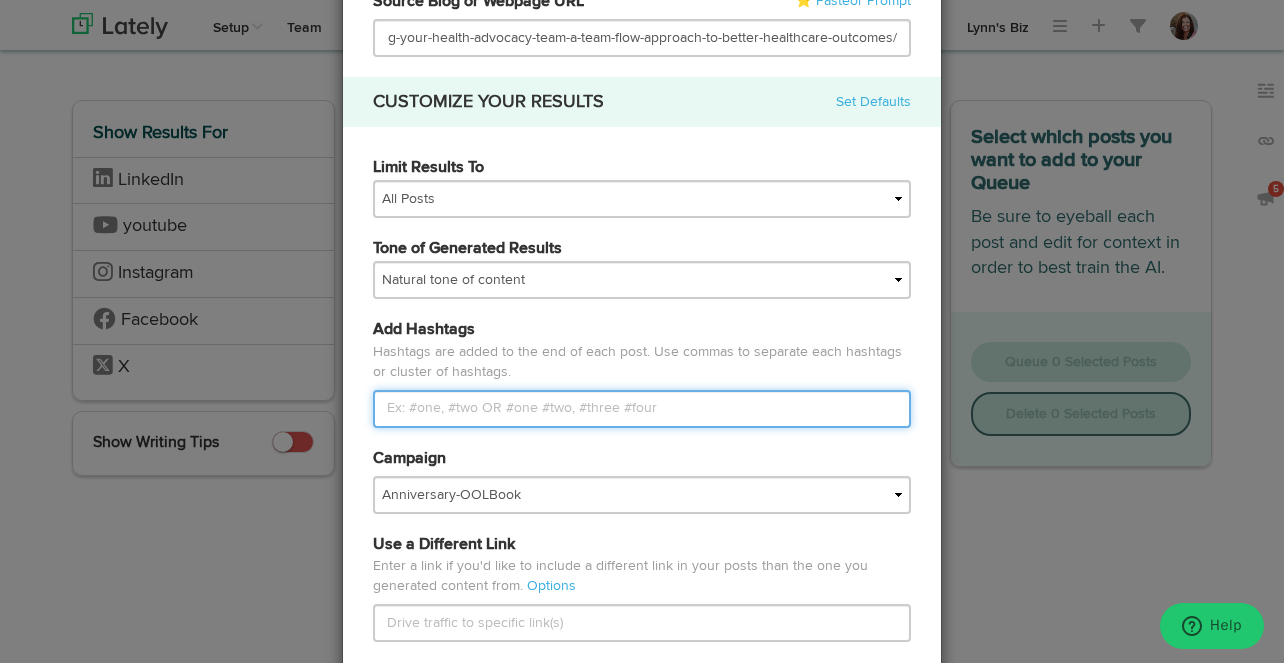 scroll, scrollTop: 0, scrollLeft: 0, axis: both 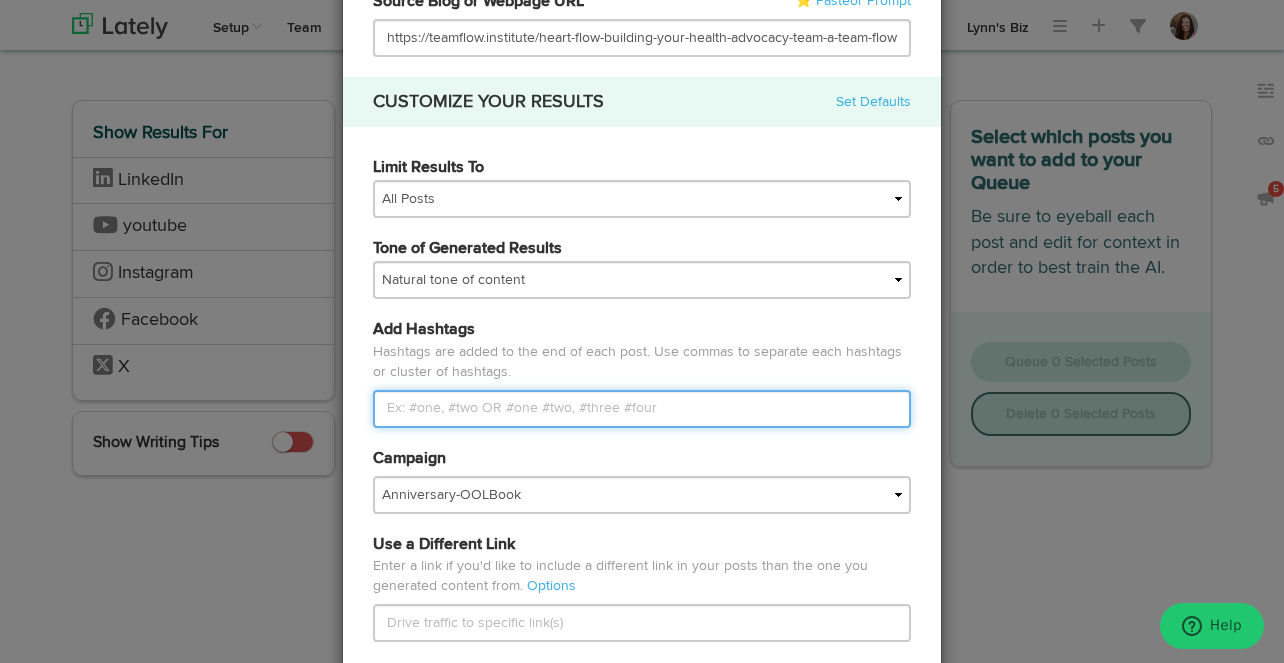 click on "Limit Results To" at bounding box center [642, 409] 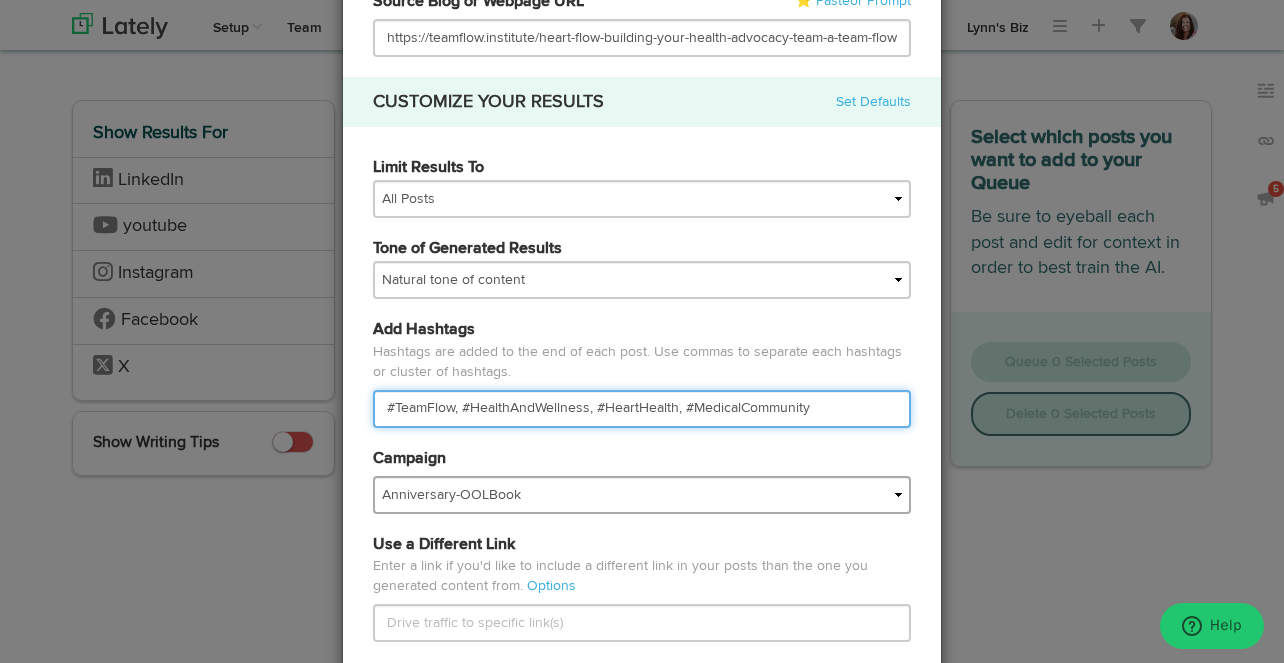 type on "#TeamFlow, #HealthAndWellness, #HeartHealth, #MedicalCommunity" 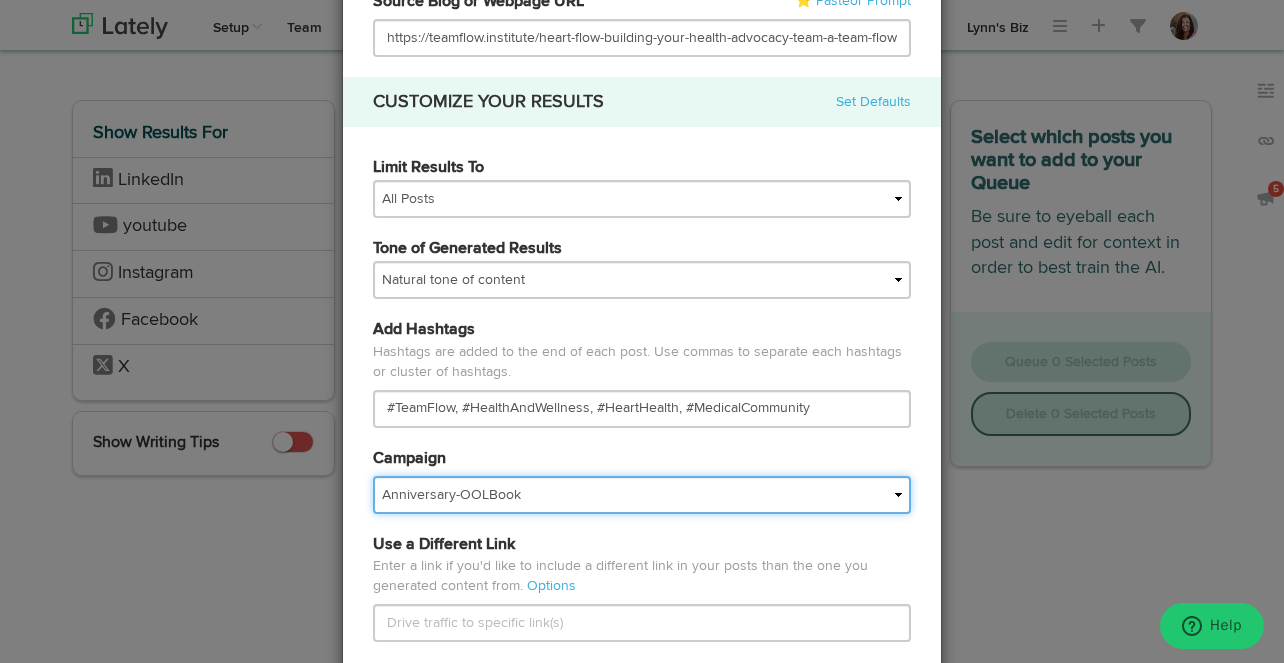 click on "Anniversary-OOLBook AudioBook AuthorPage BHK AMB BizQuotes Book Community Book Reviews Book-Buy/BorrowHere BOOK/launch BOOK/Pre-order BOOK/quotes BOOK/selfie BOOK/websiteSIGNUP BookBulk BookEvents BookPodcasts BookTools BookTour BRANDING/PR Caregivers Articles Cmgr Content Tips course/offering CX/XM Foundational Grief GuestBlog Healthy Living HUMOR IMPORTED LAJ BLOG Leadership LIFE/INSPIRATION Mktg NEWSIE/TRENDS NFCM Other's Blogs SEO SONOMA TECH TED Time Sensitive VoicesBook" at bounding box center [642, 495] 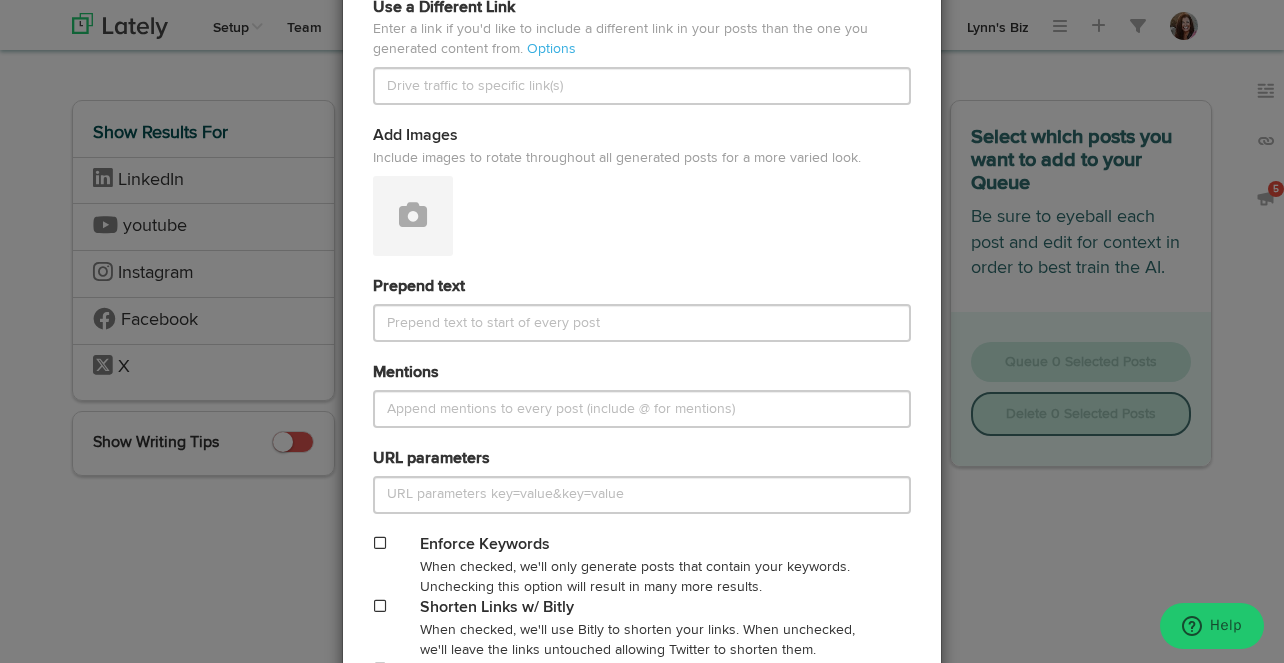 scroll, scrollTop: 701, scrollLeft: 0, axis: vertical 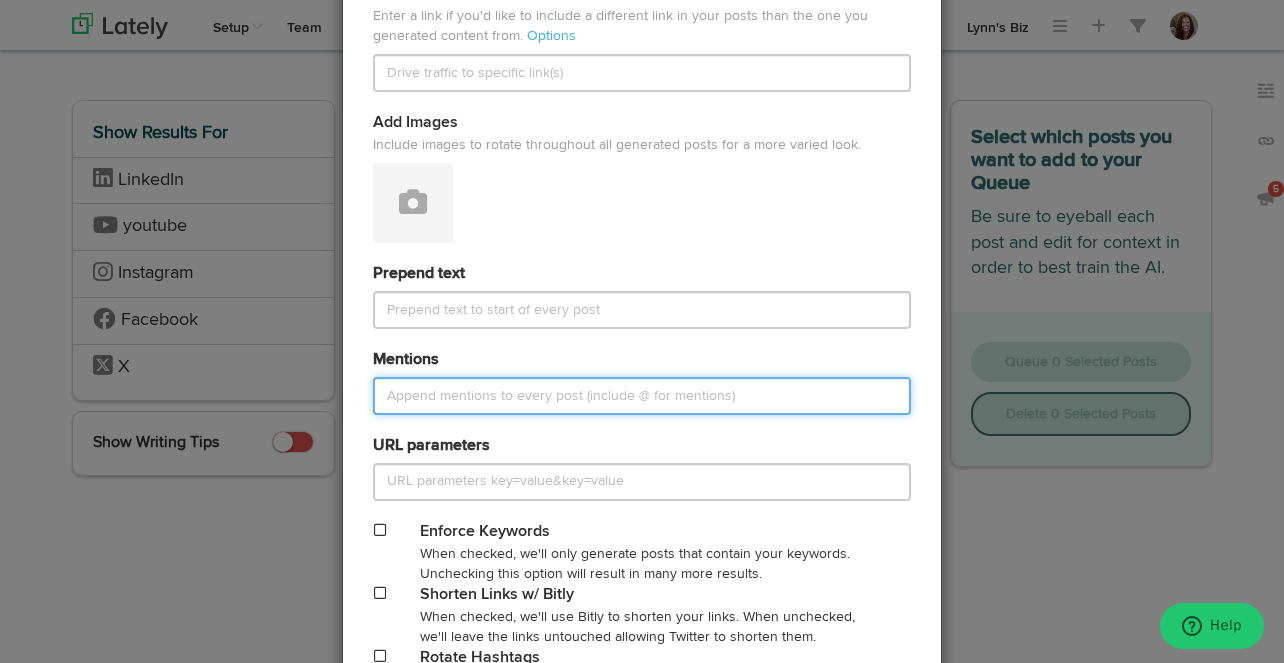 click on "Mentions" at bounding box center [642, 396] 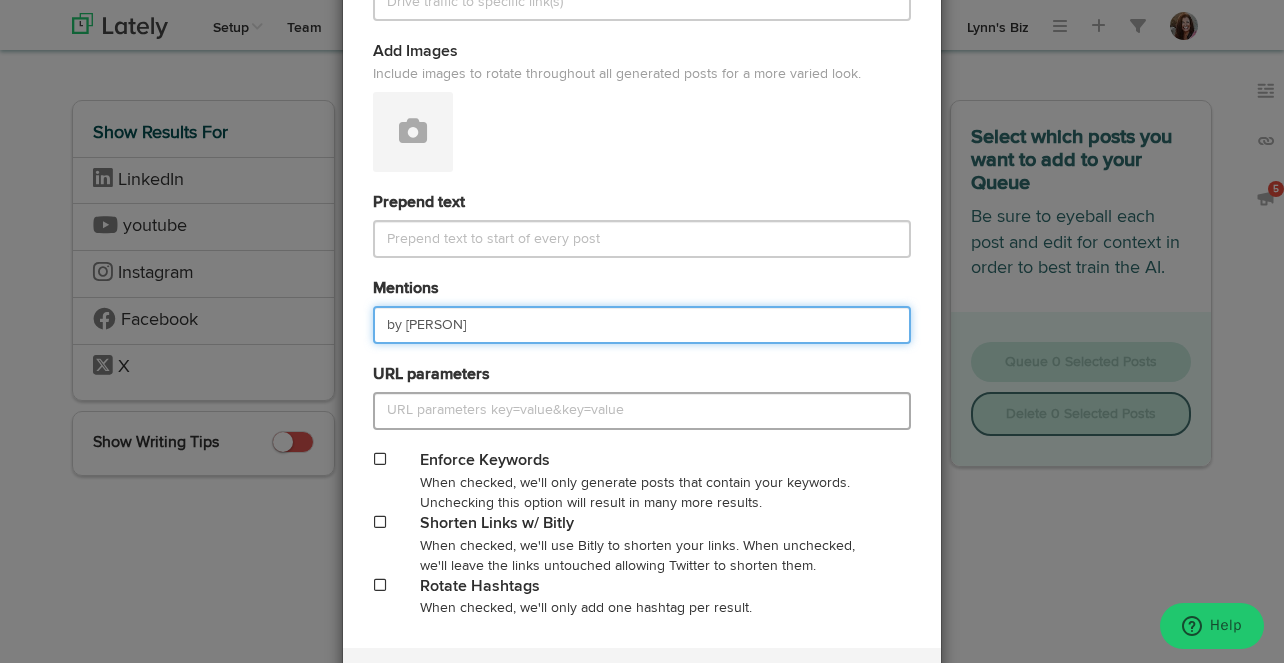 scroll, scrollTop: 829, scrollLeft: 0, axis: vertical 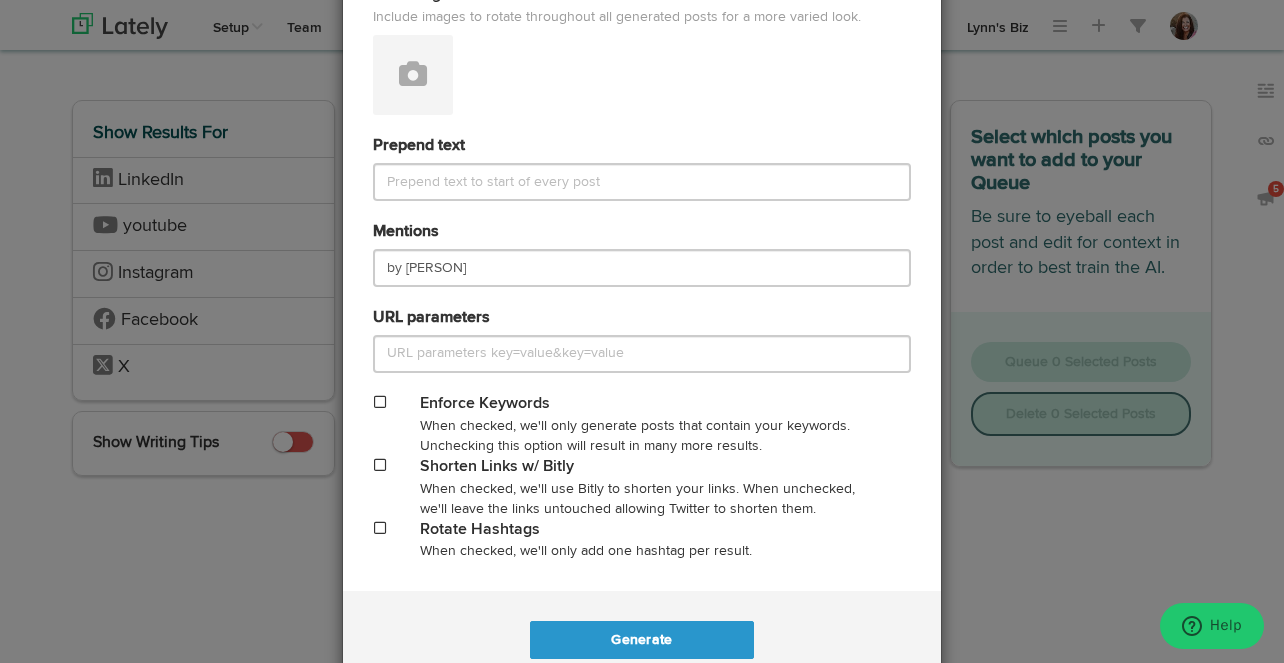 click at bounding box center [381, 466] 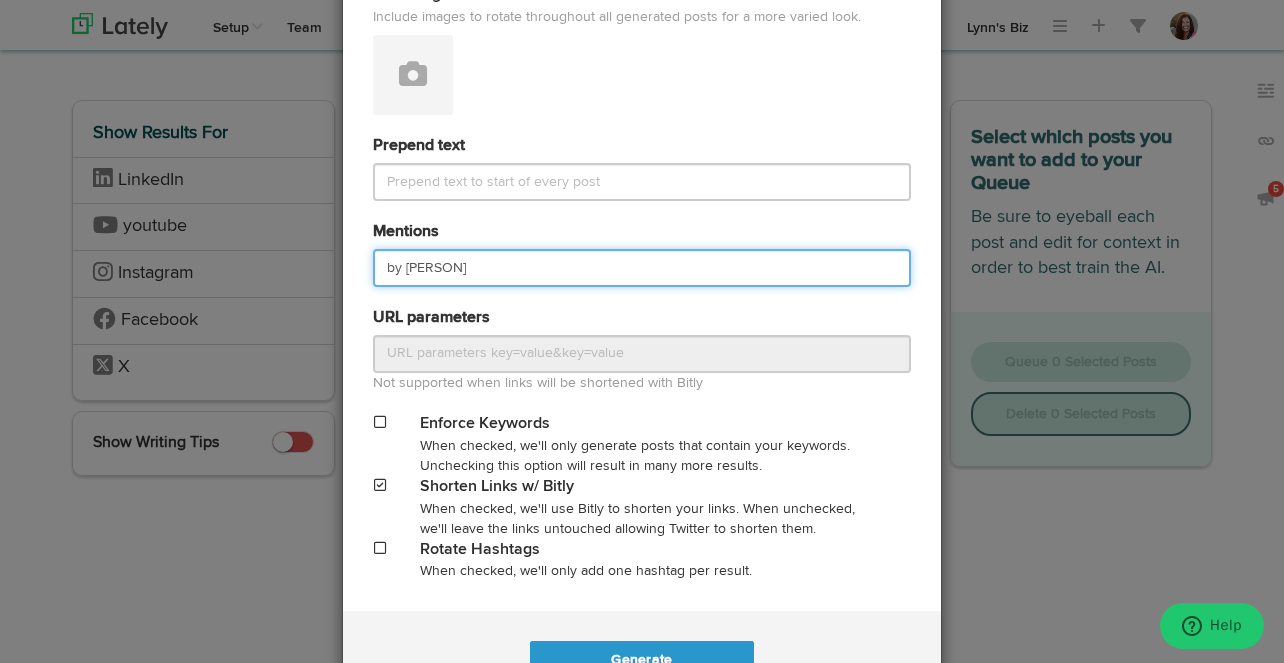 click on "by [PERSON]" at bounding box center [642, 268] 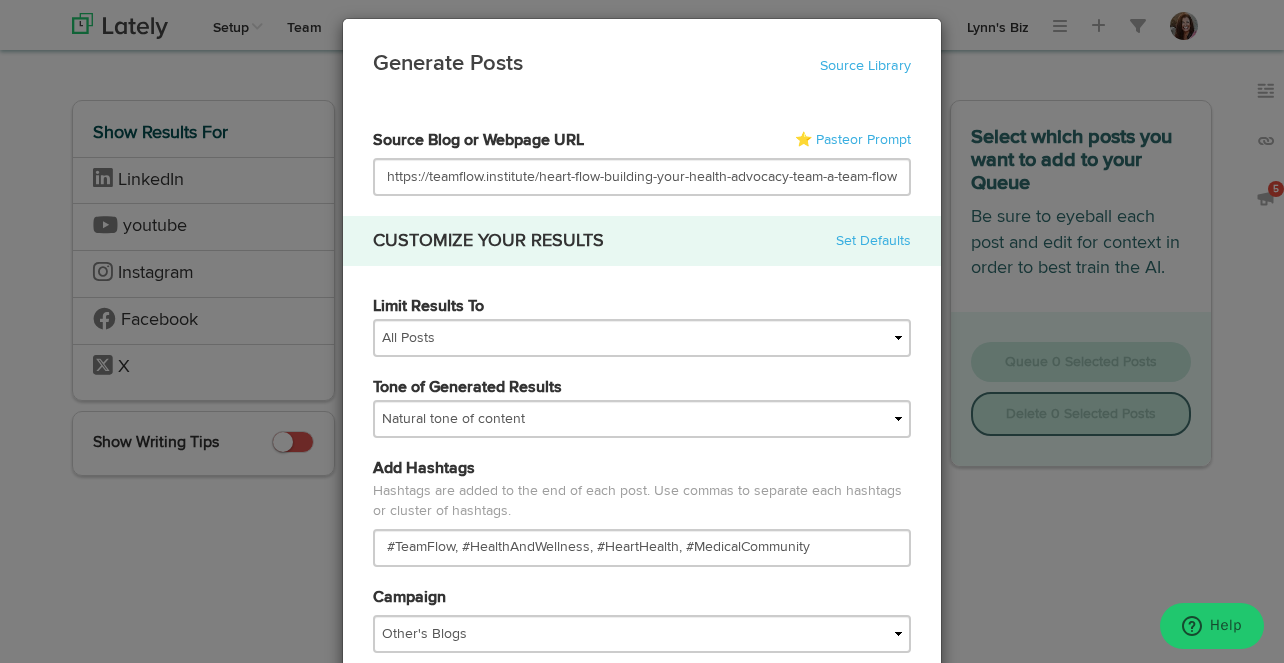 scroll, scrollTop: 11, scrollLeft: 0, axis: vertical 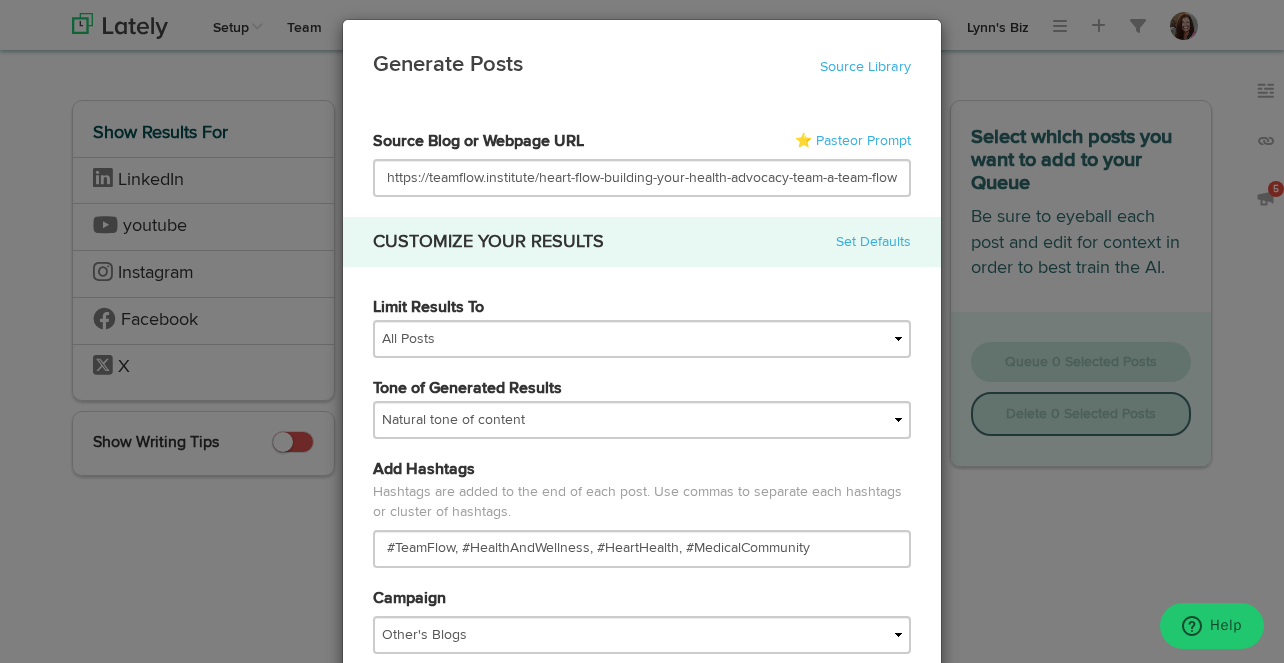 type on "by [FIRST] [LAST]." 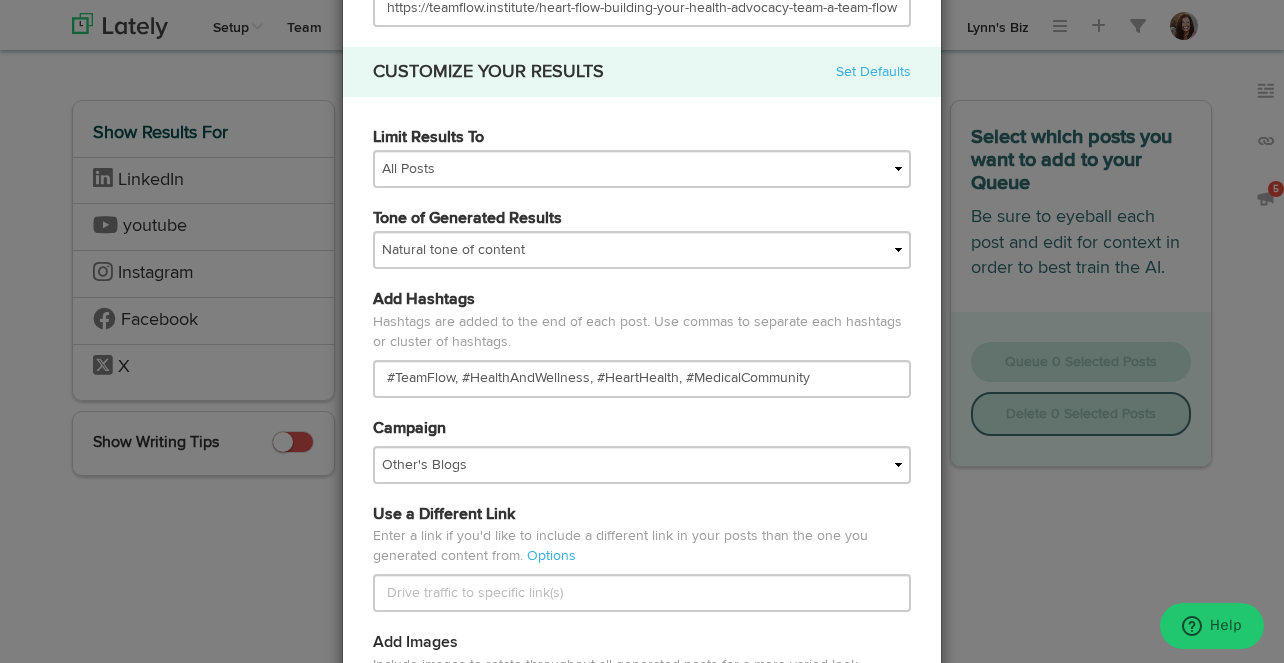 scroll, scrollTop: 187, scrollLeft: 0, axis: vertical 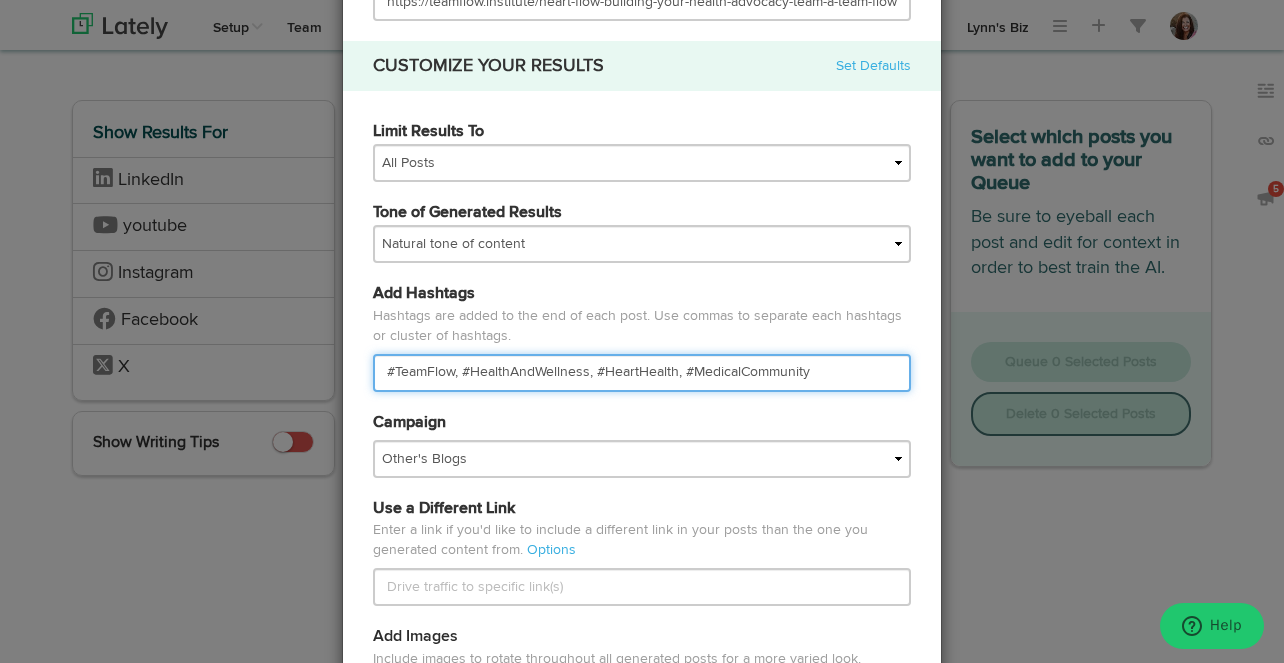 click on "#TeamFlow, #HealthAndWellness, #HeartHealth, #MedicalCommunity" at bounding box center [642, 373] 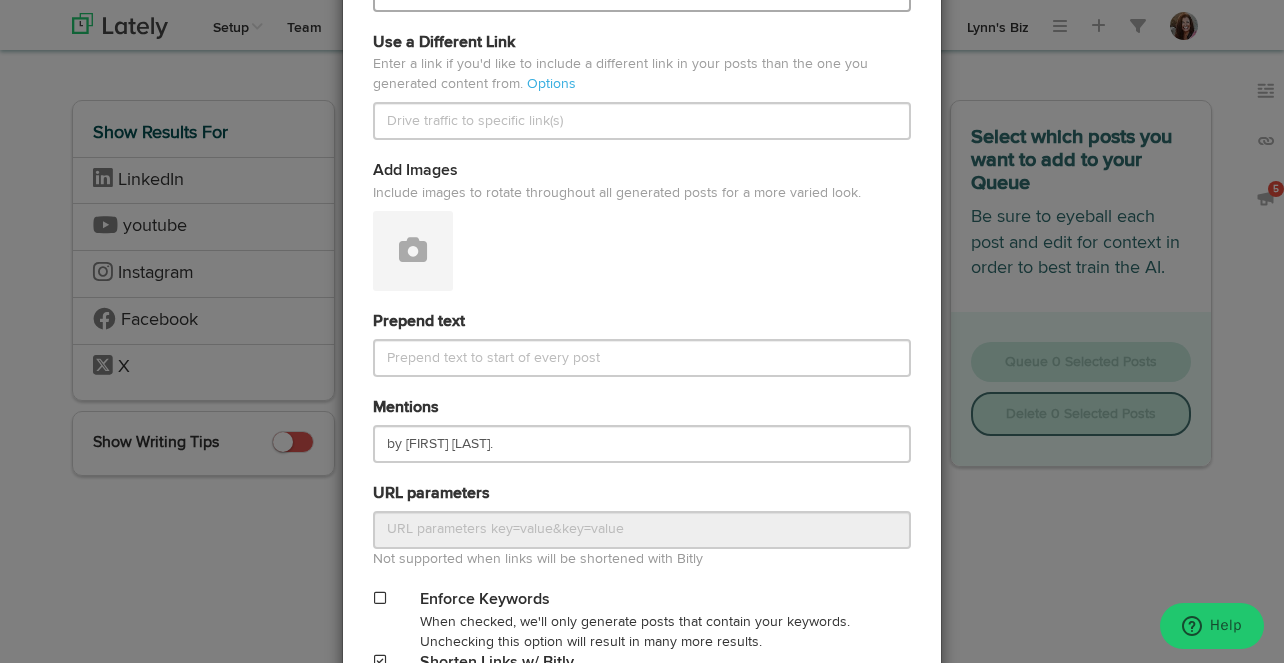 scroll, scrollTop: 667, scrollLeft: 0, axis: vertical 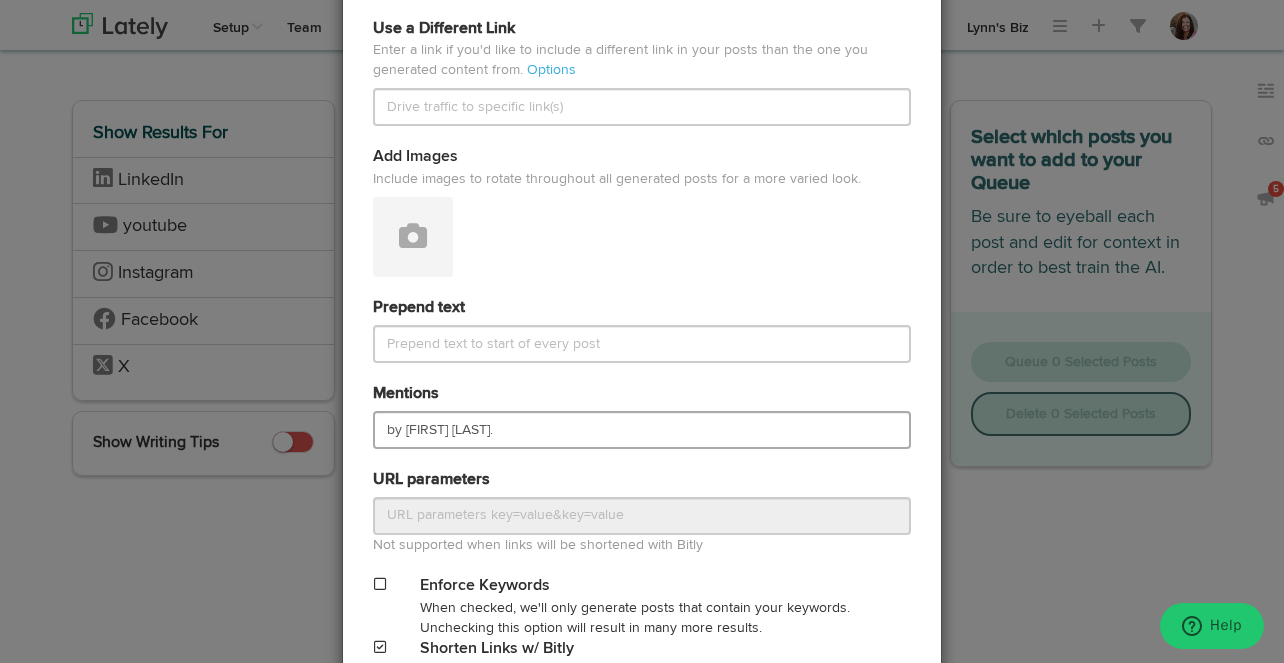type on "#TeamFlowInstitute, #HealthAndWellness, #HeartHealth, #MedicalCommunity" 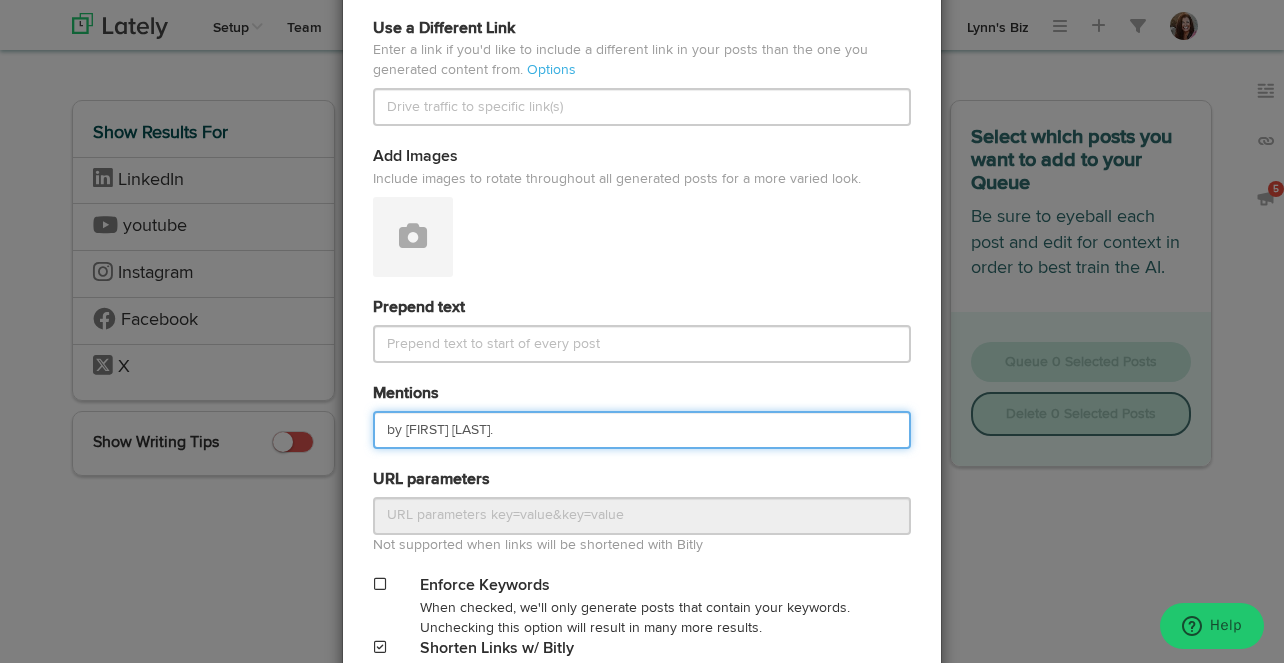 click on "by [FIRST] [LAST]." at bounding box center (642, 430) 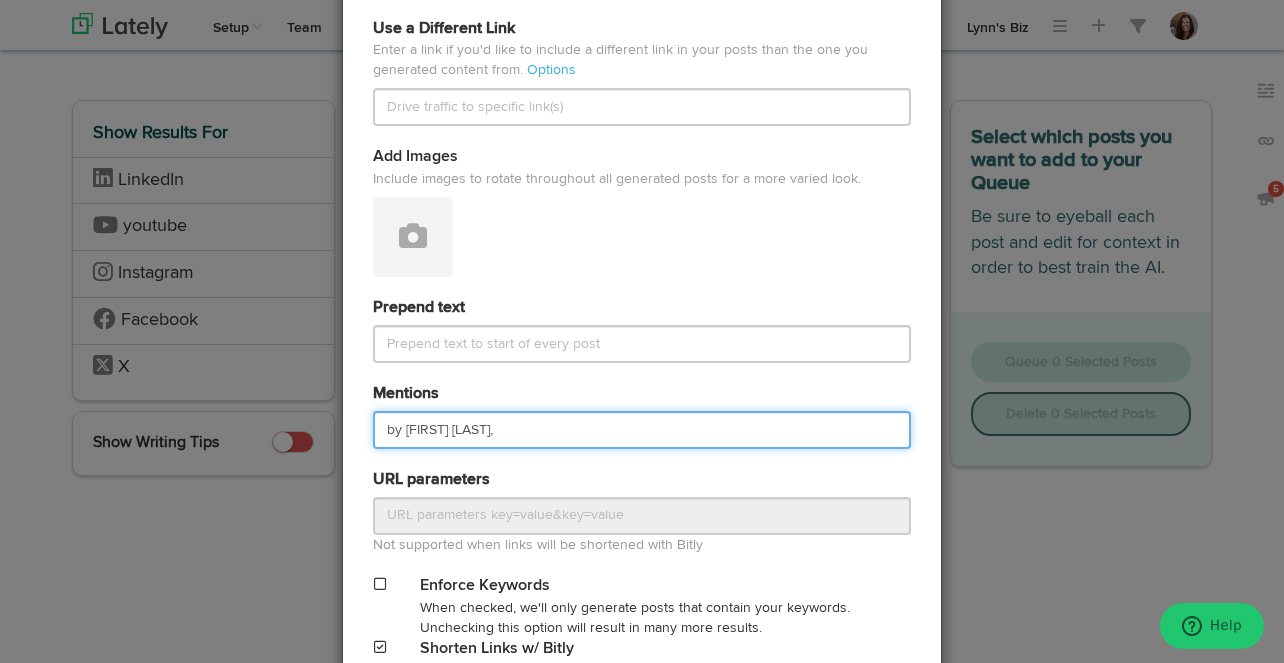 paste on "[@PERSON]" 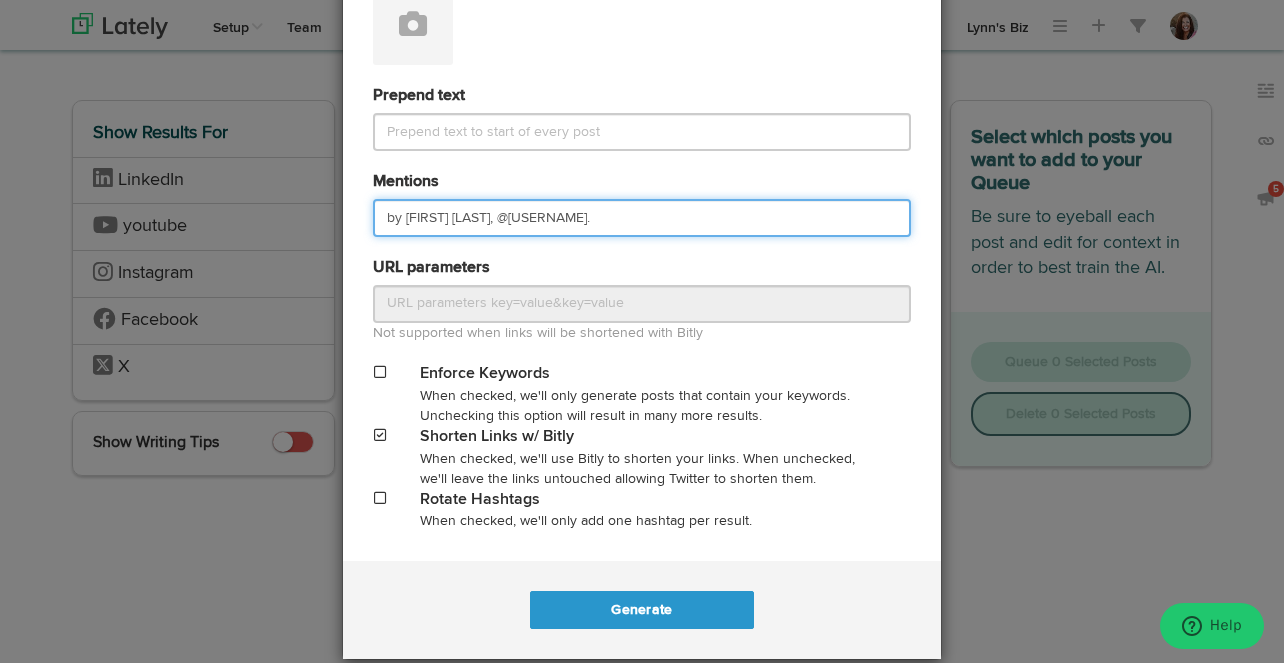 scroll, scrollTop: 906, scrollLeft: 0, axis: vertical 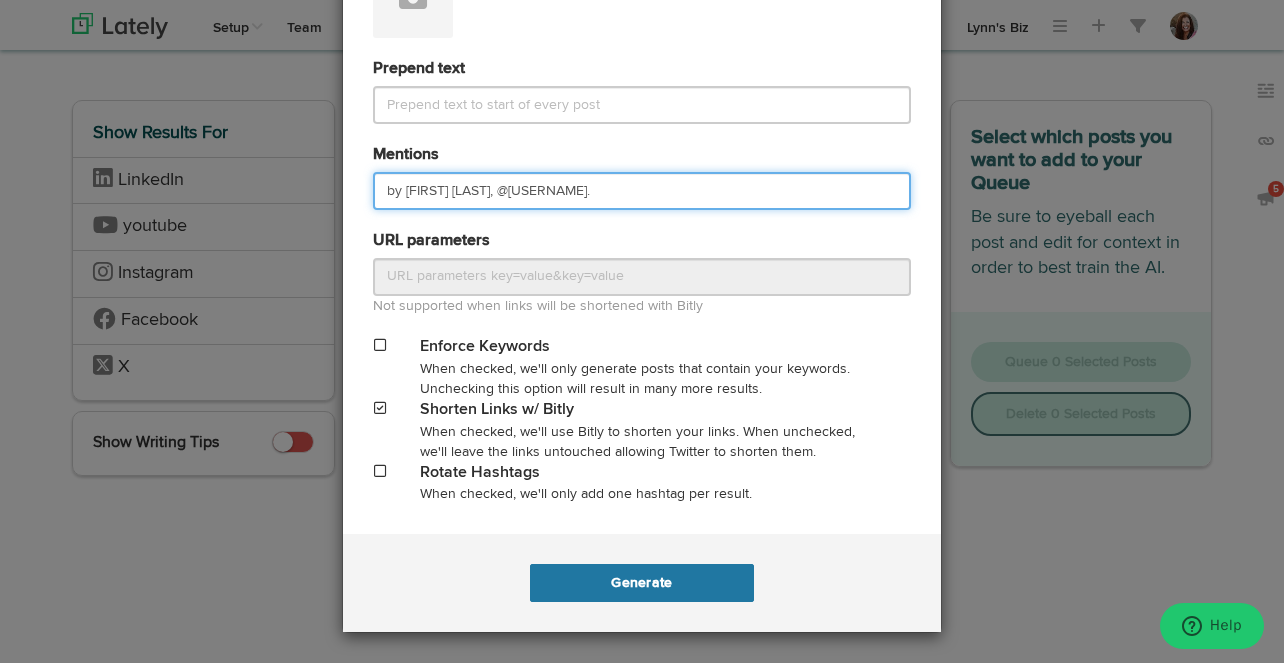 type on "by [FIRST] [LAST], @[USERNAME]." 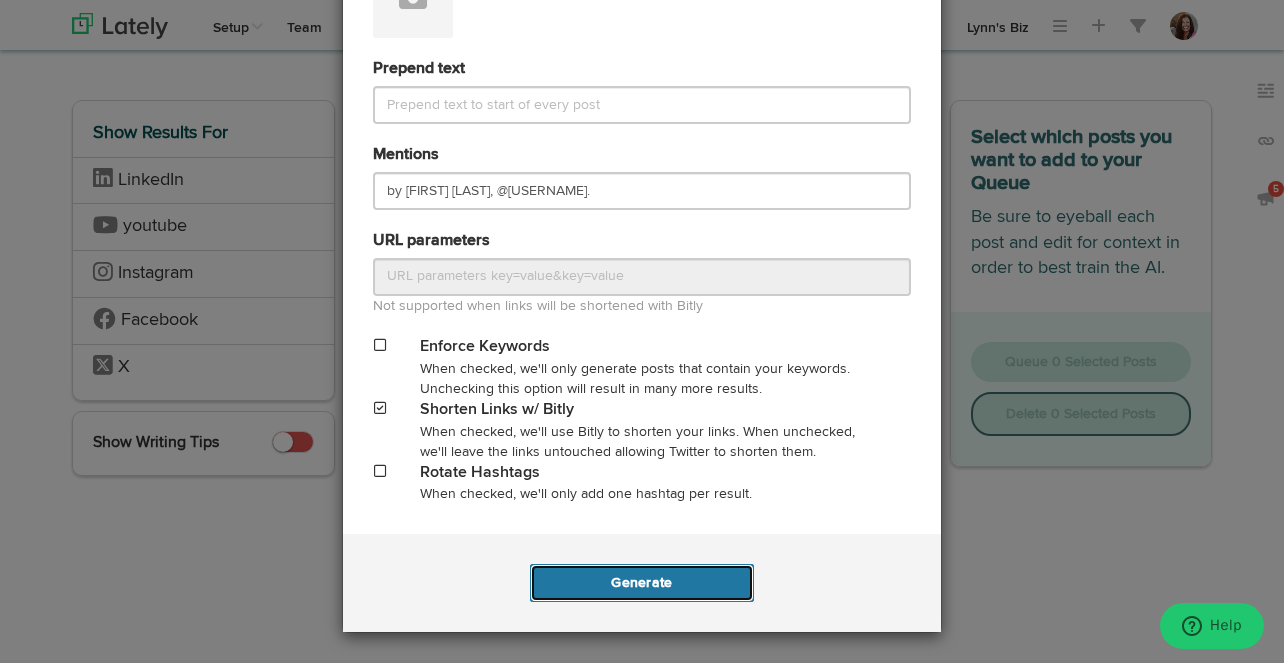 click on "Generate" at bounding box center [641, 583] 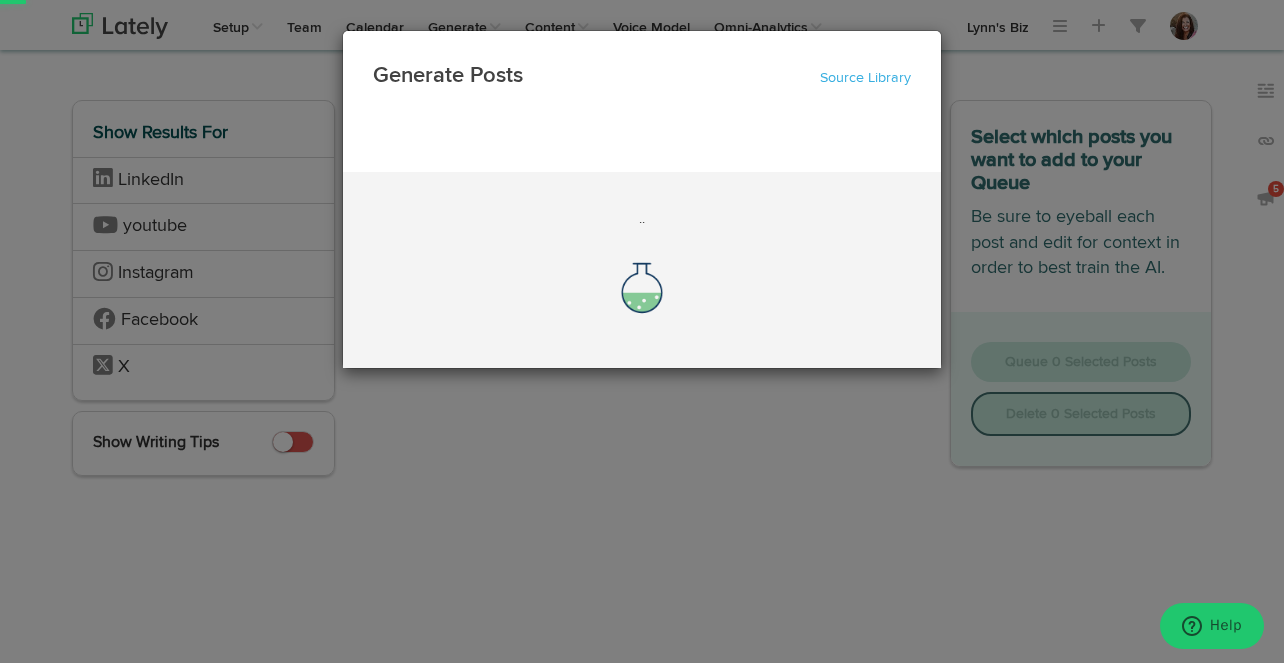 scroll, scrollTop: 0, scrollLeft: 0, axis: both 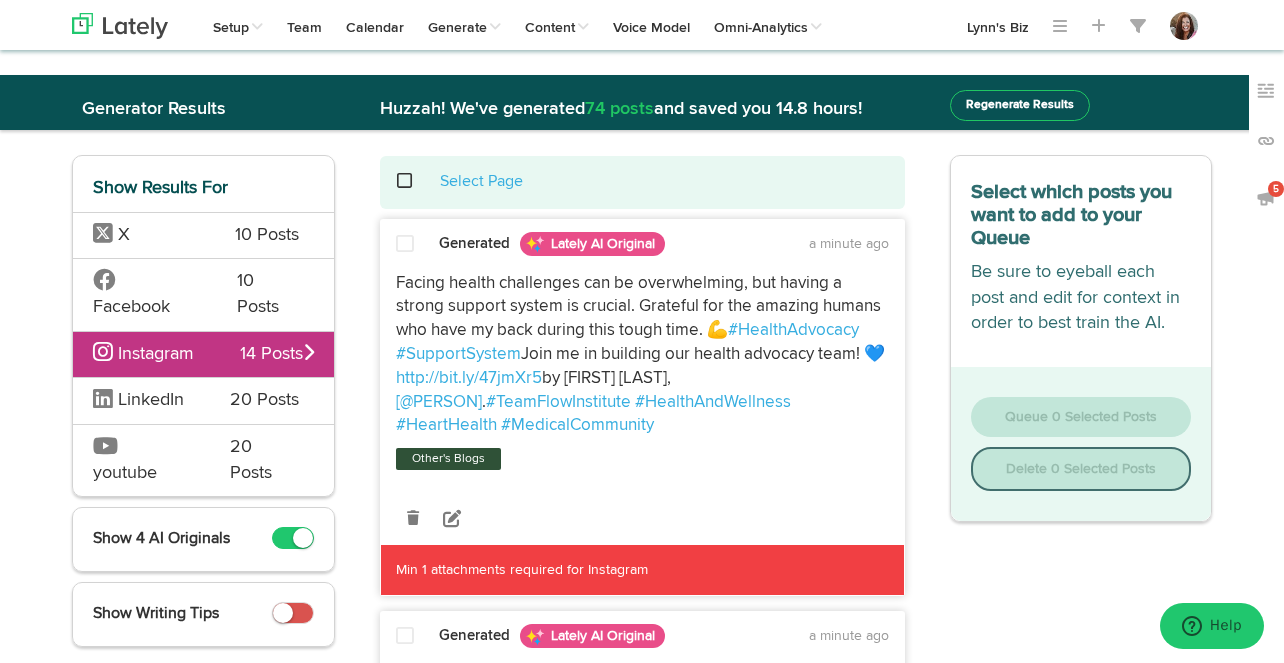 click on "10 Posts" at bounding box center (267, 236) 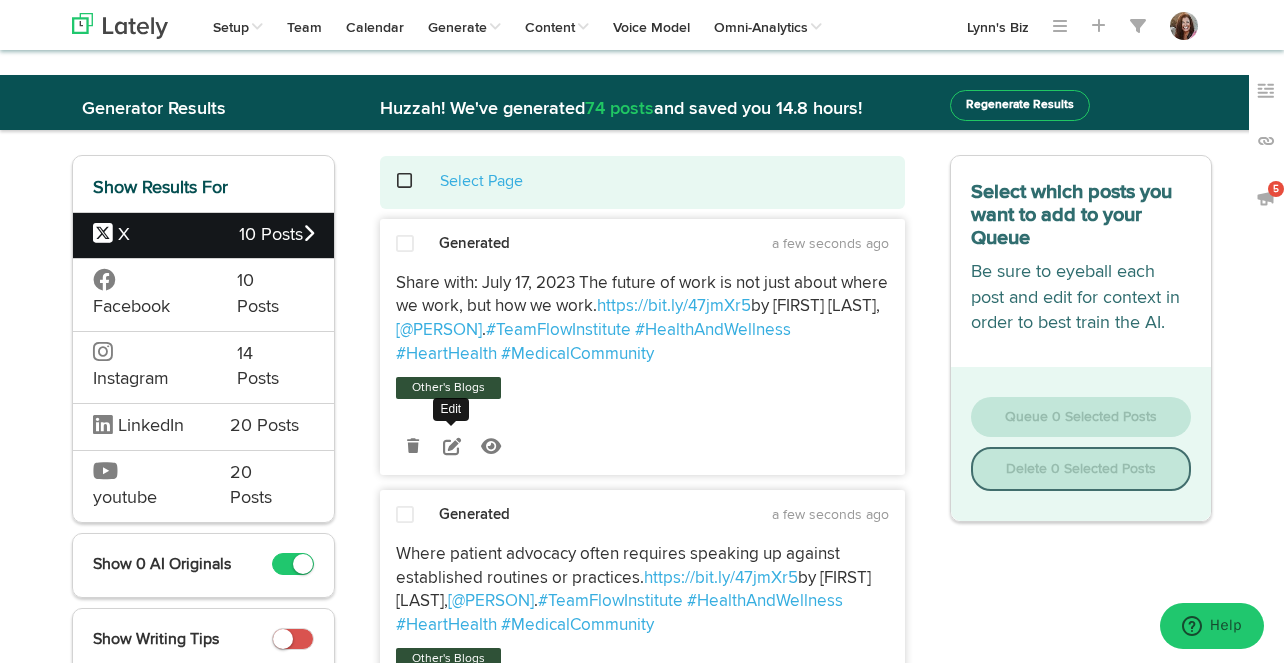 click at bounding box center (452, 446) 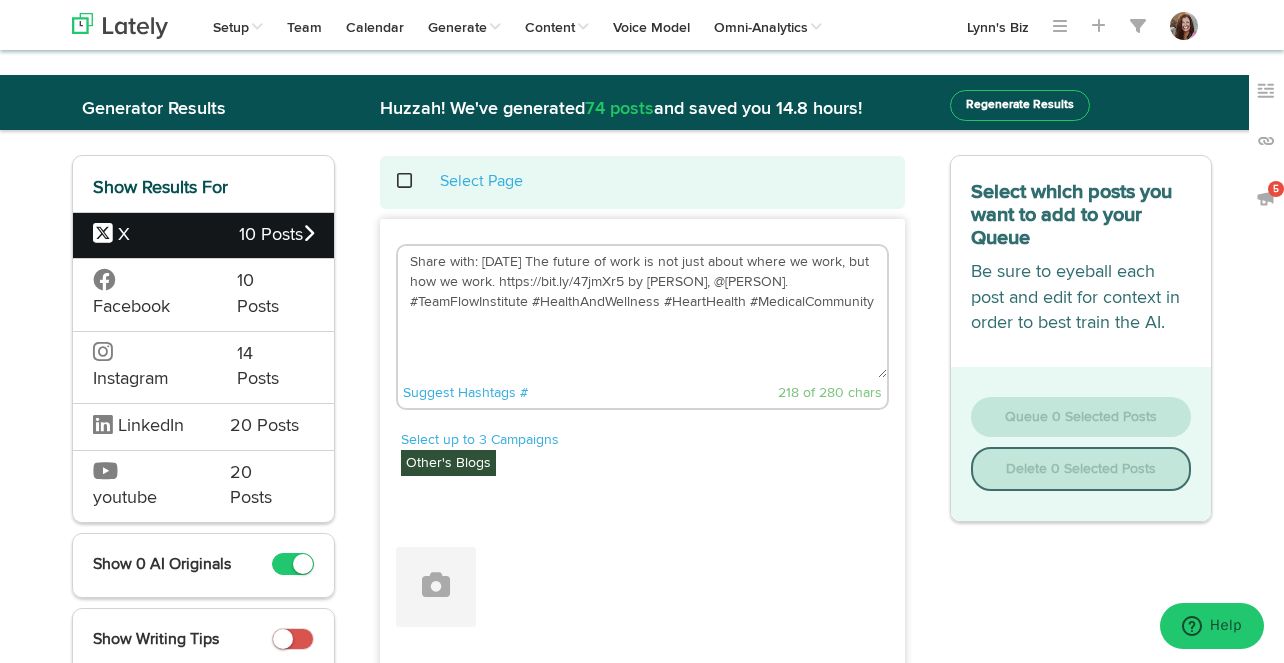 drag, startPoint x: 565, startPoint y: 263, endPoint x: 407, endPoint y: 247, distance: 158.80806 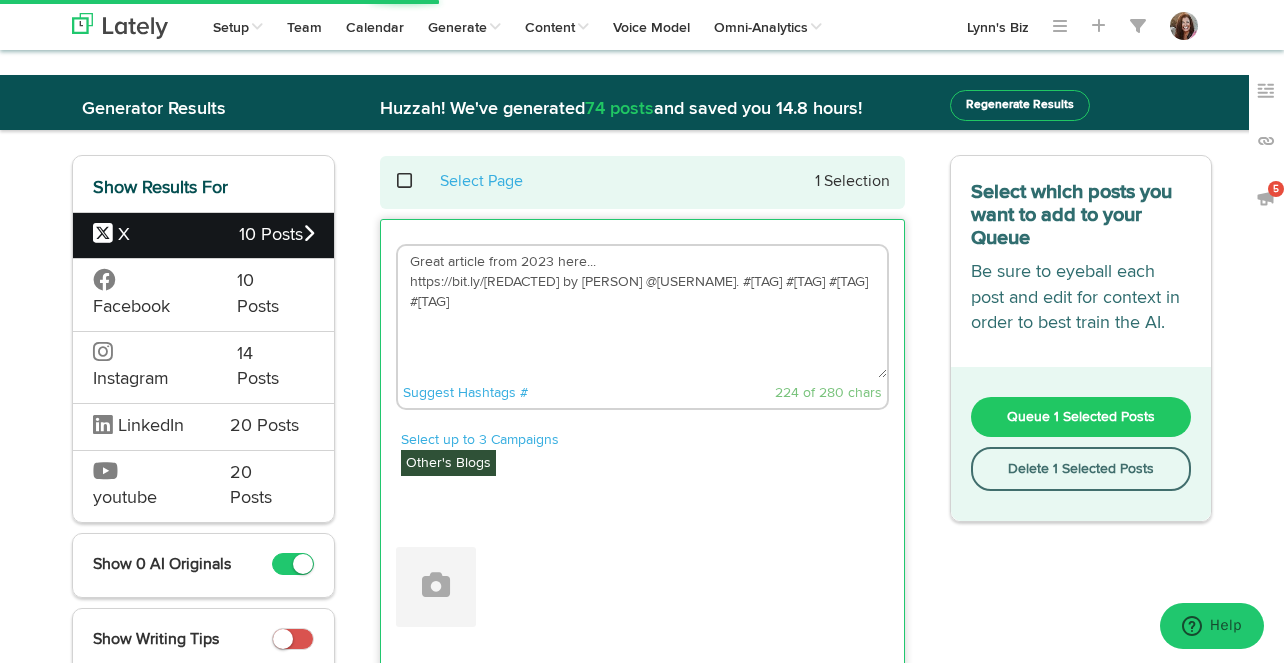 click on "Great article from 2023 here...
https://bit.ly/[REDACTED] by [PERSON] @[USERNAME]. #[TAG] #[TAG] #[TAG] #[TAG]" at bounding box center [642, 312] 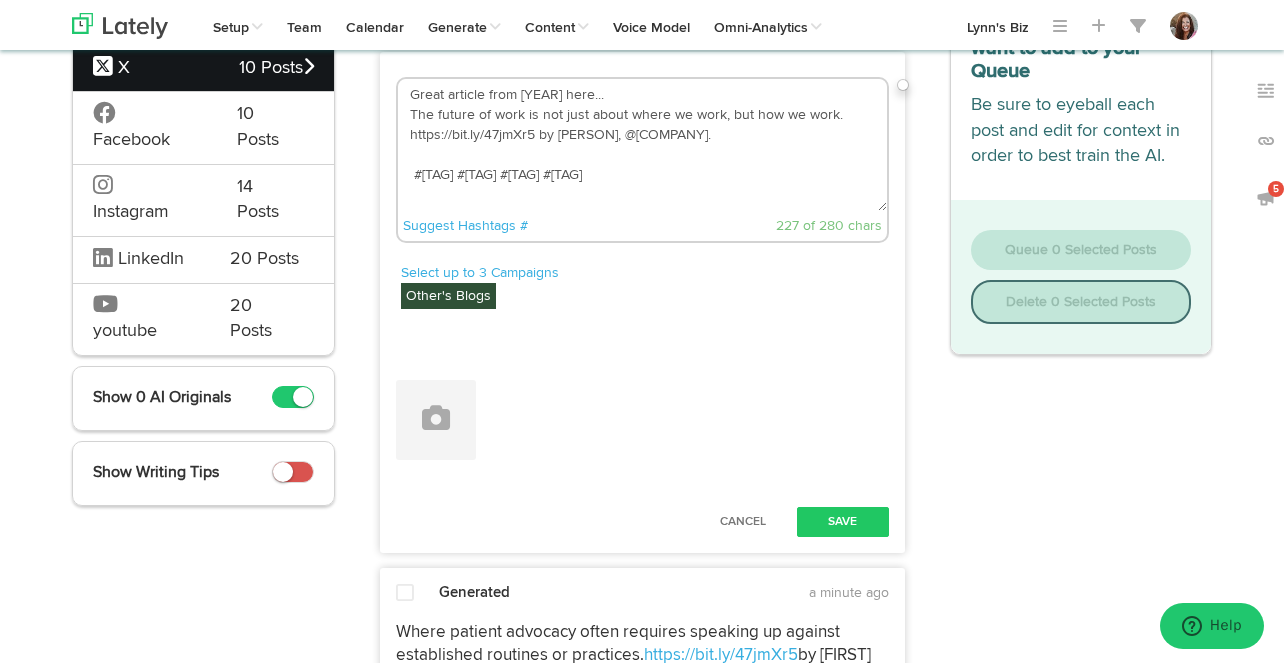 scroll, scrollTop: 169, scrollLeft: 0, axis: vertical 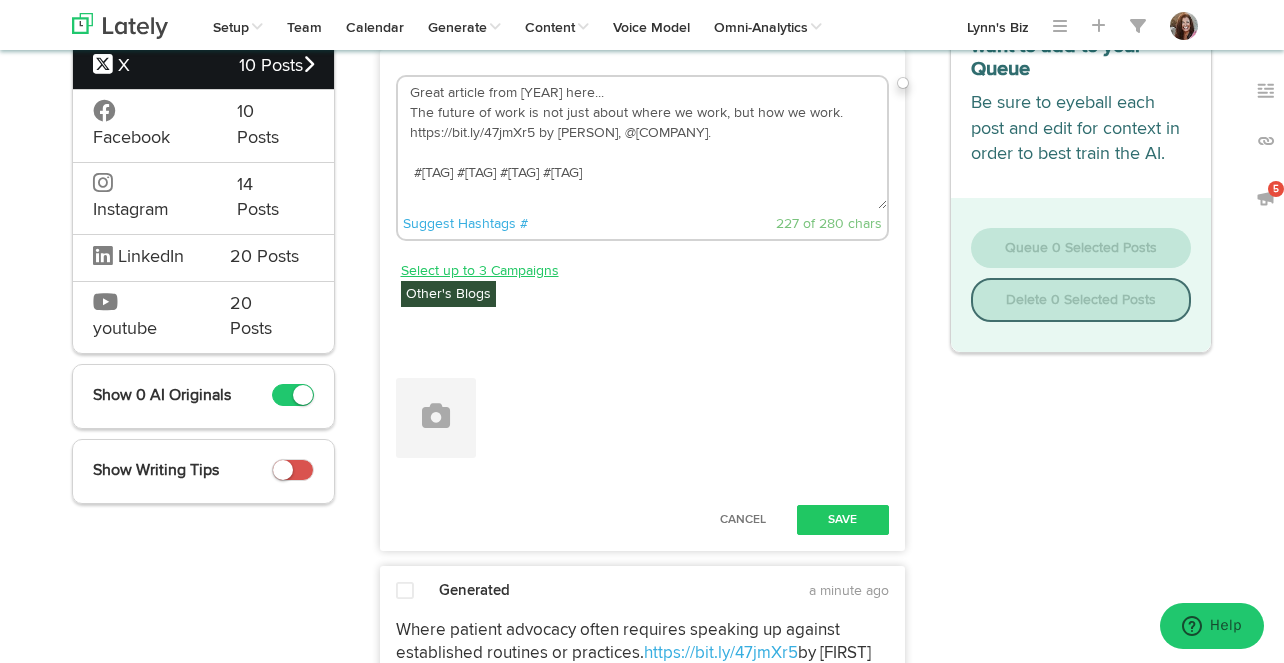 type on "Great article from [YEAR] here...
The future of work is not just about where we work, but how we work. https://bit.ly/47jmXr5 by [PERSON], @[COMPANY].
#[TAG] #[TAG] #[TAG] #[TAG]" 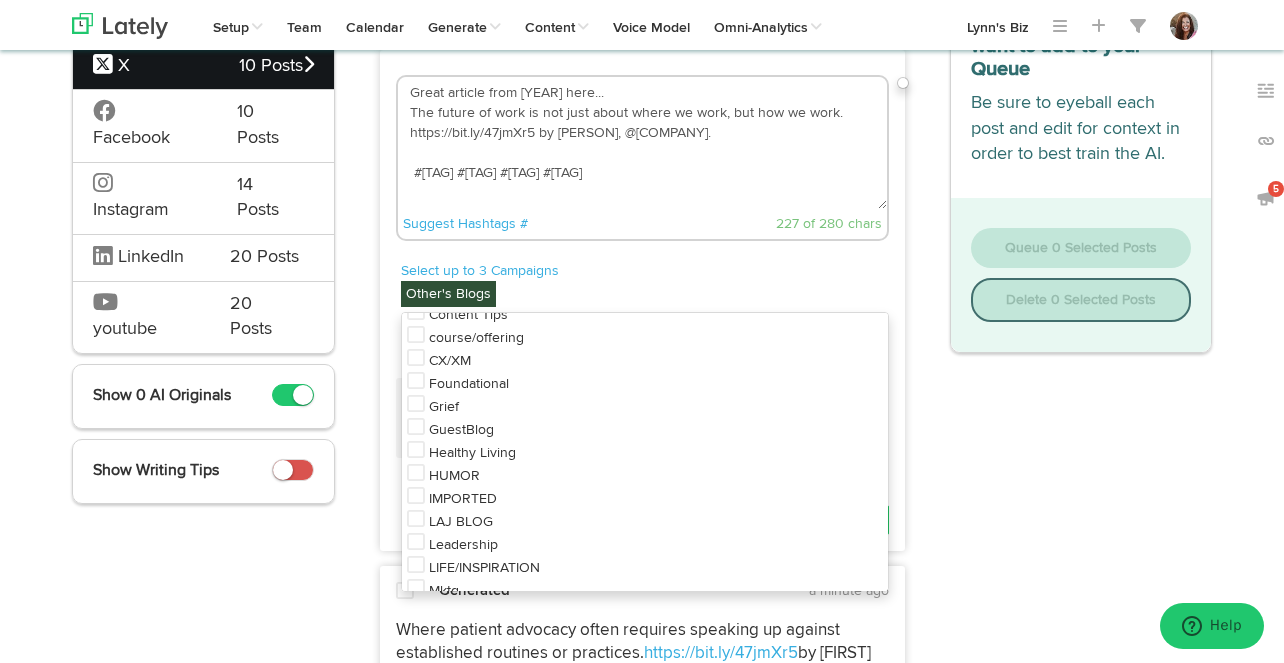 scroll, scrollTop: 500, scrollLeft: 0, axis: vertical 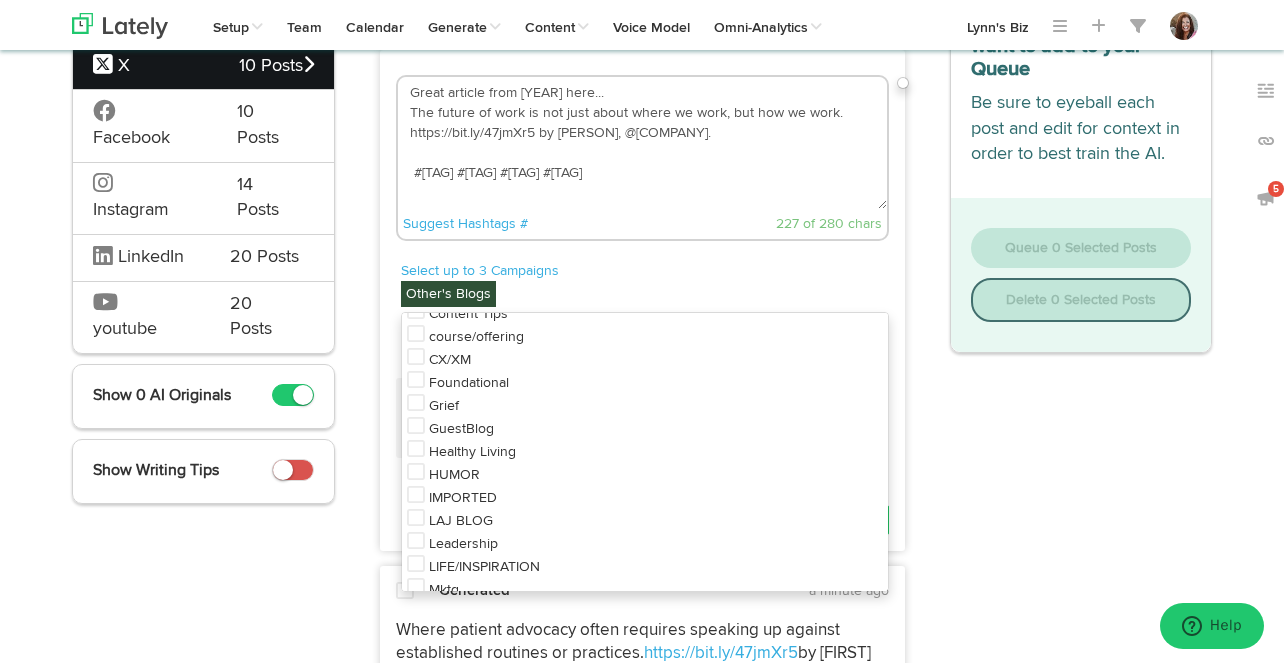 click on "Healthy Living" at bounding box center [472, 452] 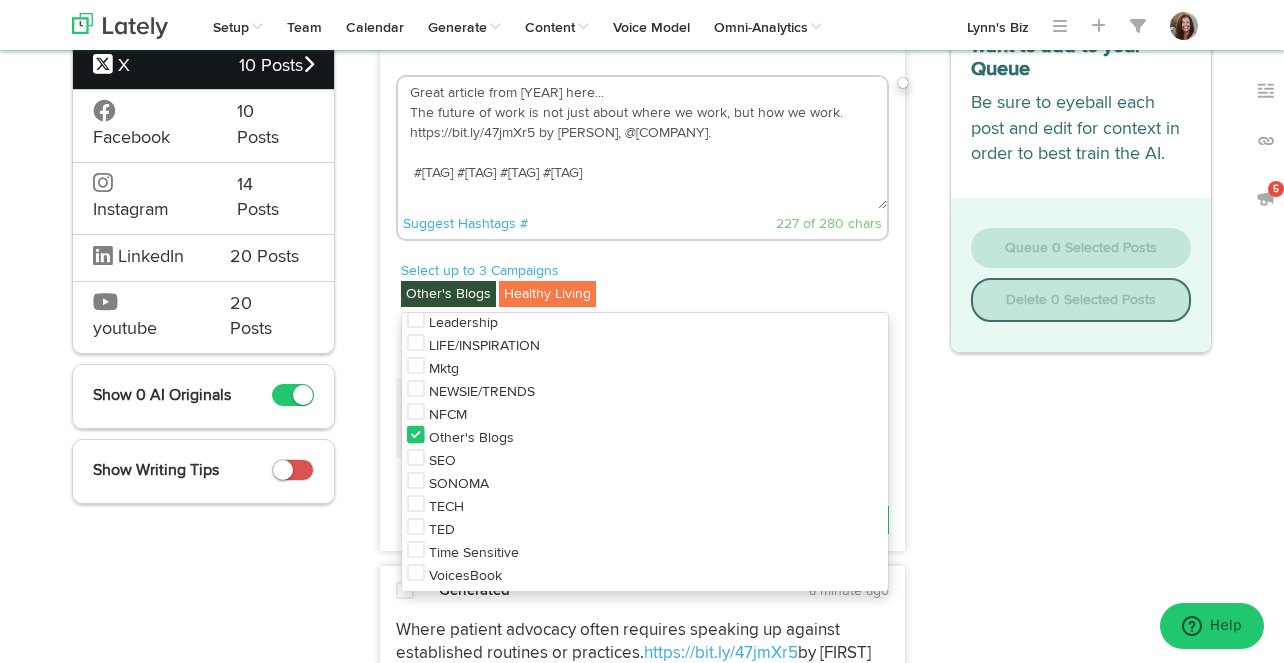 scroll, scrollTop: 742, scrollLeft: 0, axis: vertical 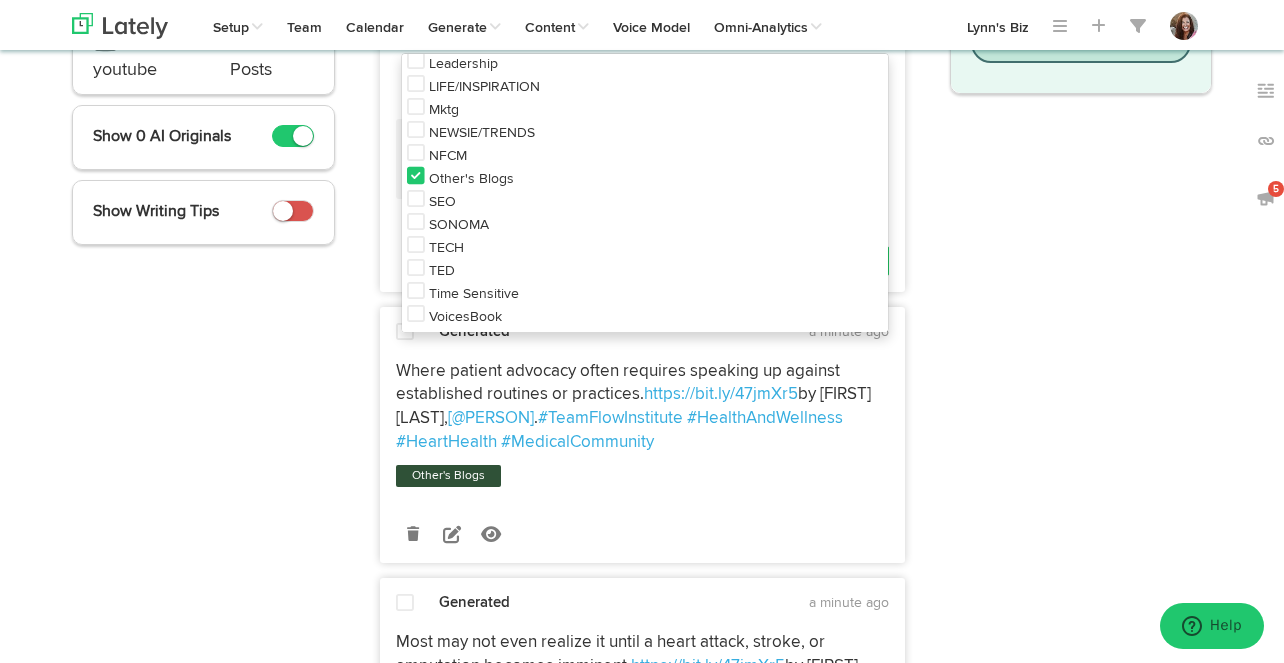 click on "Show Results For
X
10 Posts
Facebook
10 Posts
Instagram
14 Posts
LinkedIn
20 Posts
youtube
20 Posts
Show 0 AI Originals
Show Writing Tips" at bounding box center (203, 1263) 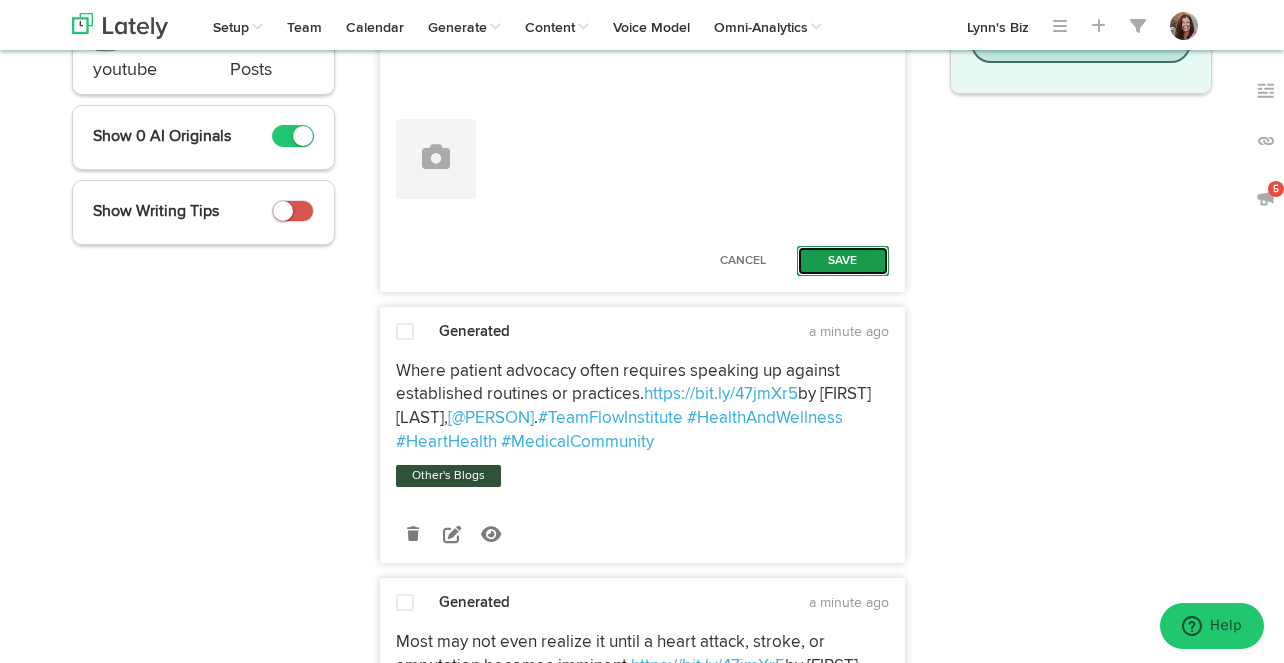 click on "Save" at bounding box center [843, 261] 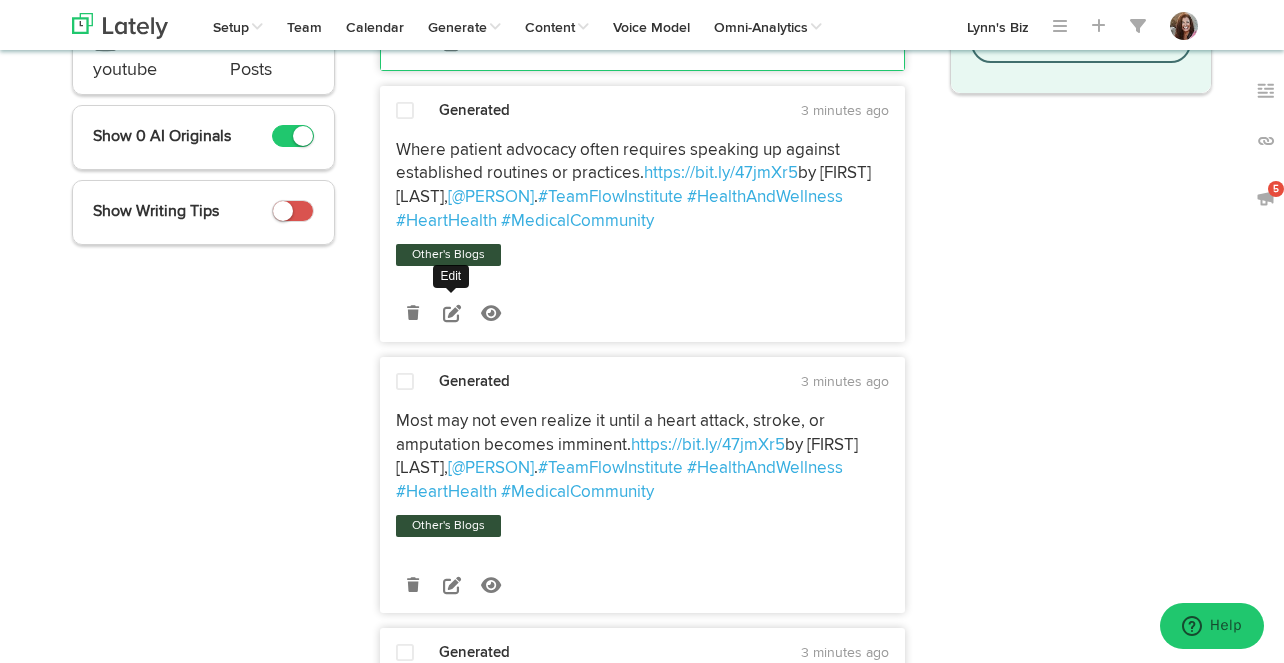 click at bounding box center (452, 313) 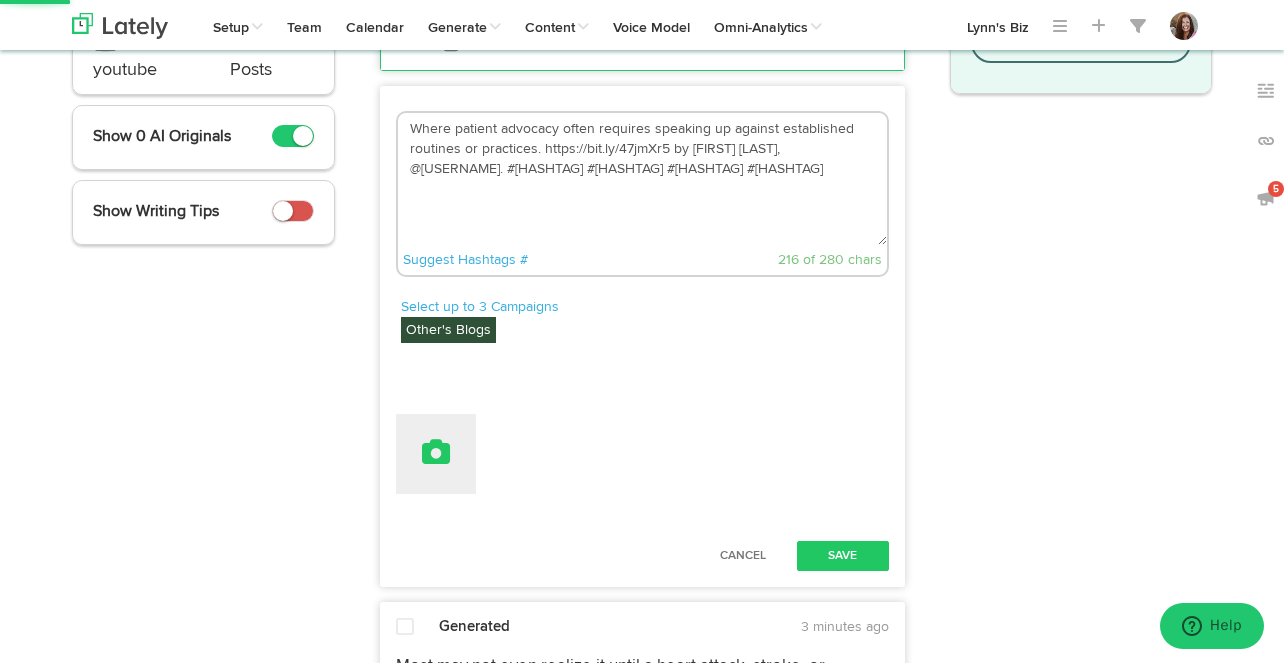 click at bounding box center (436, 452) 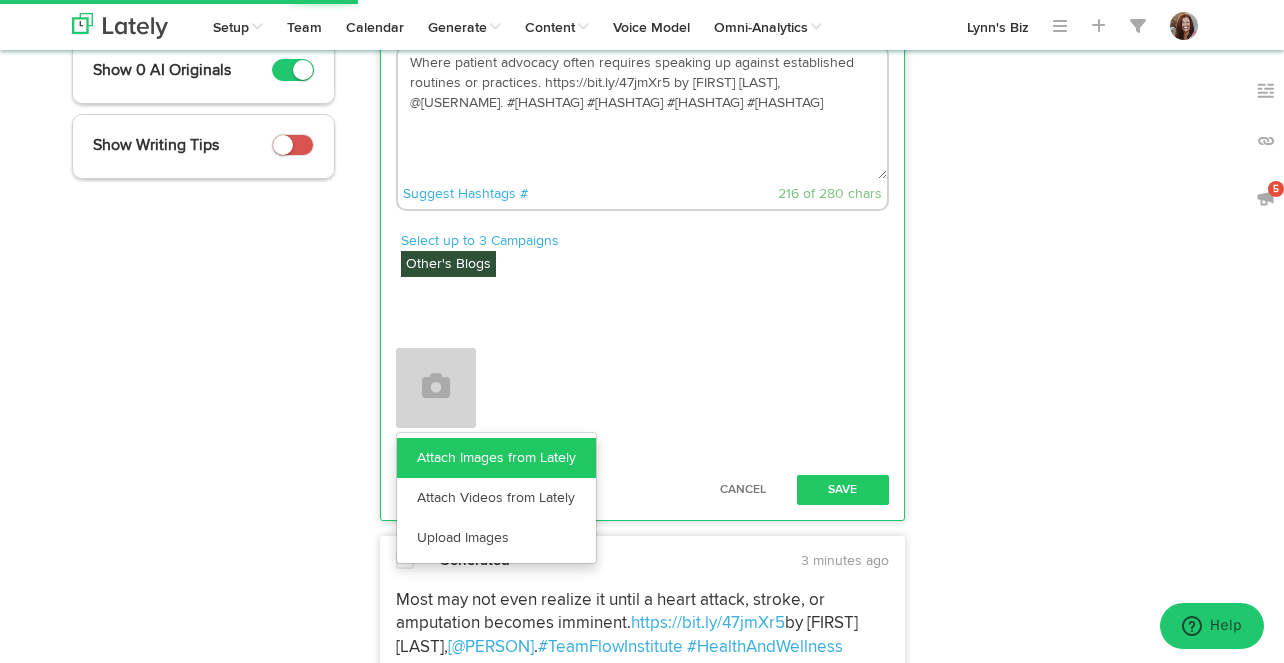 scroll, scrollTop: 500, scrollLeft: 0, axis: vertical 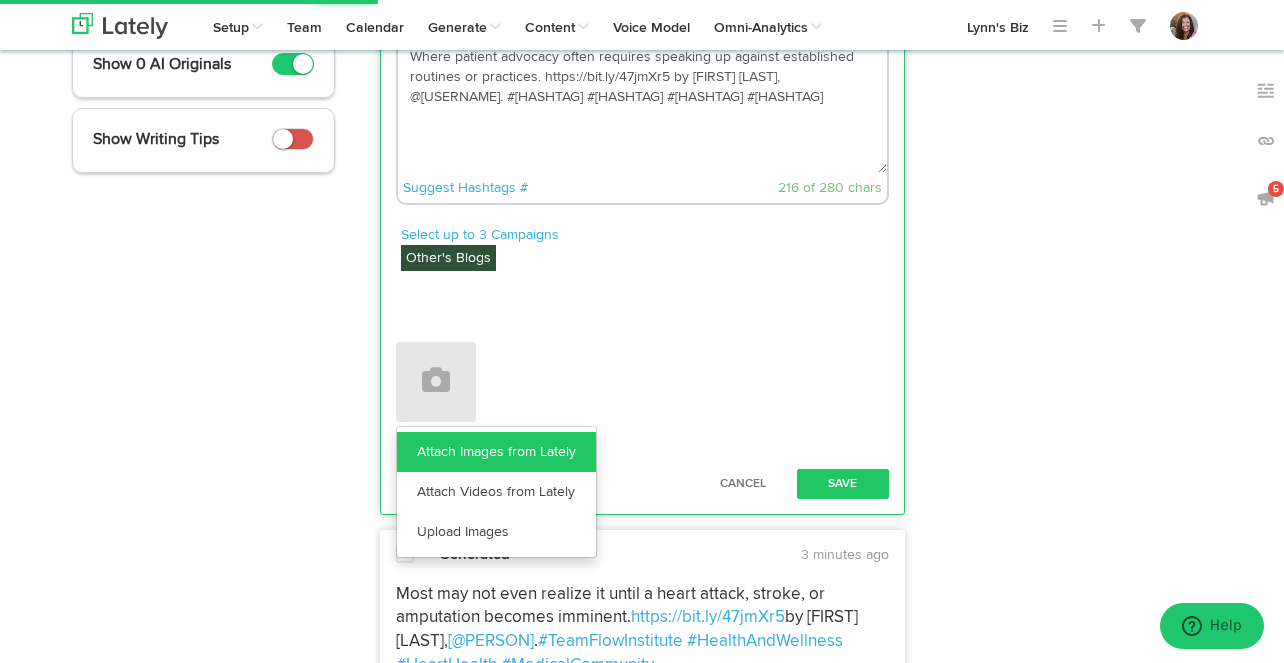 click on "Upload Images" at bounding box center (496, 532) 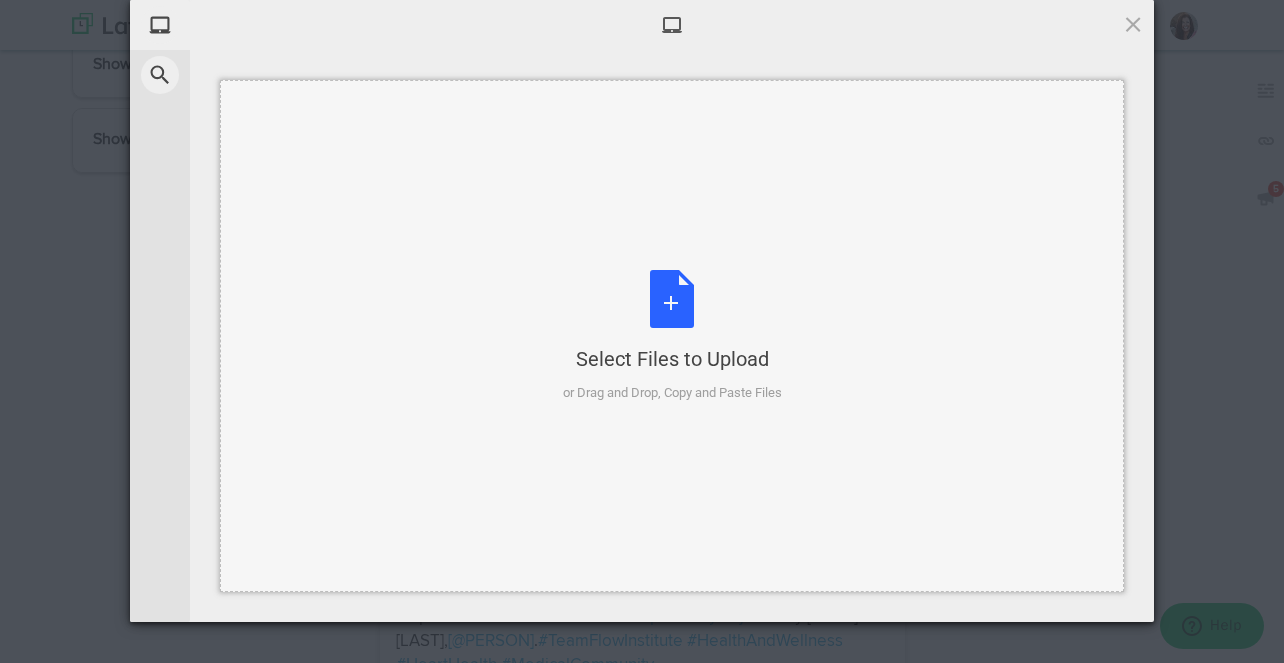 click on "Select Files to Upload
or Drag and Drop, Copy and Paste Files" at bounding box center (672, 336) 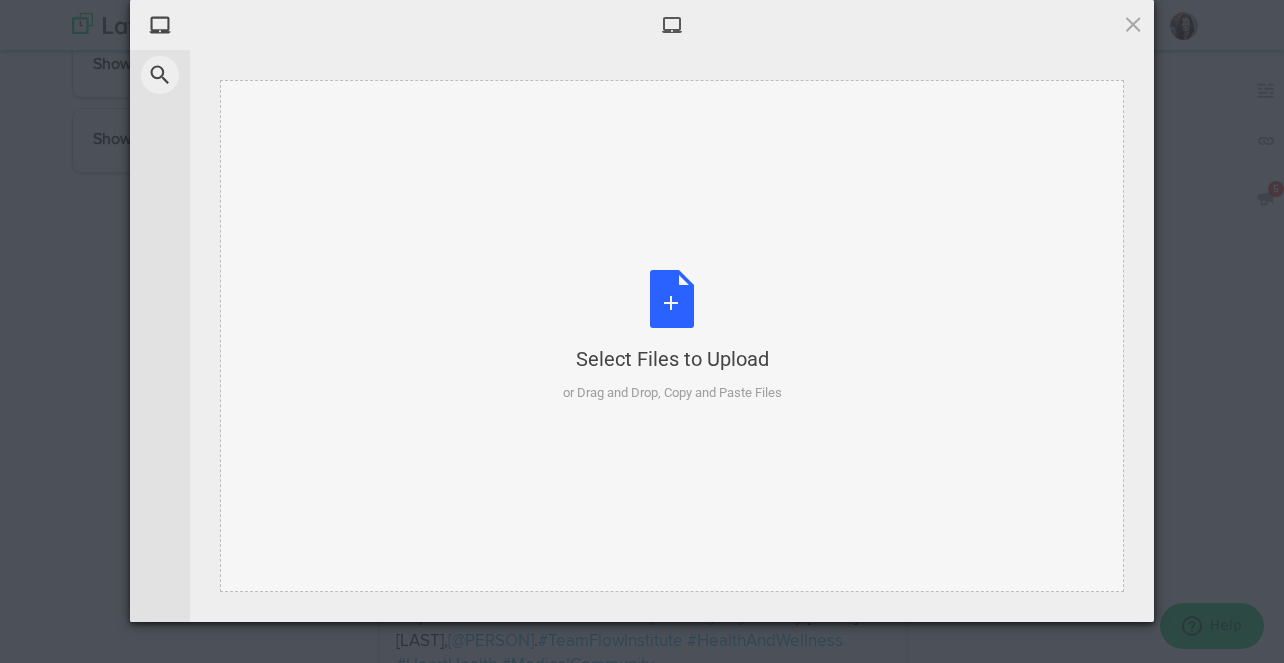 type 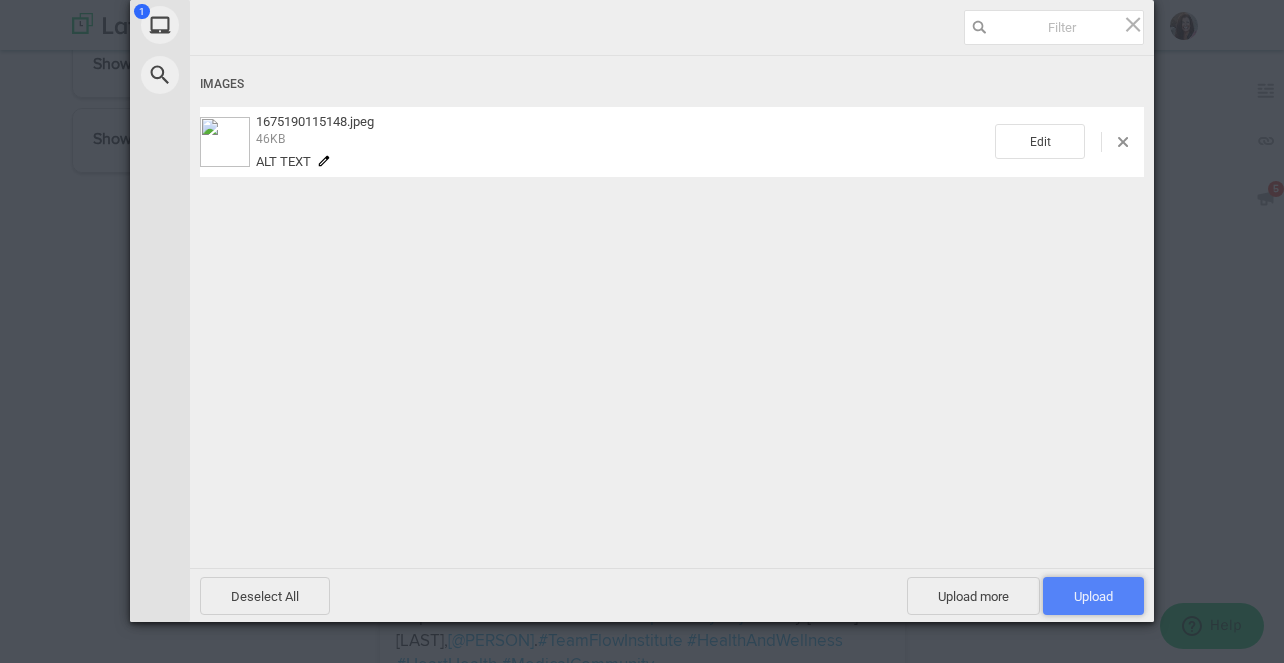 click on "Upload
1" at bounding box center (1093, 596) 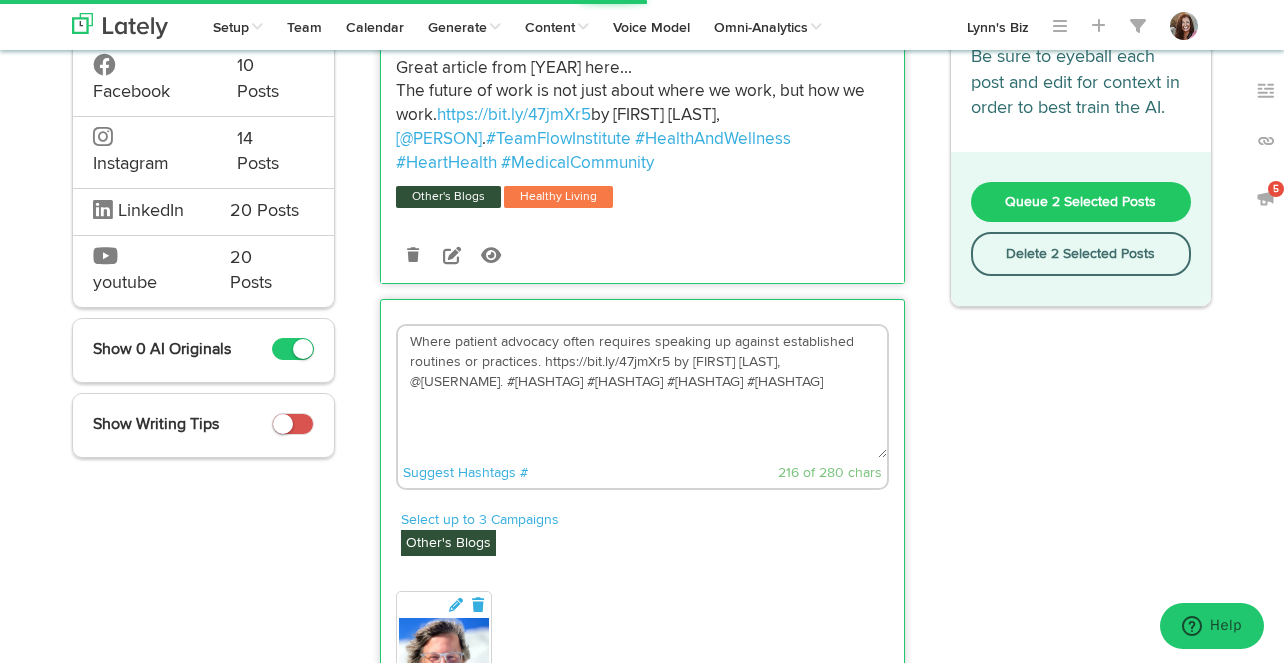 scroll, scrollTop: 240, scrollLeft: 0, axis: vertical 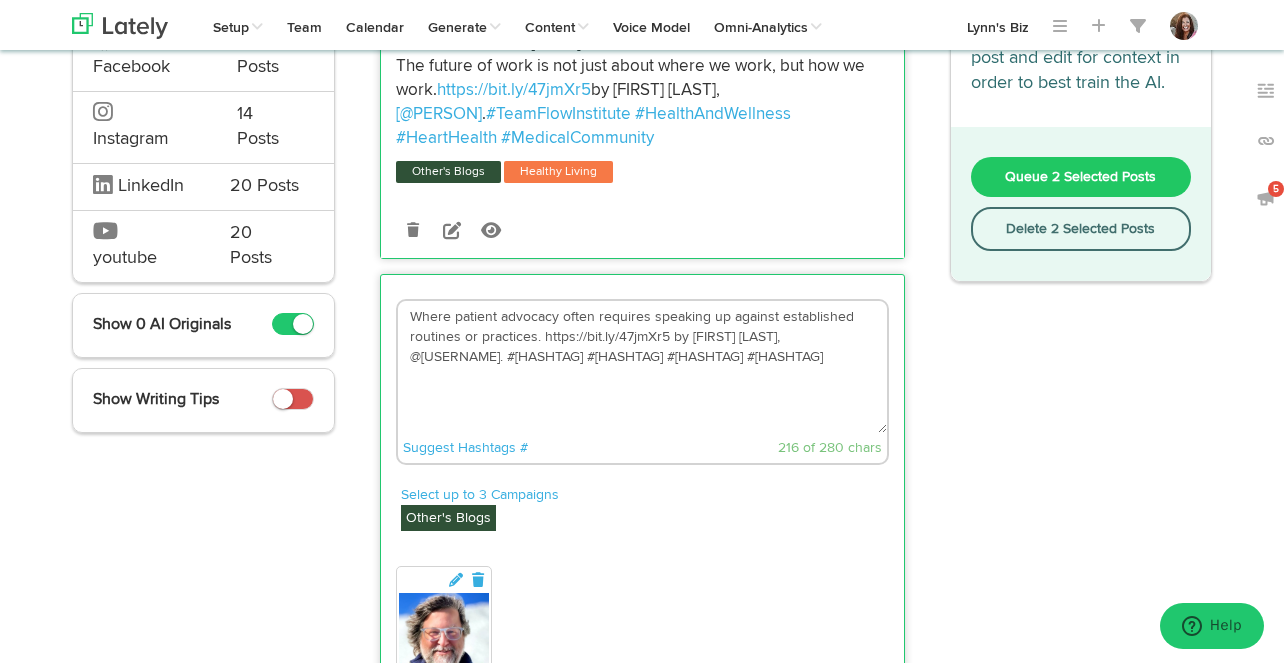 click on "Where patient advocacy often requires speaking up against established routines or practices. https://bit.ly/47jmXr5 by [FIRST] [LAST], @[USERNAME]. #[HASHTAG] #[HASHTAG] #[HASHTAG] #[HASHTAG]" at bounding box center (642, 367) 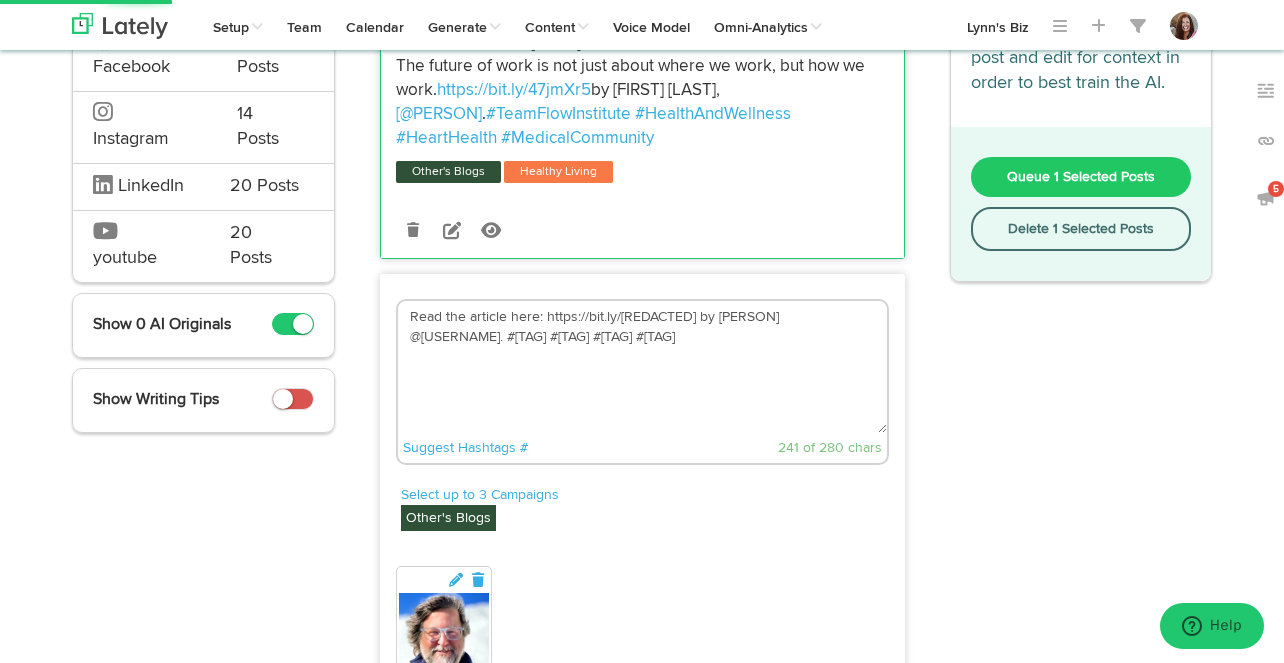 click on "Read the article here: https://bit.ly/[REDACTED] by [PERSON] @[USERNAME]. #[TAG] #[TAG] #[TAG] #[TAG]" at bounding box center (642, 367) 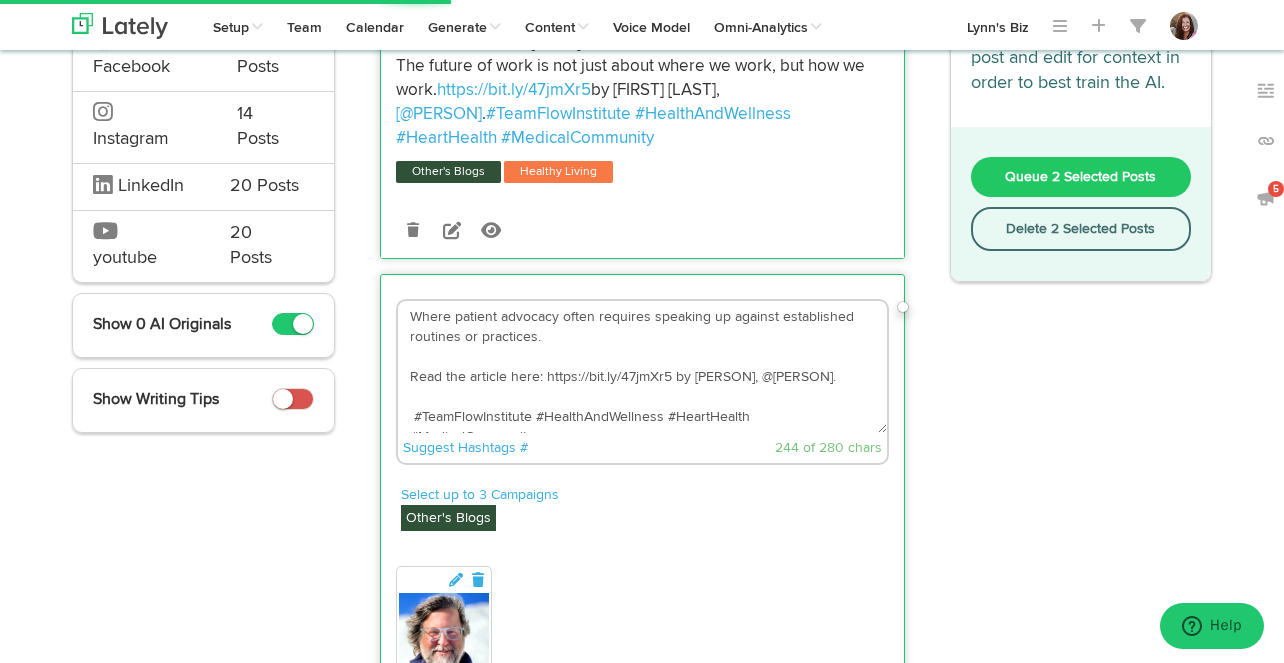 scroll, scrollTop: 20, scrollLeft: 0, axis: vertical 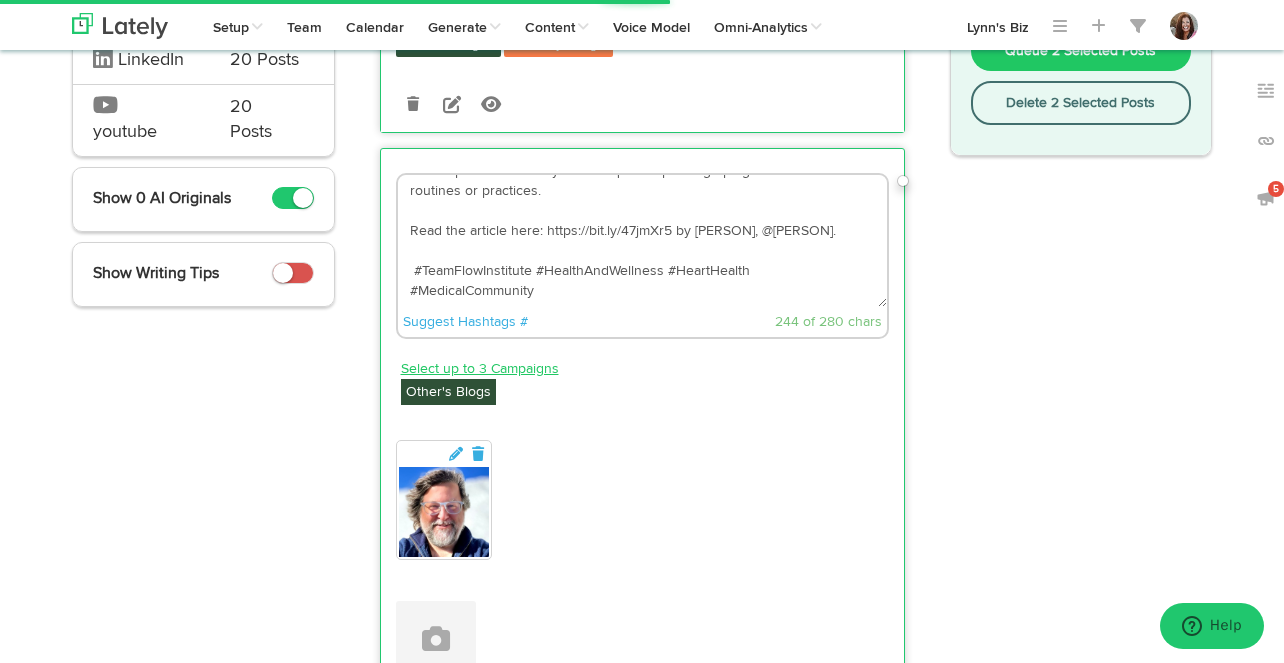 type on "Where patient advocacy often requires speaking up against established routines or practices.
Read the article here: https://bit.ly/47jmXr5 by [PERSON], @[PERSON].
#TeamFlowInstitute #HealthAndWellness #HeartHealth #MedicalCommunity" 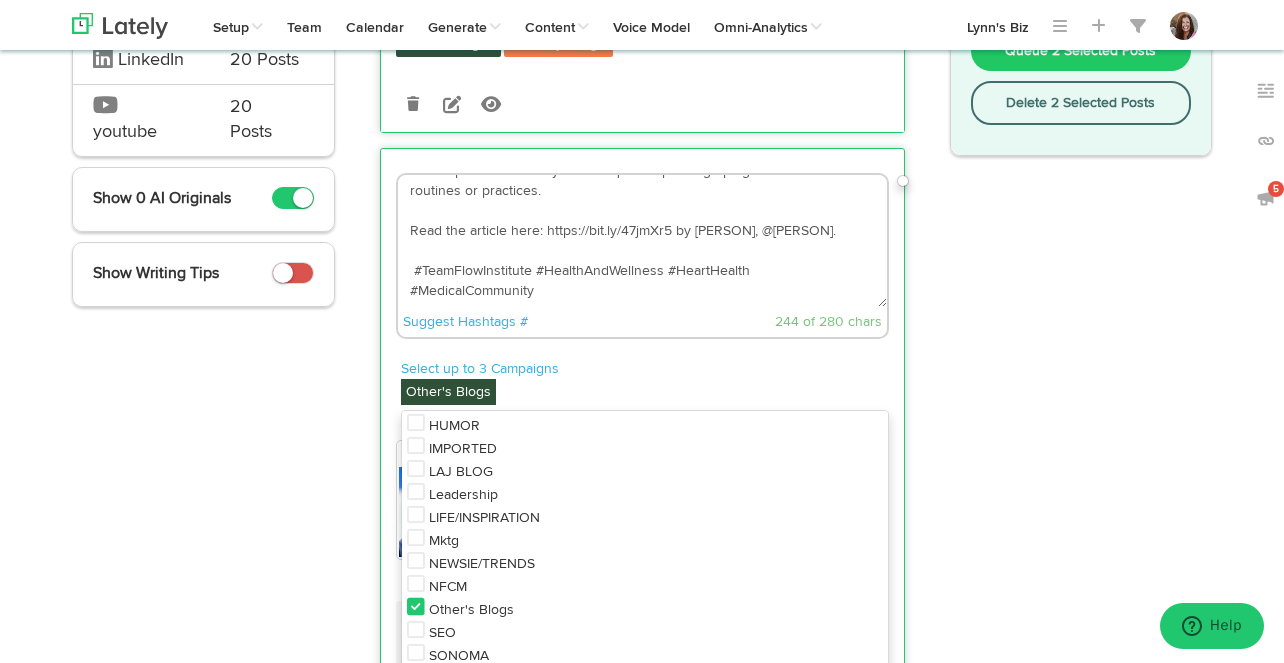 scroll, scrollTop: 641, scrollLeft: 0, axis: vertical 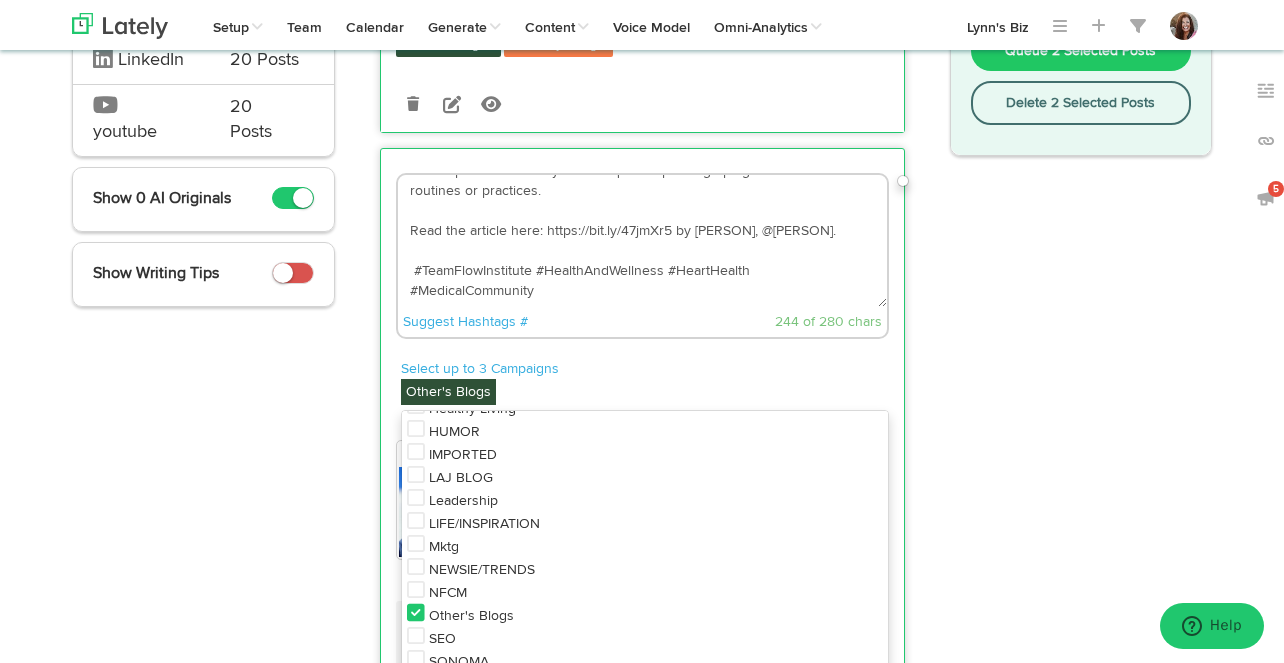 click on "Healthy Living" at bounding box center [472, 409] 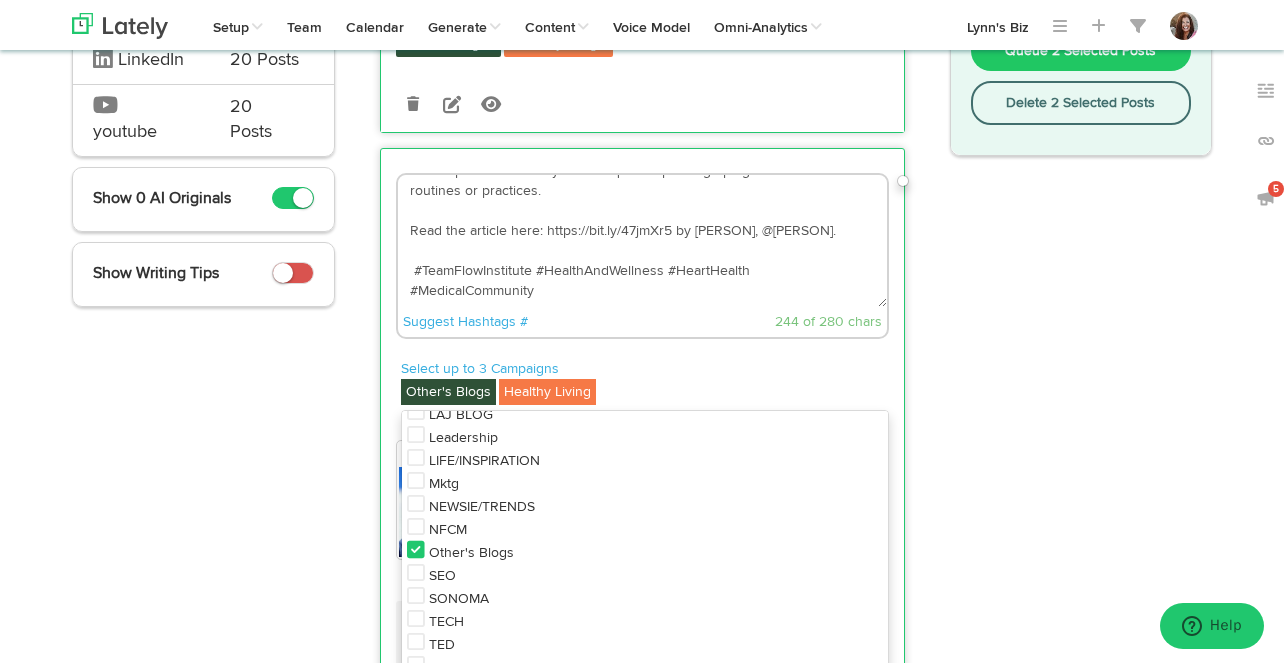 scroll, scrollTop: 742, scrollLeft: 0, axis: vertical 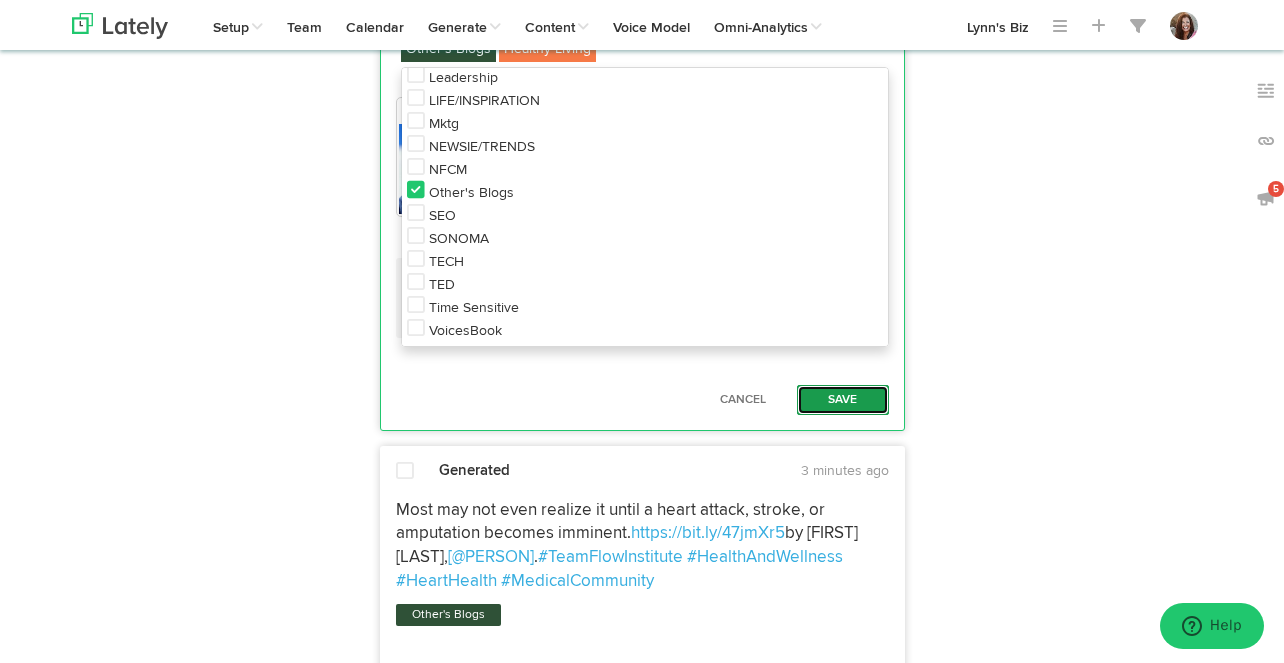 click on "Save" at bounding box center (843, 400) 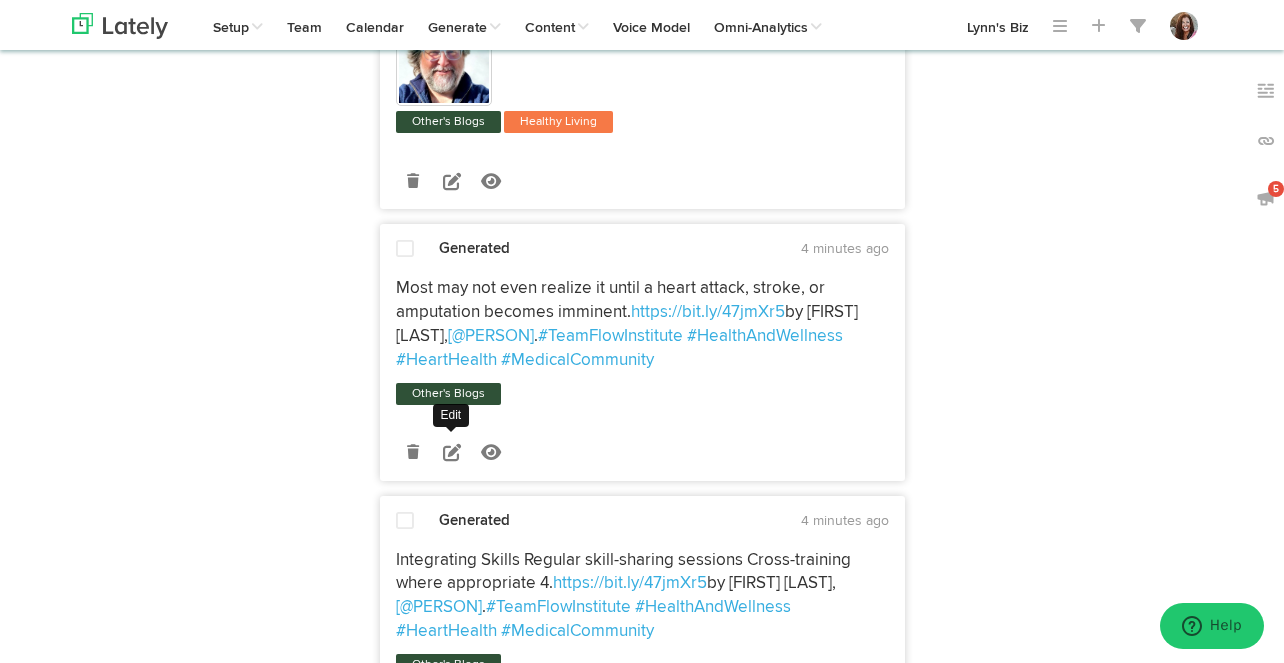 click at bounding box center [452, 452] 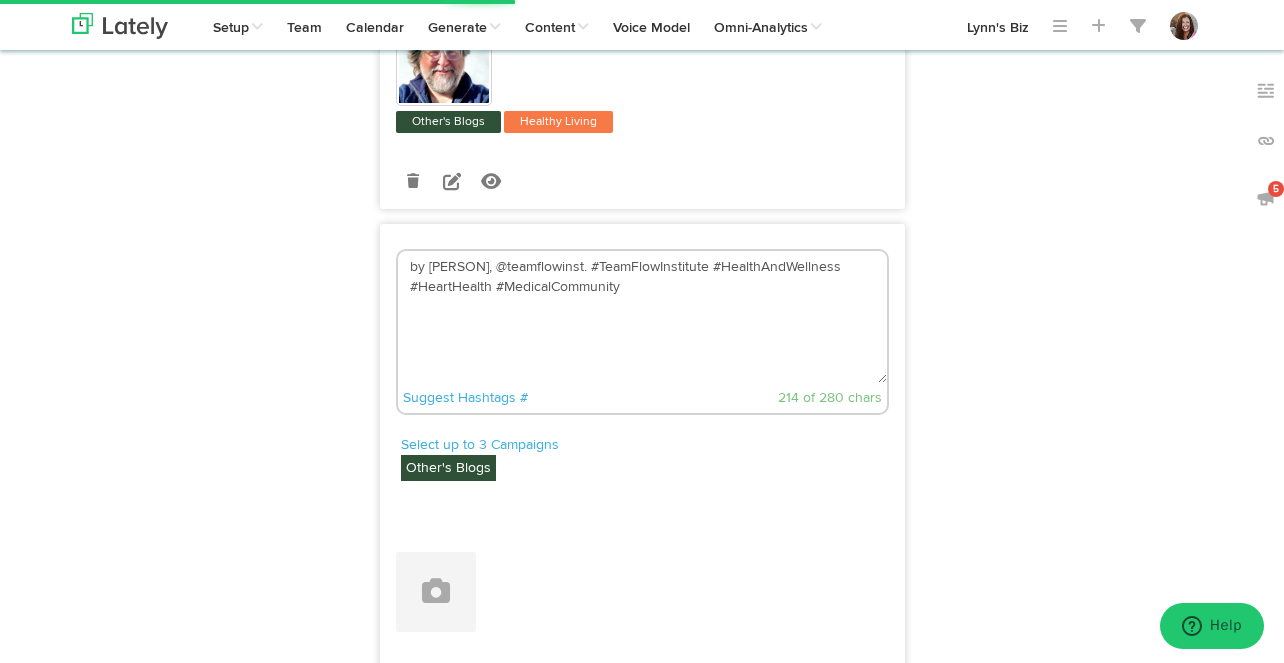 click on "by [PERSON], @teamflowinst. #TeamFlowInstitute #HealthAndWellness #HeartHealth #MedicalCommunity" at bounding box center [642, 317] 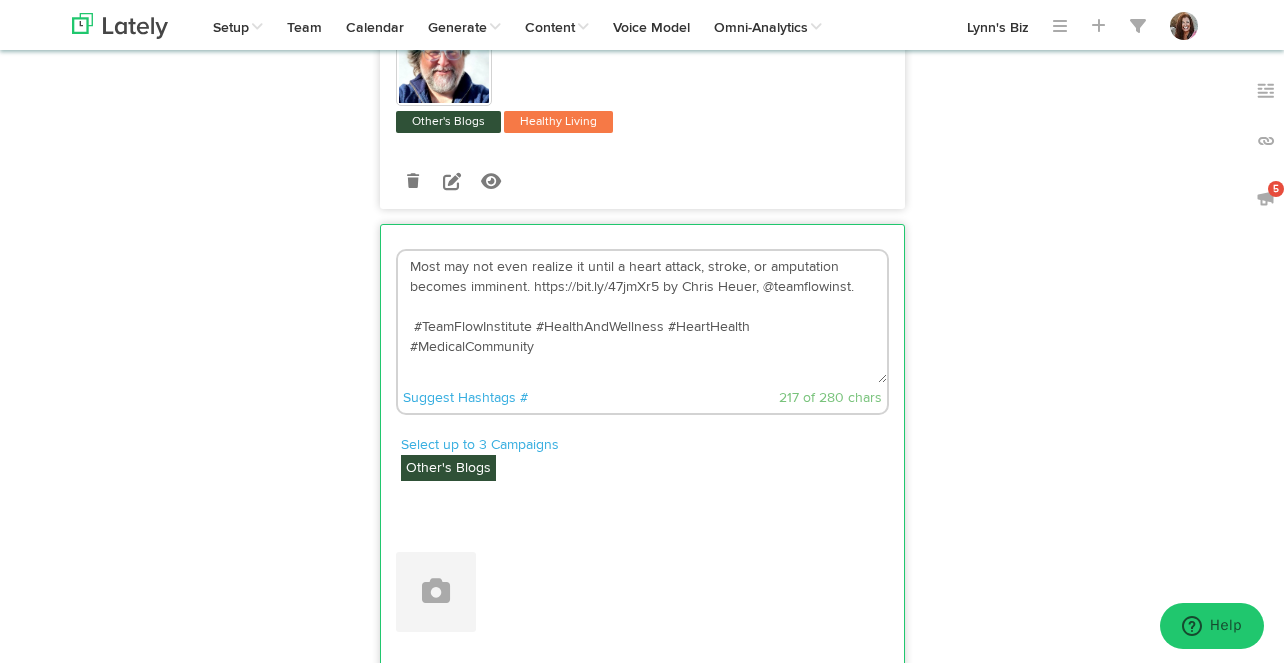 click on "Most may not even realize it until a heart attack, stroke, or amputation becomes imminent. https://bit.ly/47jmXr5 by Chris Heuer, @teamflowinst.
#TeamFlowInstitute #HealthAndWellness #HeartHealth #MedicalCommunity" at bounding box center (642, 317) 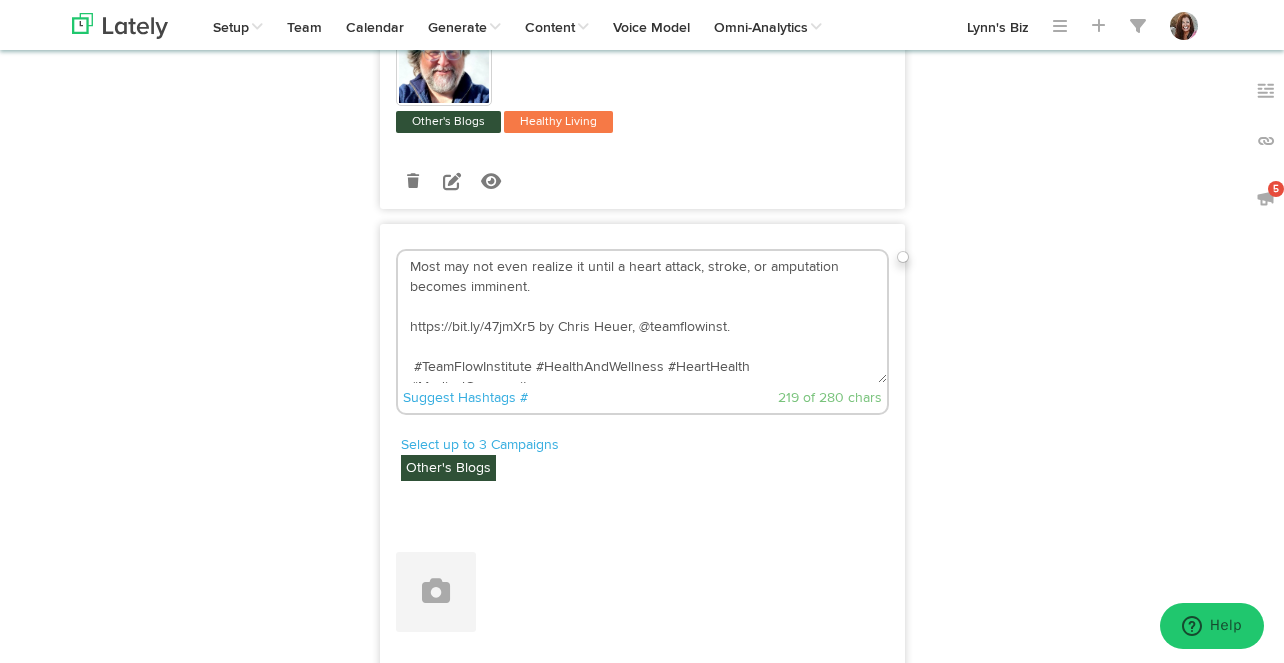 scroll, scrollTop: 20, scrollLeft: 0, axis: vertical 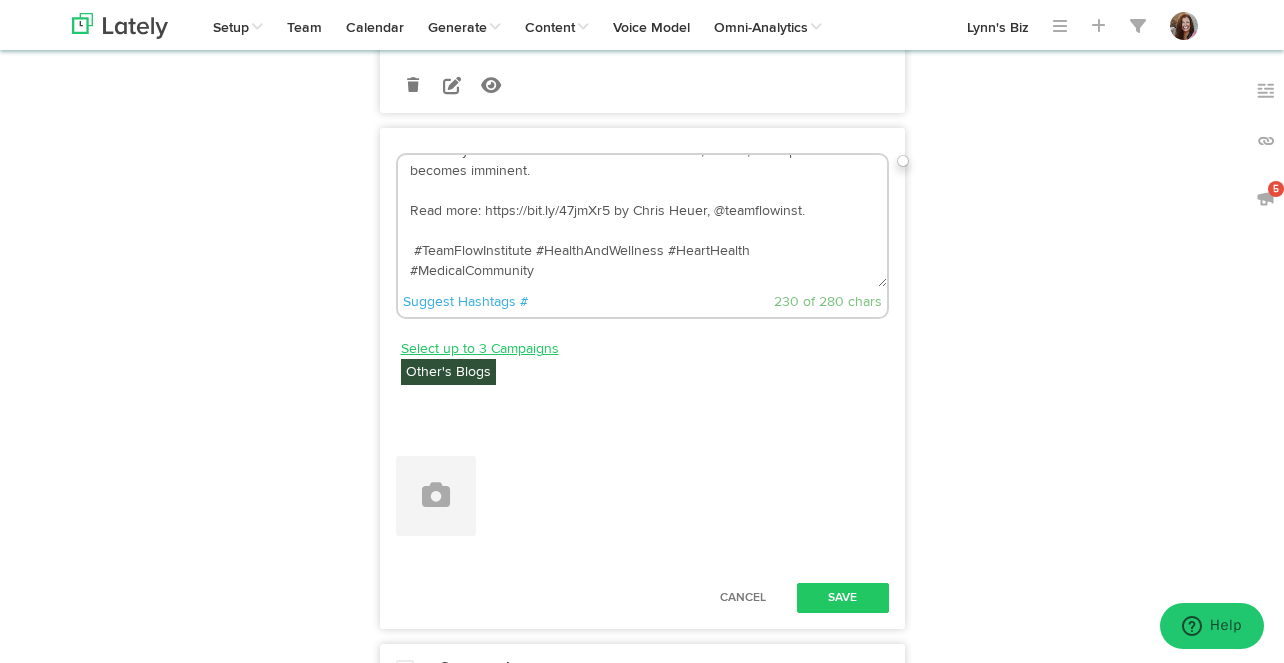 type on "Most may not even realize it until a heart attack, stroke, or amputation becomes imminent.
Read more: https://bit.ly/47jmXr5 by Chris Heuer, @teamflowinst.
#TeamFlowInstitute #HealthAndWellness #HeartHealth #MedicalCommunity" 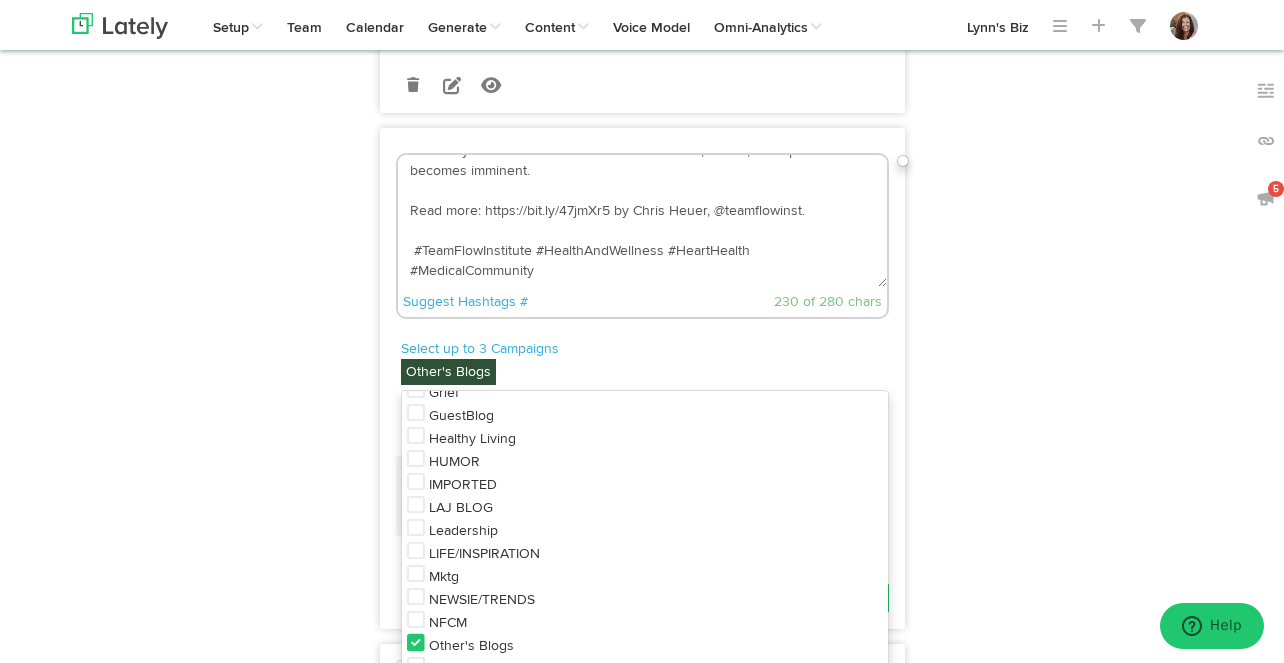 scroll, scrollTop: 592, scrollLeft: 0, axis: vertical 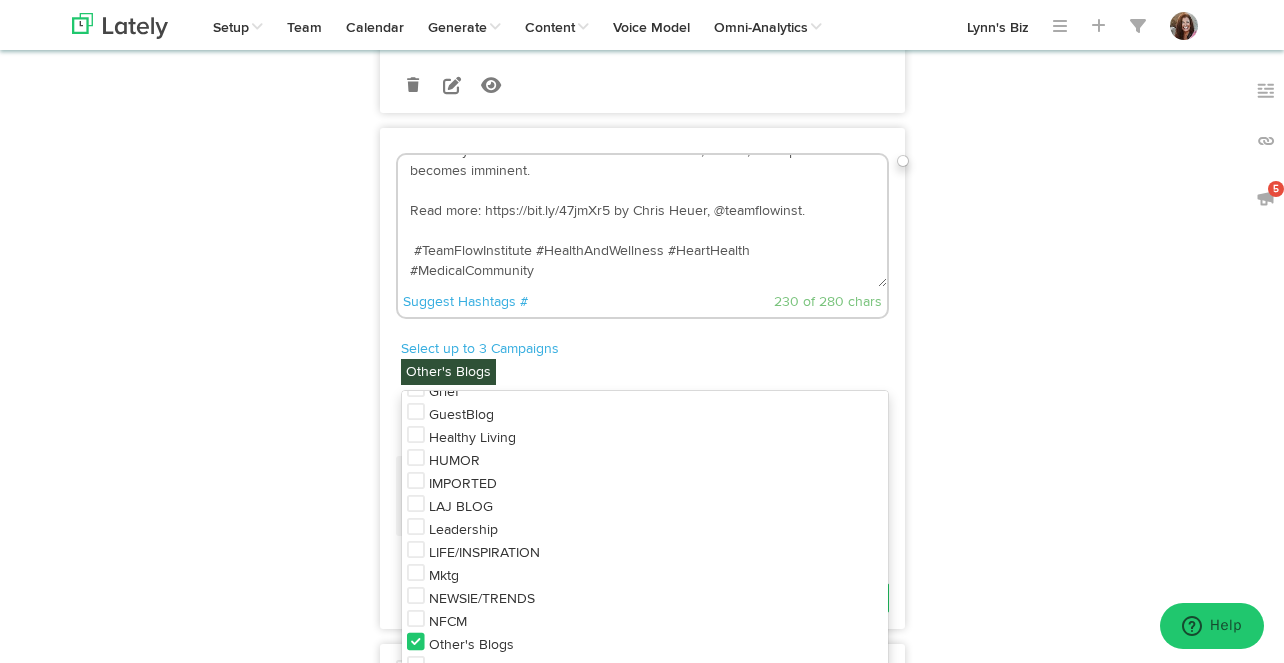 click on "Healthy Living" at bounding box center [472, 438] 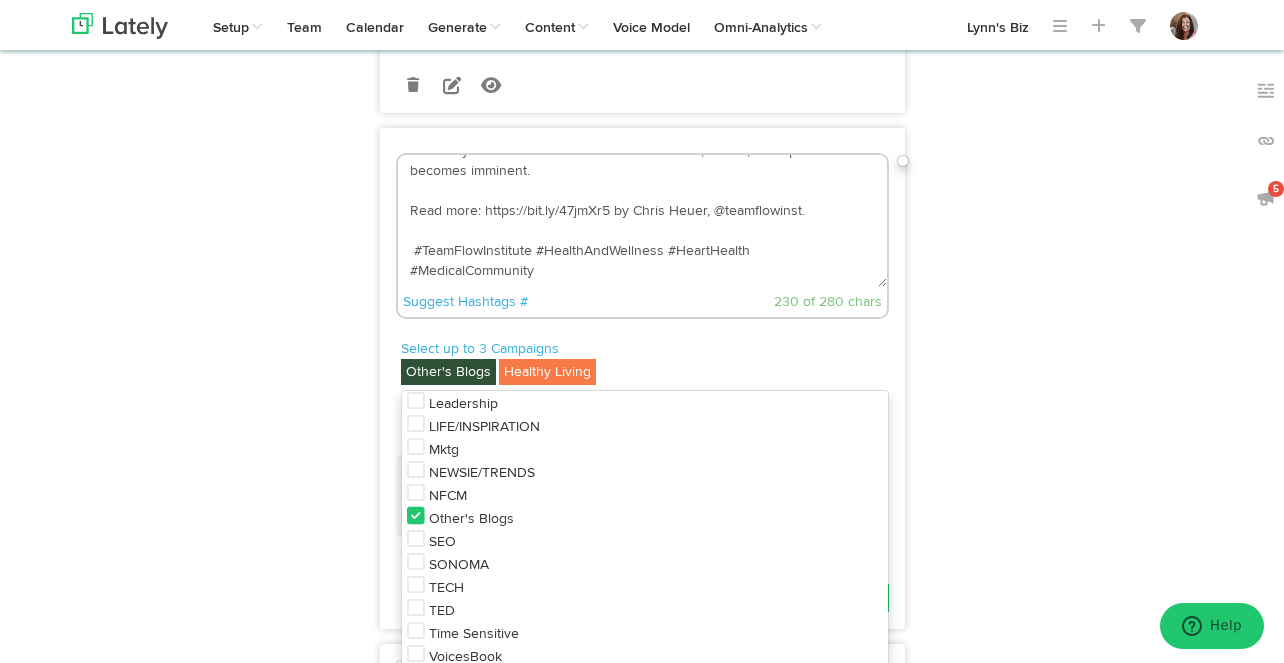 scroll, scrollTop: 742, scrollLeft: 0, axis: vertical 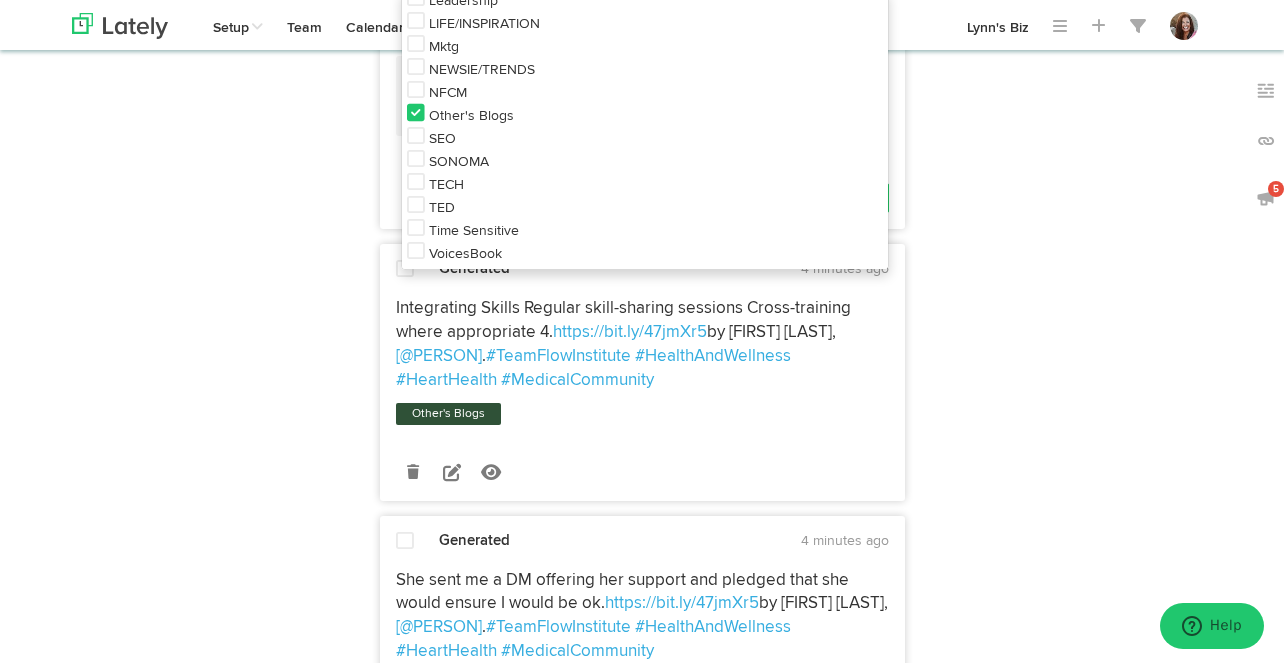click on "Select which posts you want to add to your Queue
Be sure to eyeball each post and edit for context in order to best train the AI.
Queue 1 Selected Posts
Delete 1 Selected Posts" at bounding box center (1081, 573) 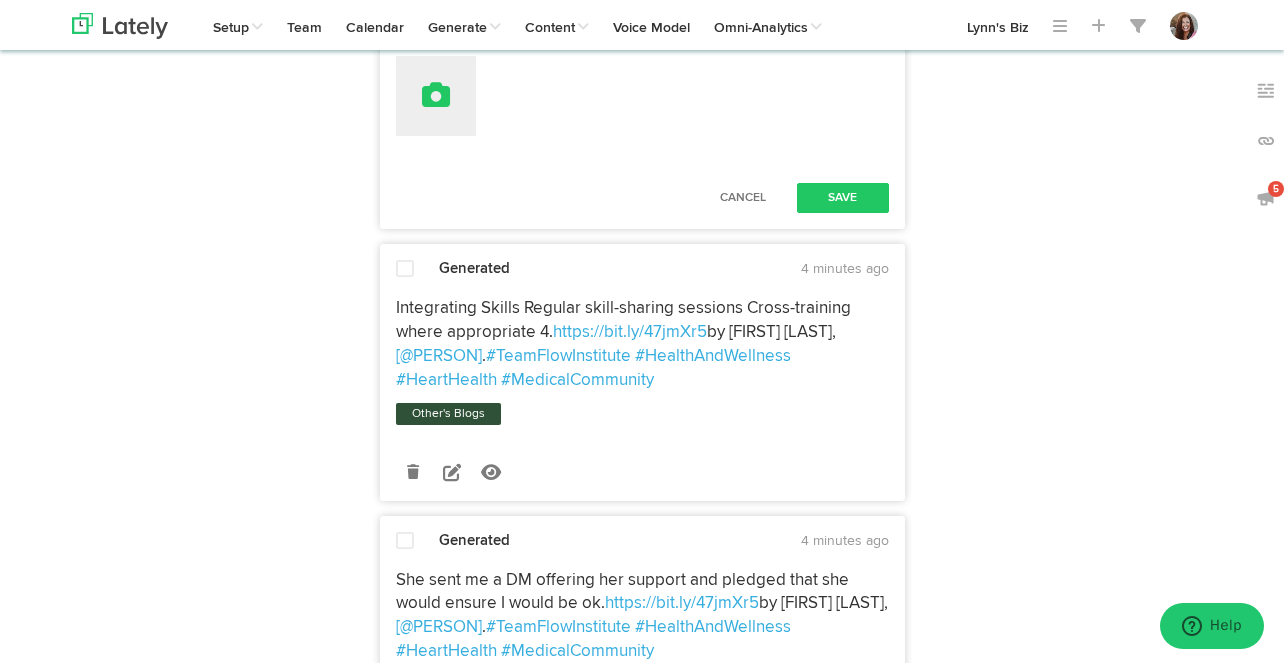 click at bounding box center [436, 96] 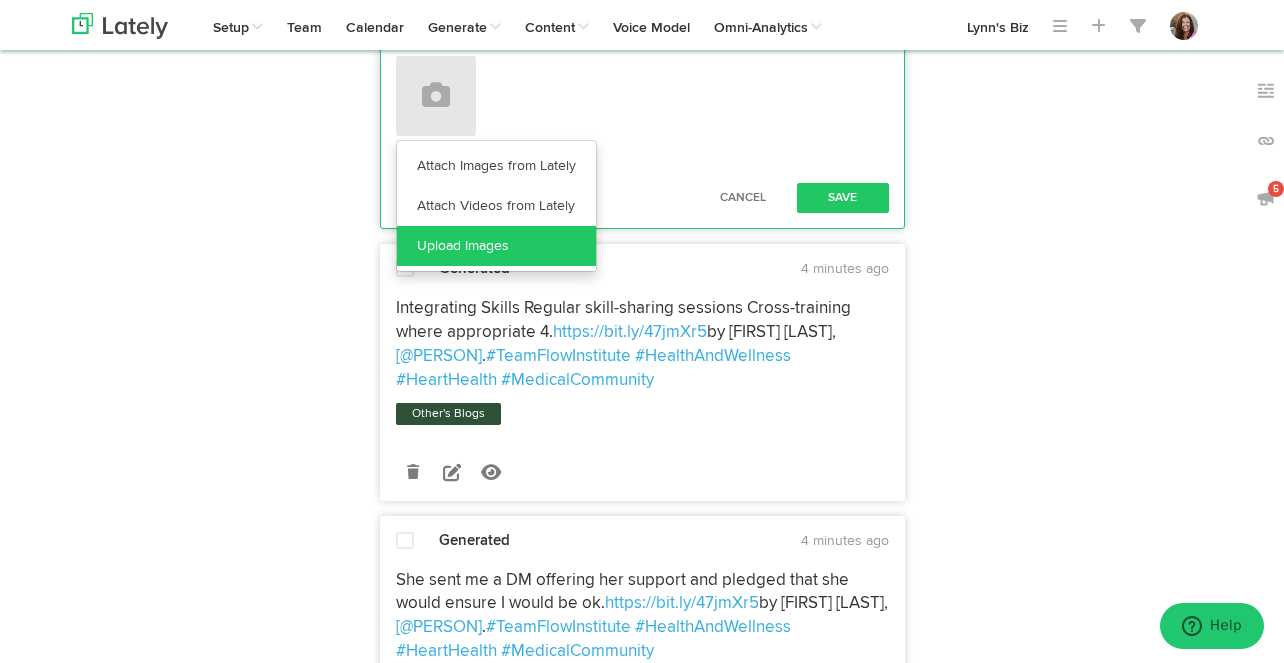 click on "Upload Images" at bounding box center (496, 246) 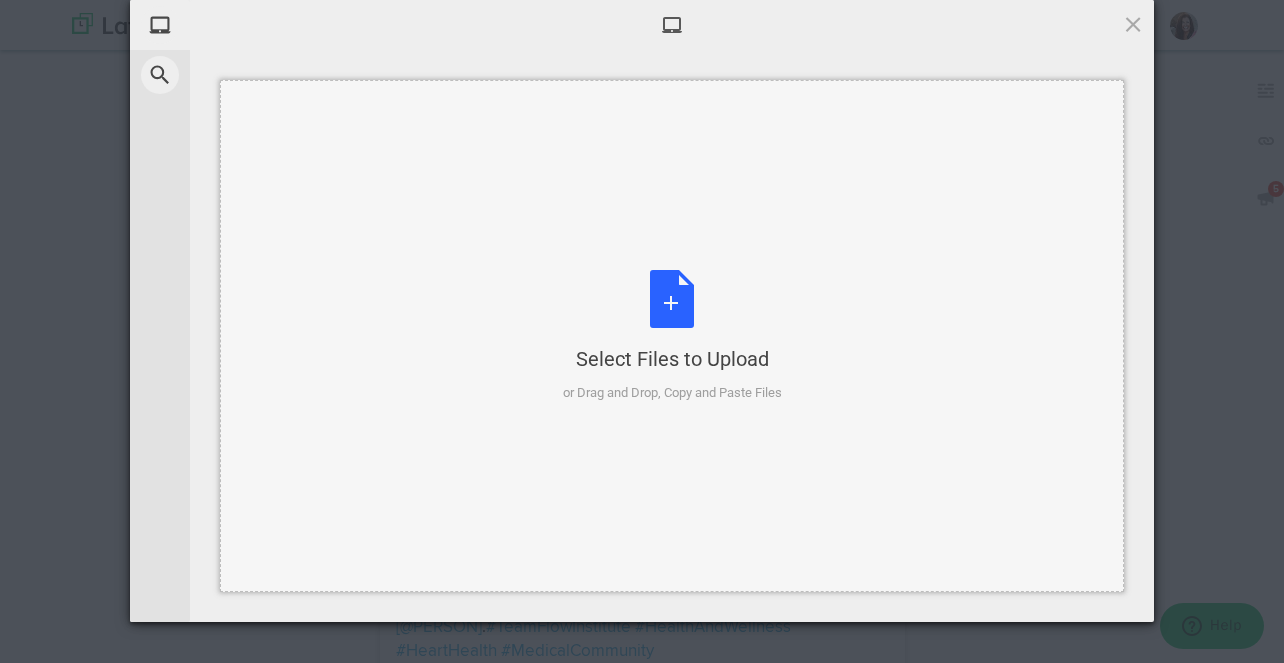 click on "Select Files to Upload
or Drag and Drop, Copy and Paste Files" at bounding box center (672, 336) 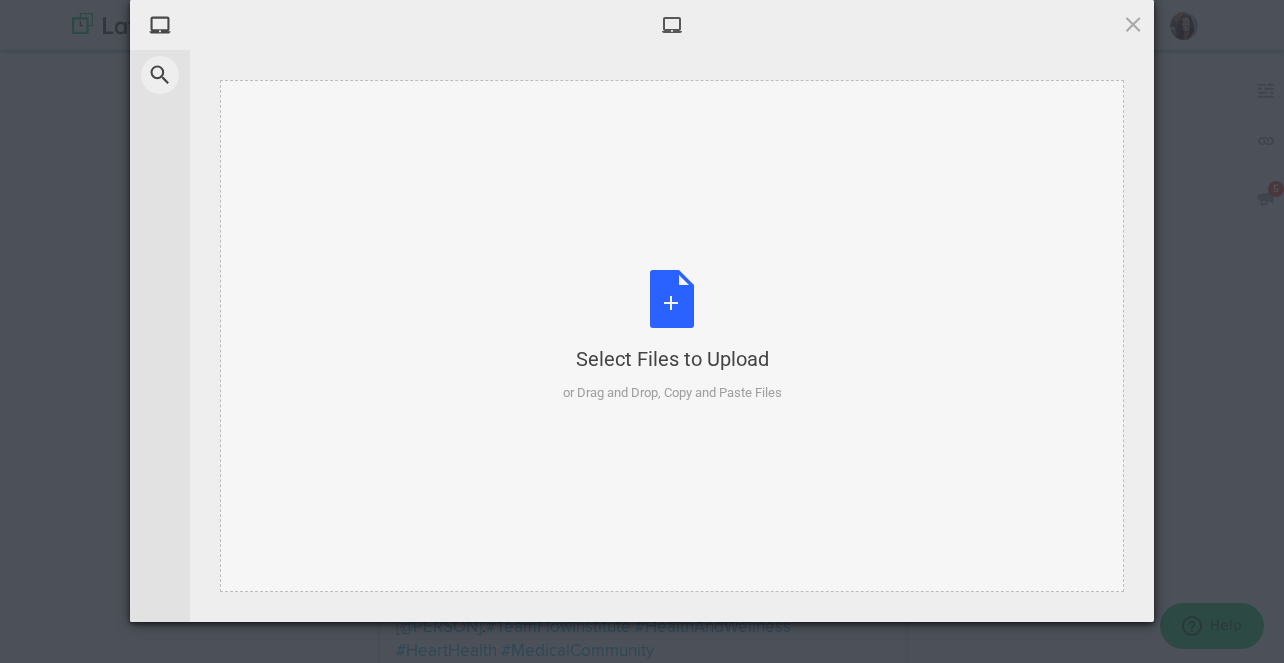 type 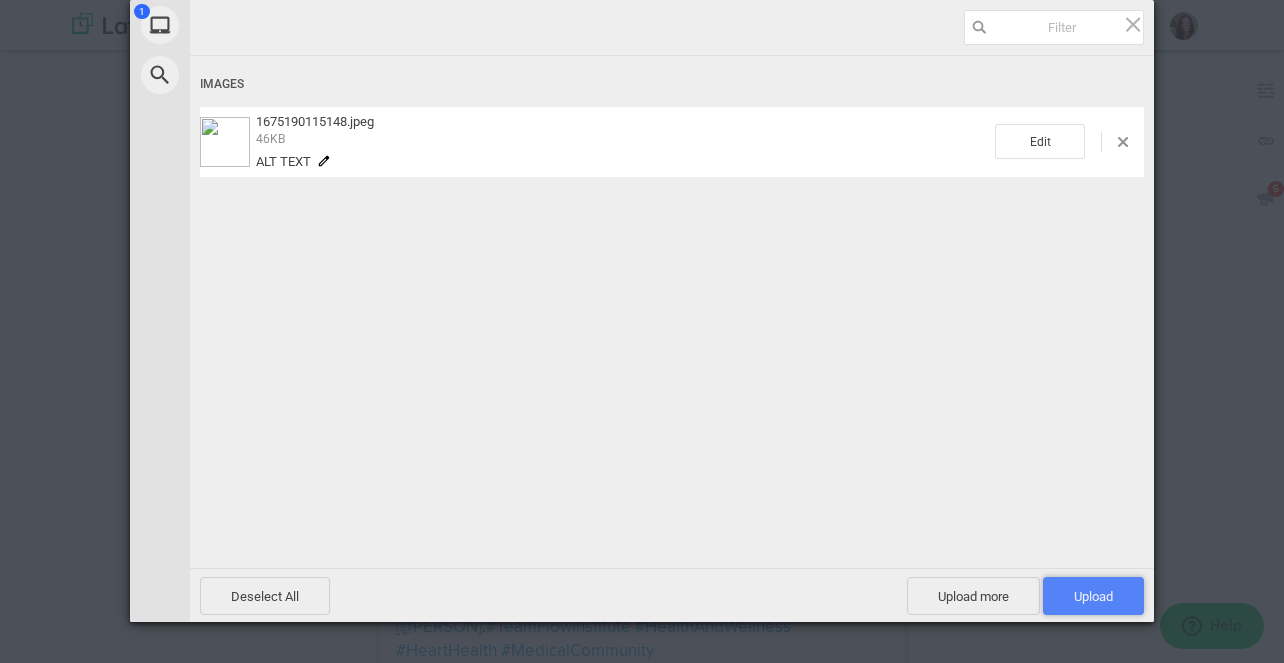 click on "Upload
1" at bounding box center (1093, 596) 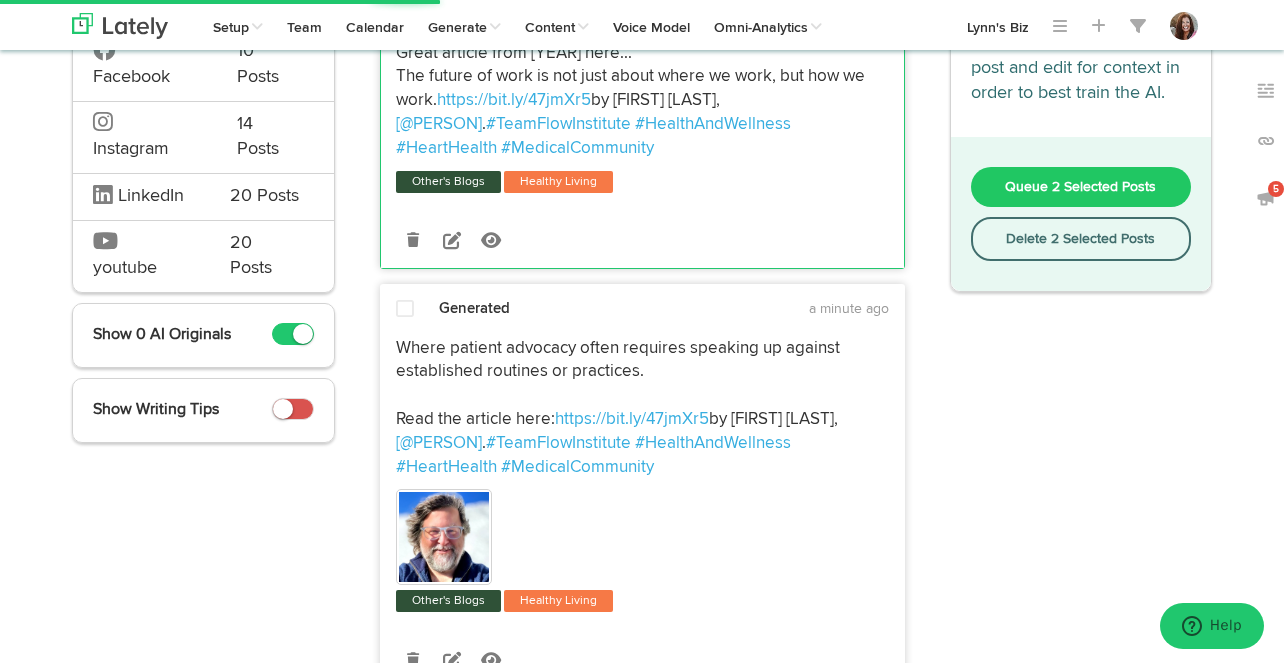 scroll, scrollTop: 190, scrollLeft: 0, axis: vertical 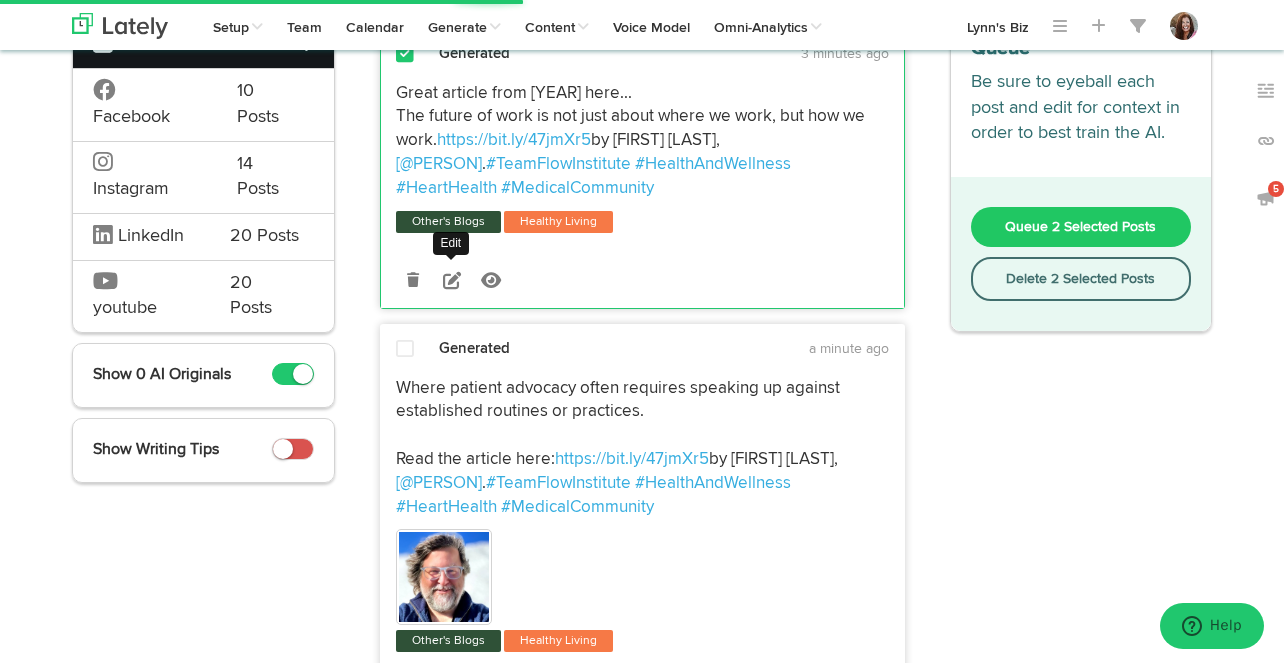 click at bounding box center (452, 280) 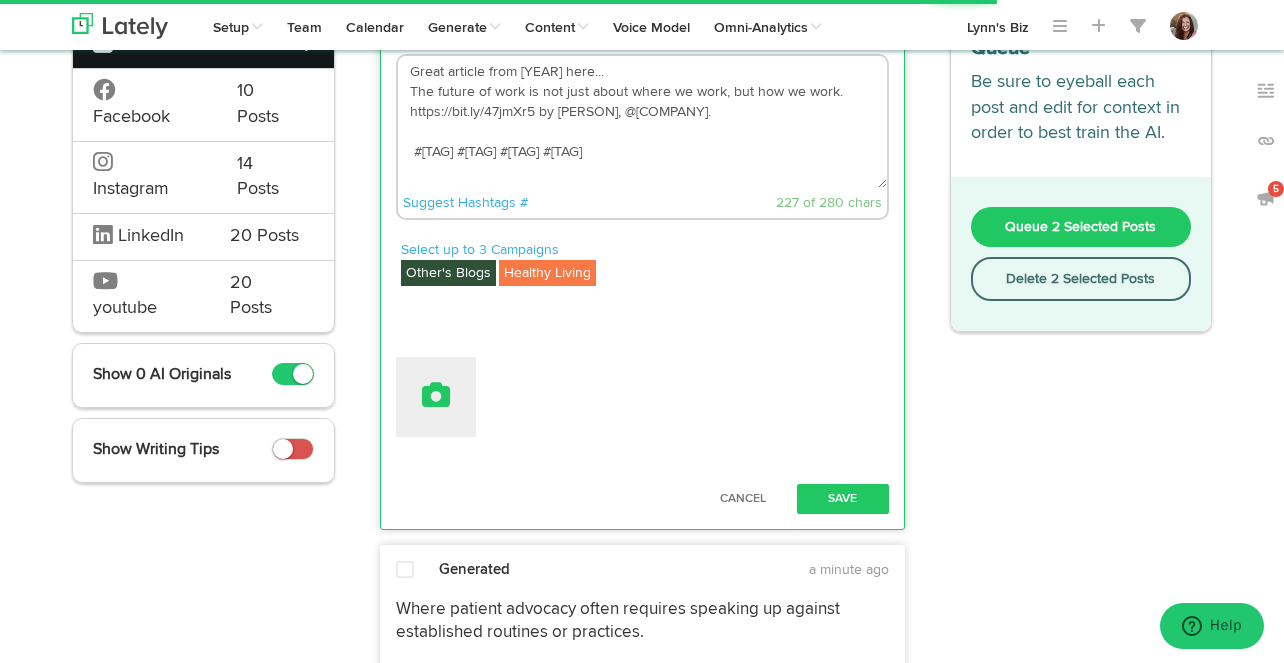 click at bounding box center [436, 397] 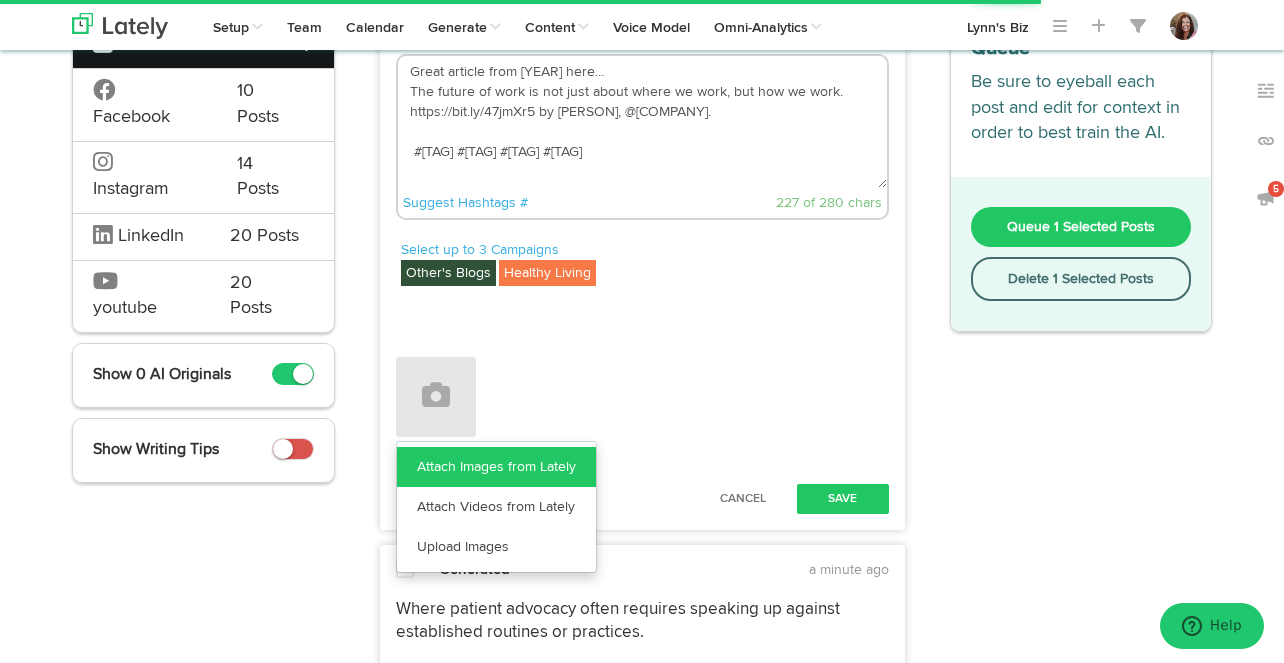 click on "Attach Images from Lately" at bounding box center [496, 467] 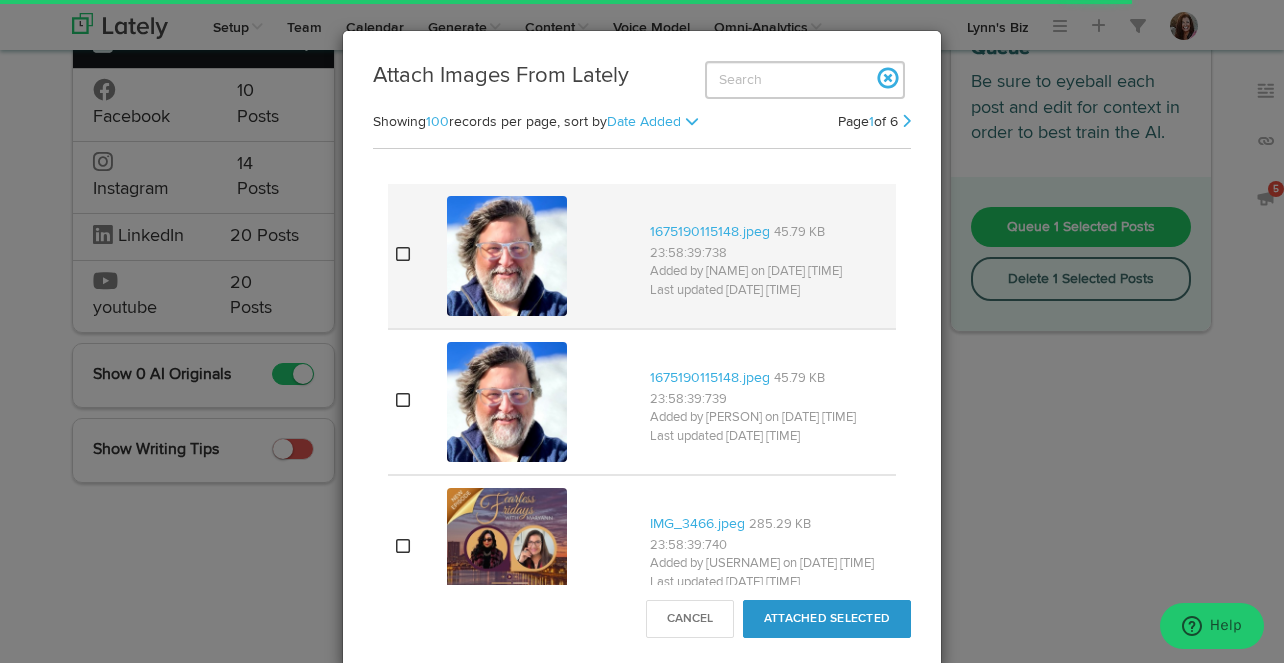 click at bounding box center (403, 254) 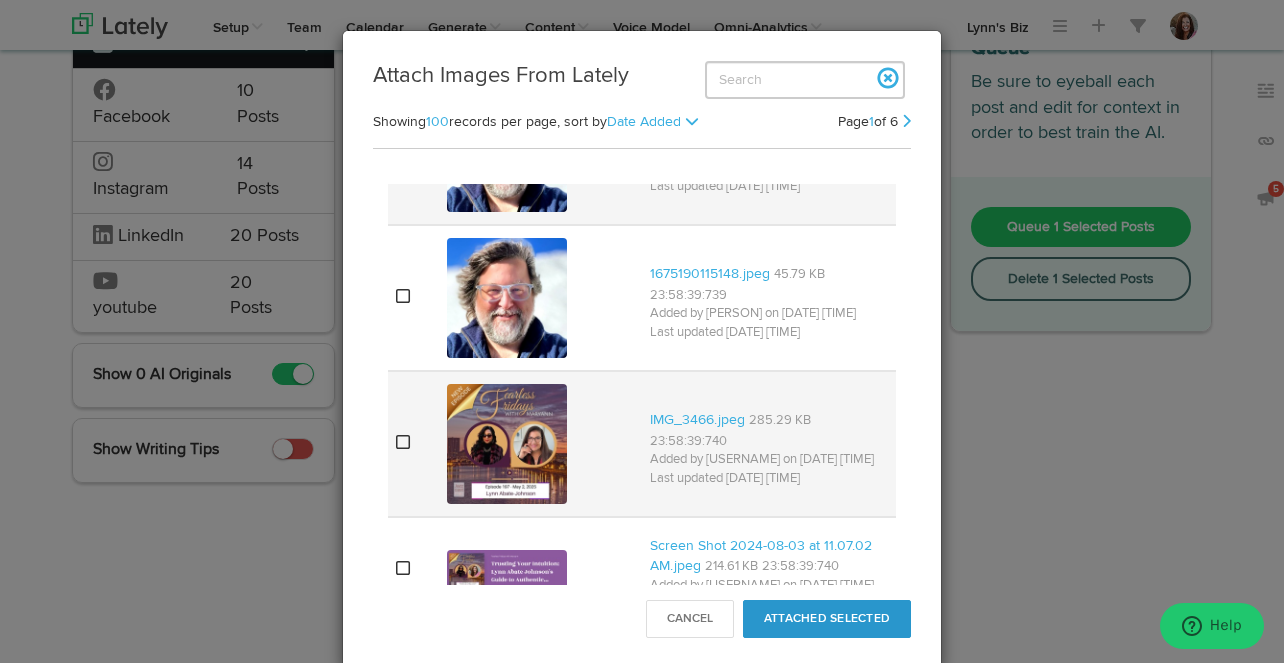 scroll, scrollTop: 122, scrollLeft: 0, axis: vertical 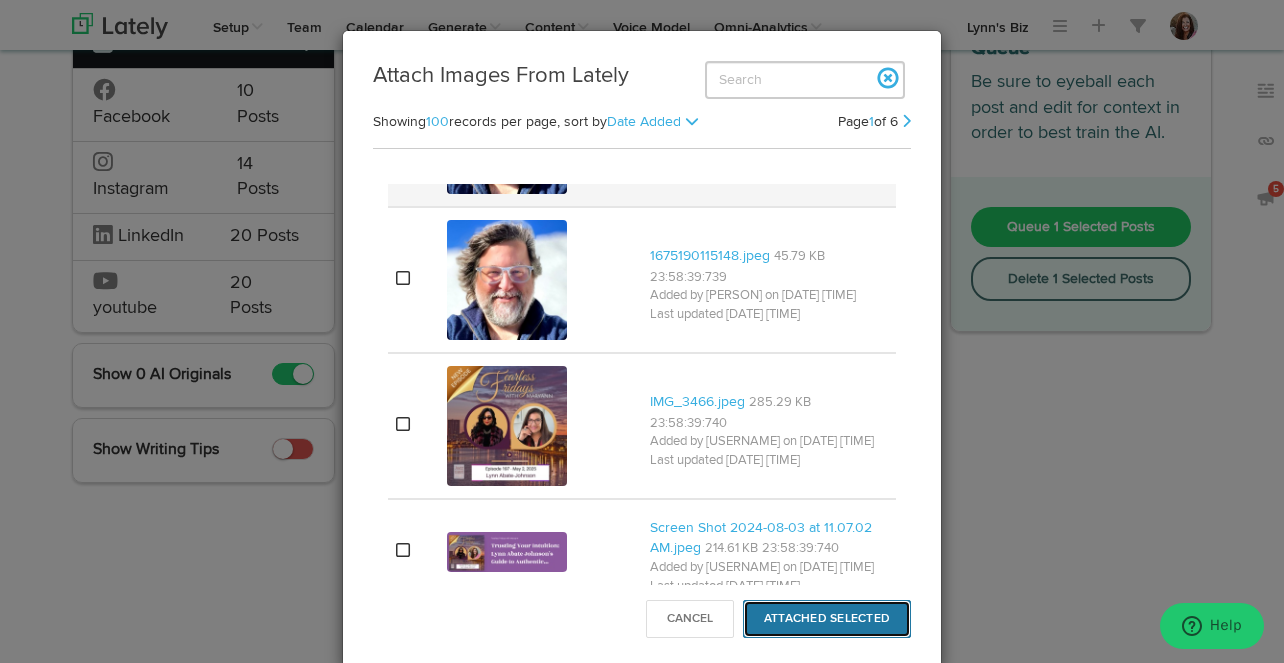 click on "Attached Selected" at bounding box center (827, 619) 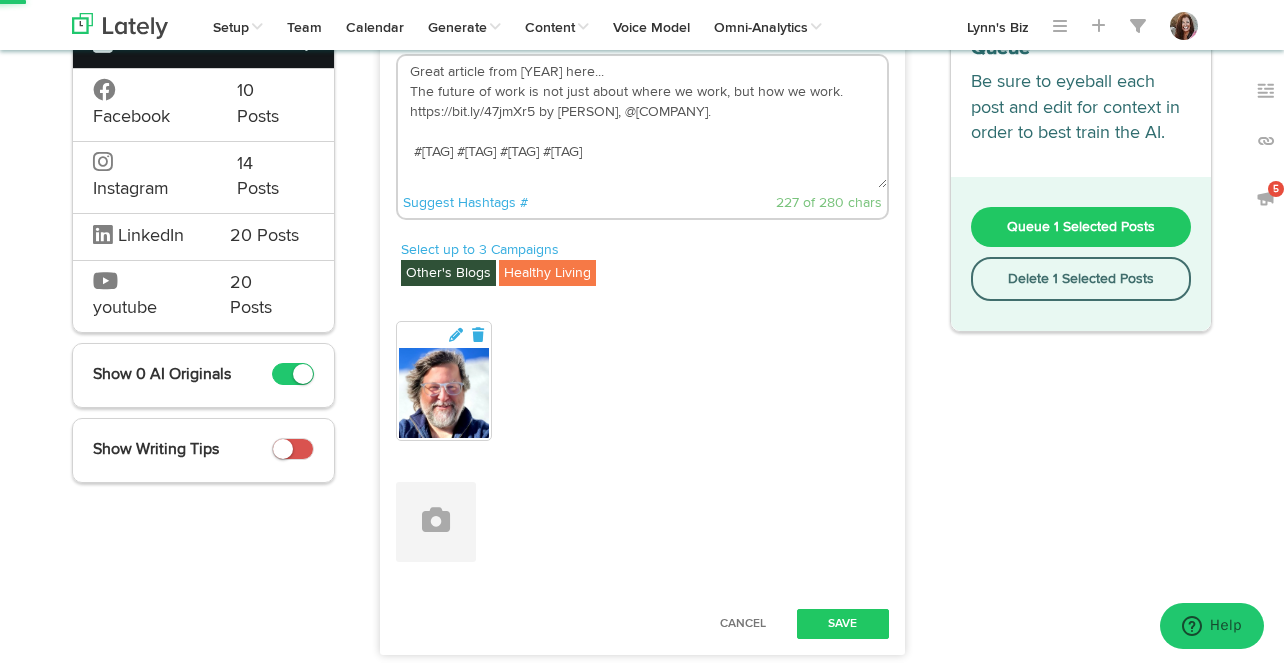 scroll, scrollTop: 0, scrollLeft: 0, axis: both 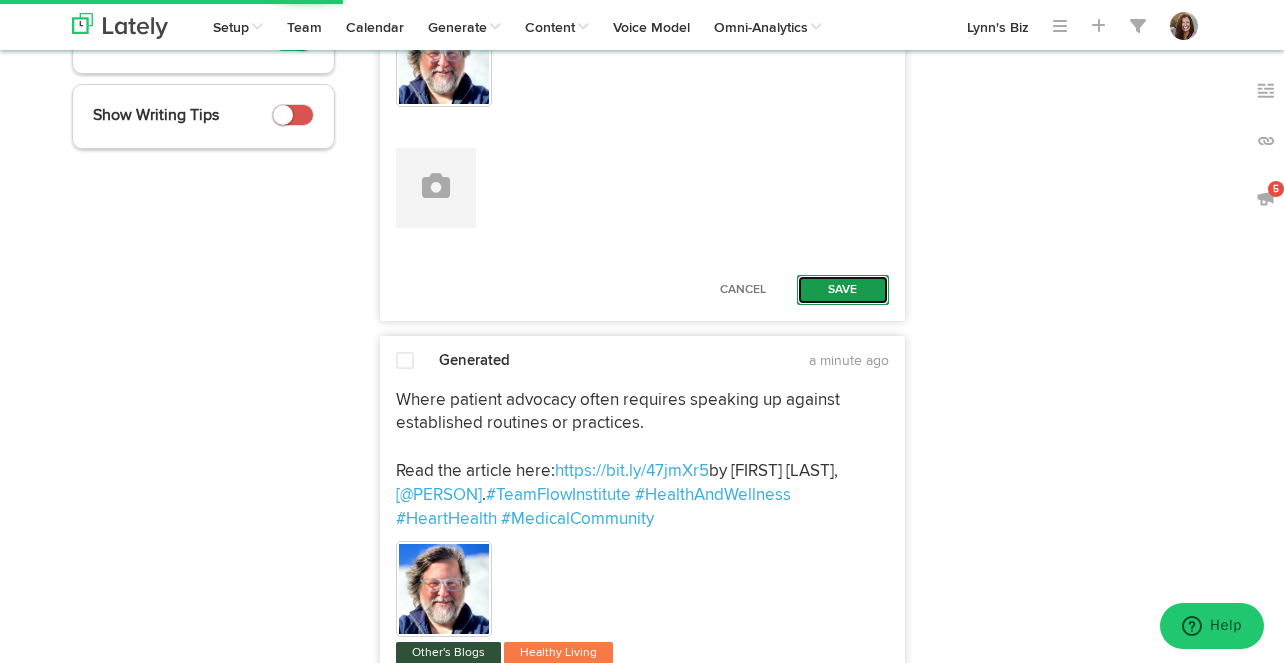 click on "Save" at bounding box center (843, 290) 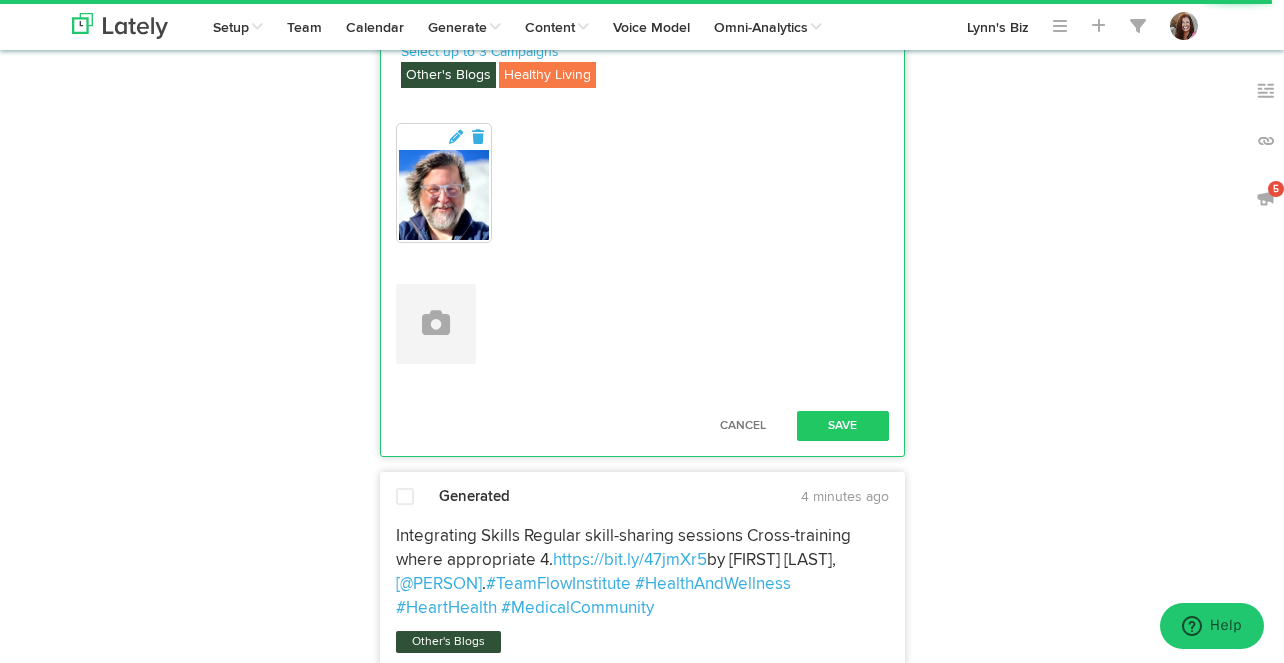 scroll, scrollTop: 1205, scrollLeft: 0, axis: vertical 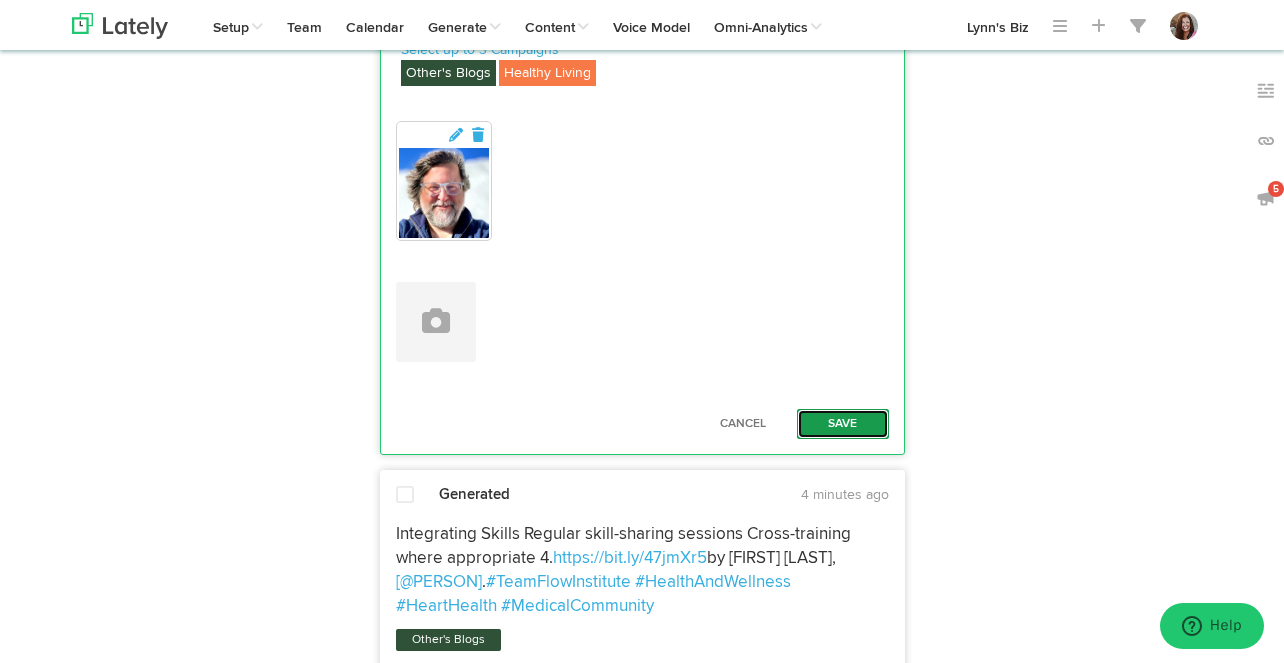 click on "Save" at bounding box center [843, 424] 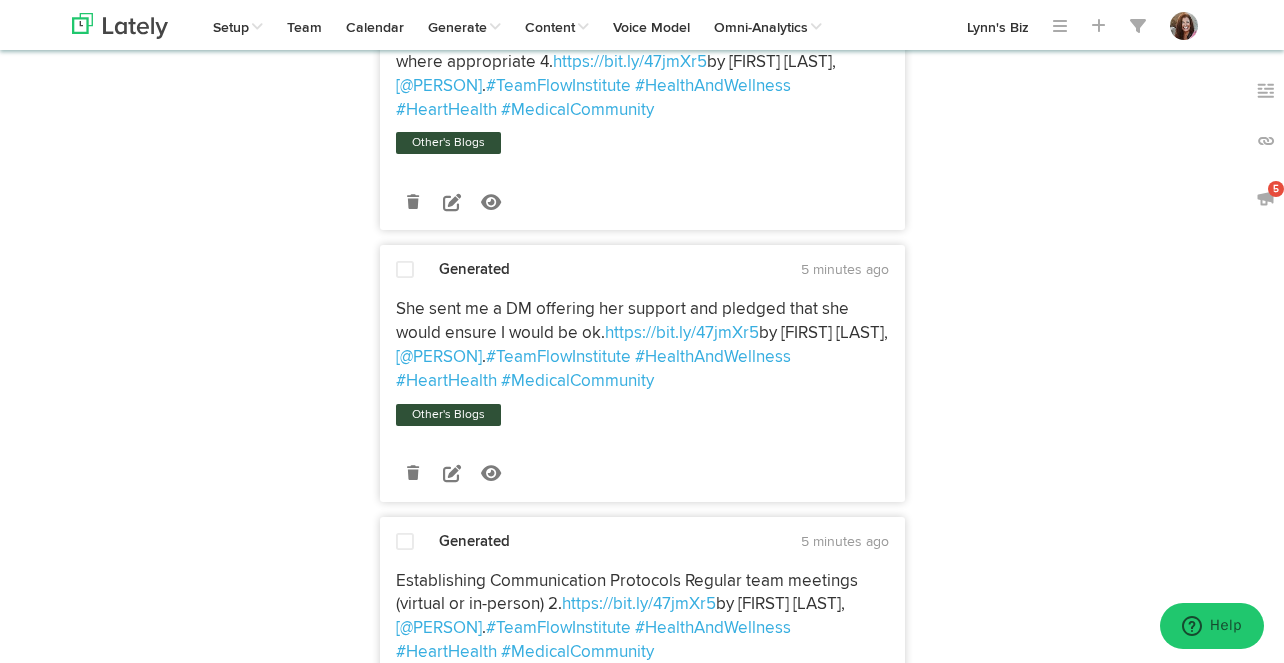 scroll, scrollTop: 1481, scrollLeft: 0, axis: vertical 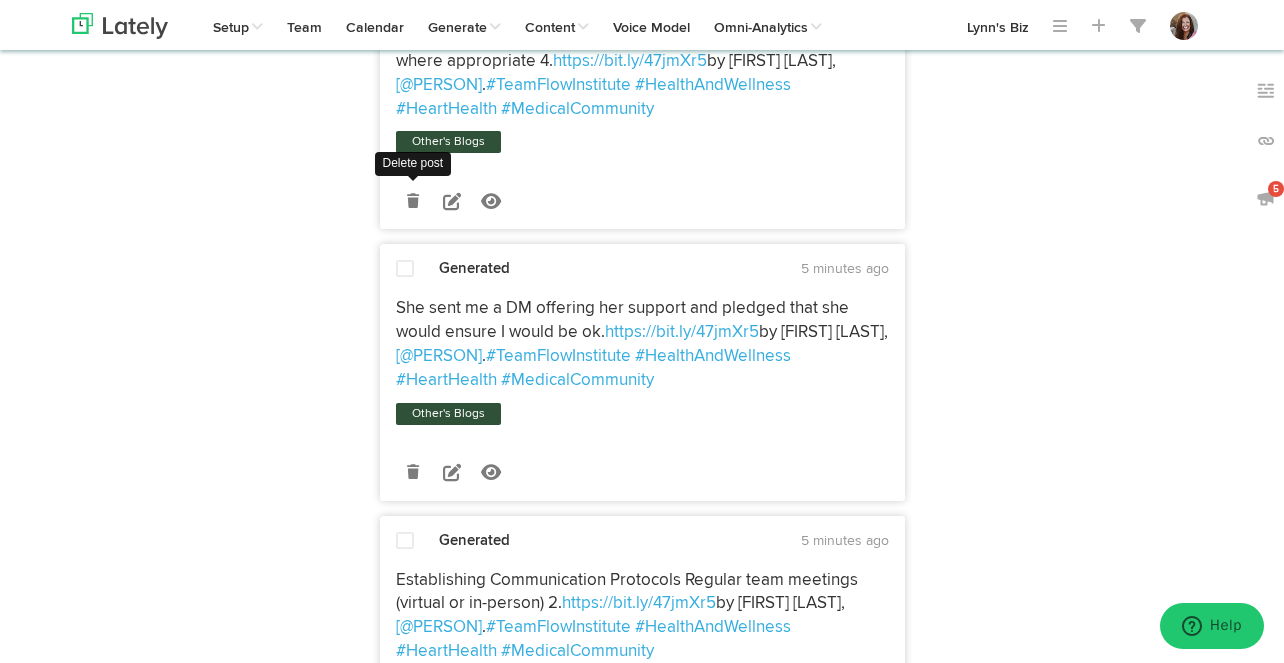 click at bounding box center (413, 201) 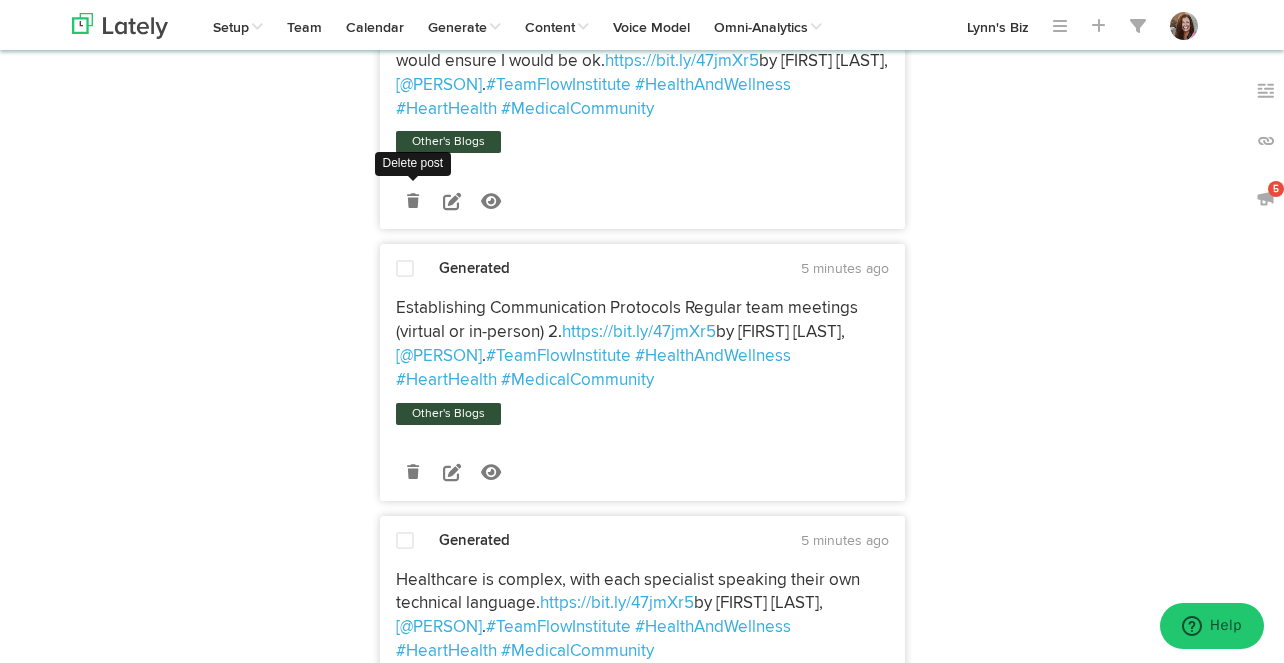click at bounding box center [413, 201] 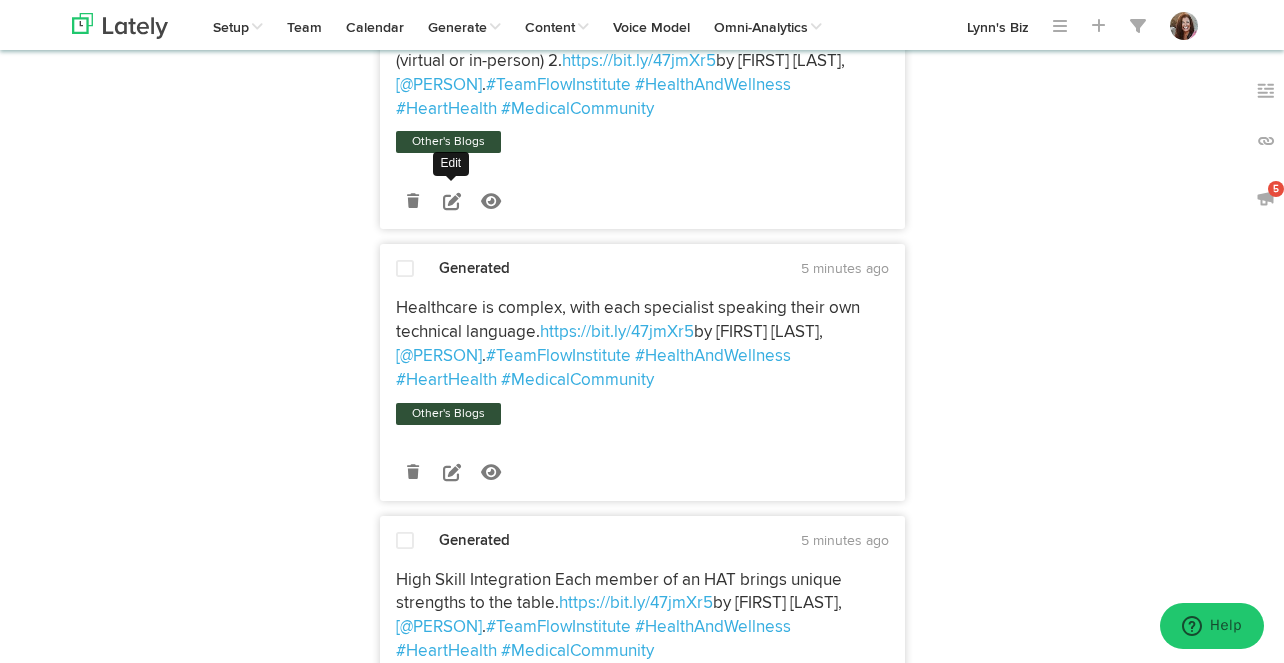 click at bounding box center [452, 201] 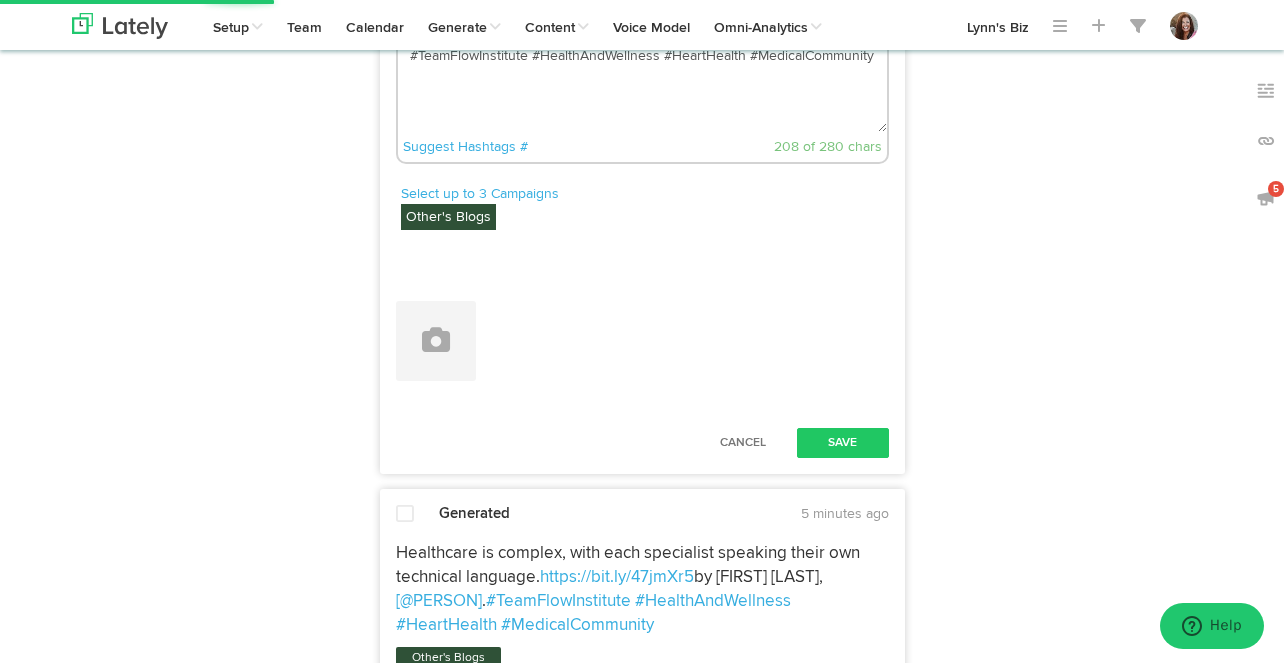 click on "Establishing Communication Protocols Regular team meetings (virtual or in-person) 2. https://bit.ly/47jmXr5 by [FIRST] [LAST], @teamflowinst. #TeamFlowInstitute #HealthAndWellness #HeartHealth #MedicalCommunity" at bounding box center (642, 66) 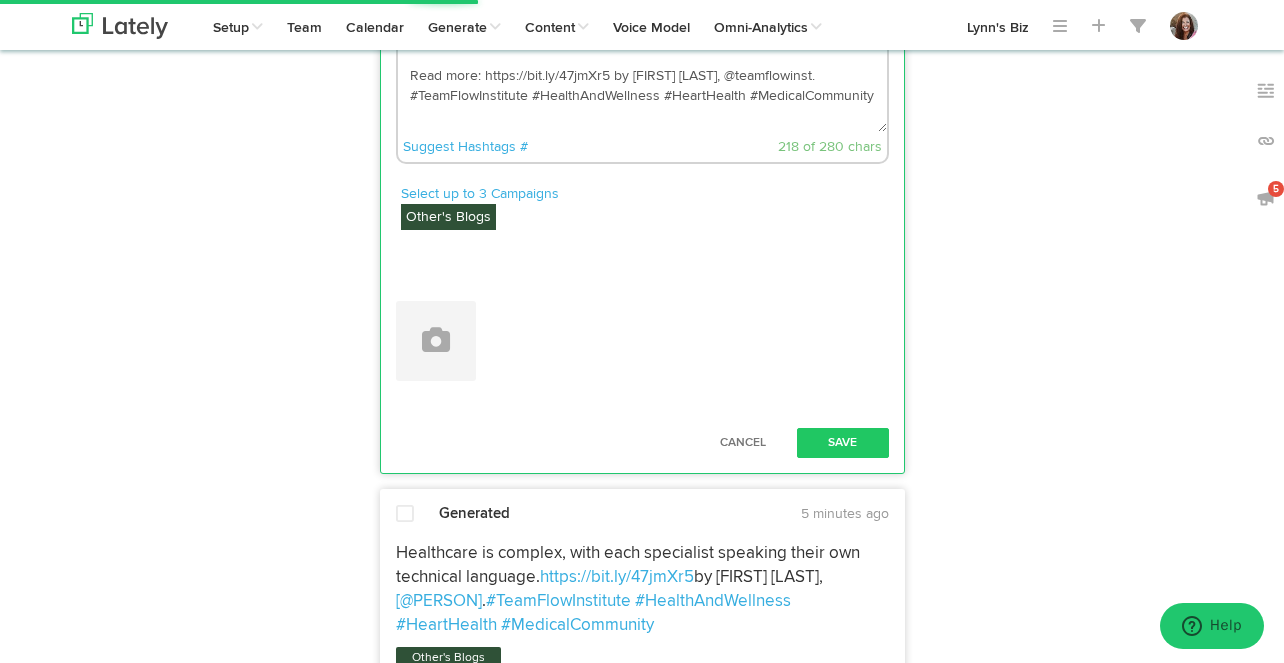 click on "Establishing Communication Protocols Regular team meetings (virtual or in-person)
Read more: https://bit.ly/47jmXr5 by [FIRST] [LAST], @teamflowinst. #TeamFlowInstitute #HealthAndWellness #HeartHealth #MedicalCommunity" at bounding box center (642, 66) 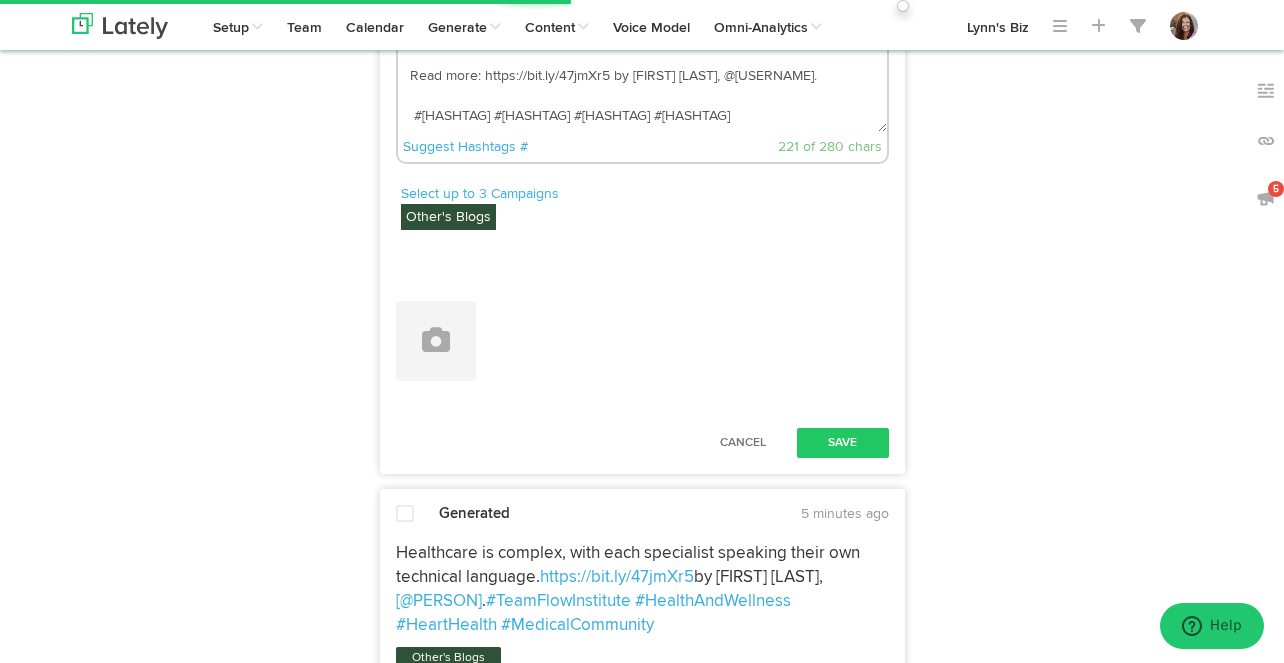 scroll, scrollTop: 20, scrollLeft: 0, axis: vertical 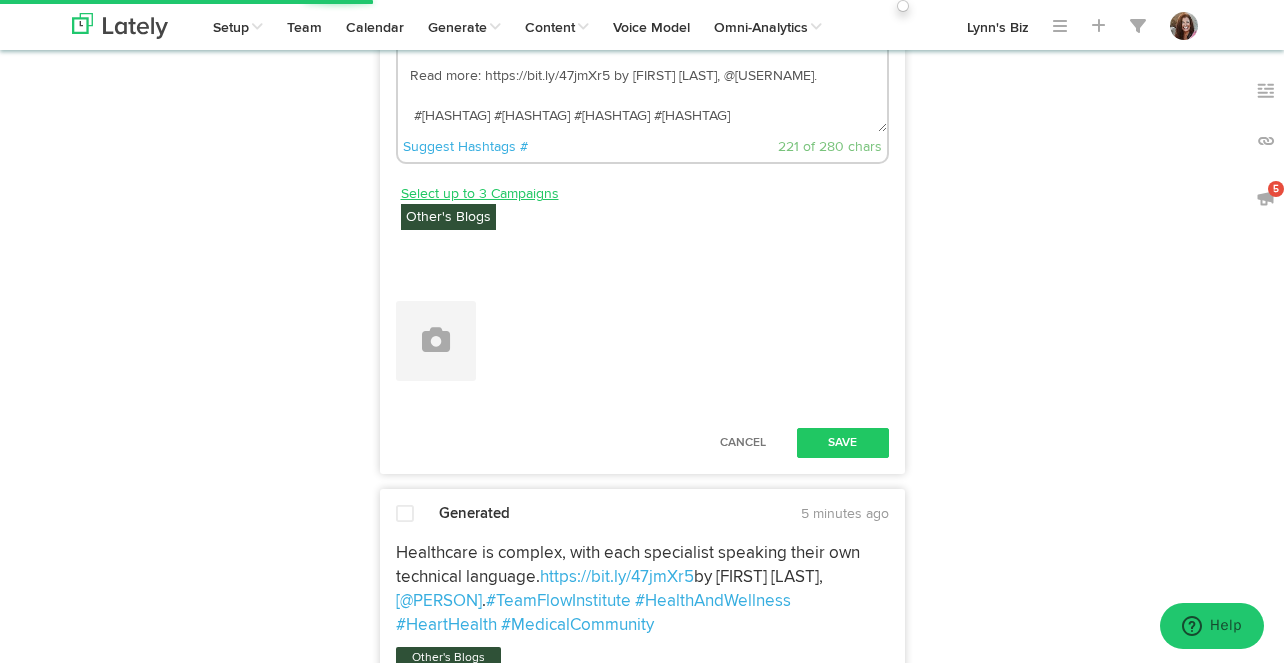 type on "Establishing Communication Protocols Regular team meetings (virtual or in-person)
Read more: https://bit.ly/47jmXr5 by [FIRST] [LAST], @[USERNAME].
#[HASHTAG] #[HASHTAG] #[HASHTAG] #[HASHTAG]" 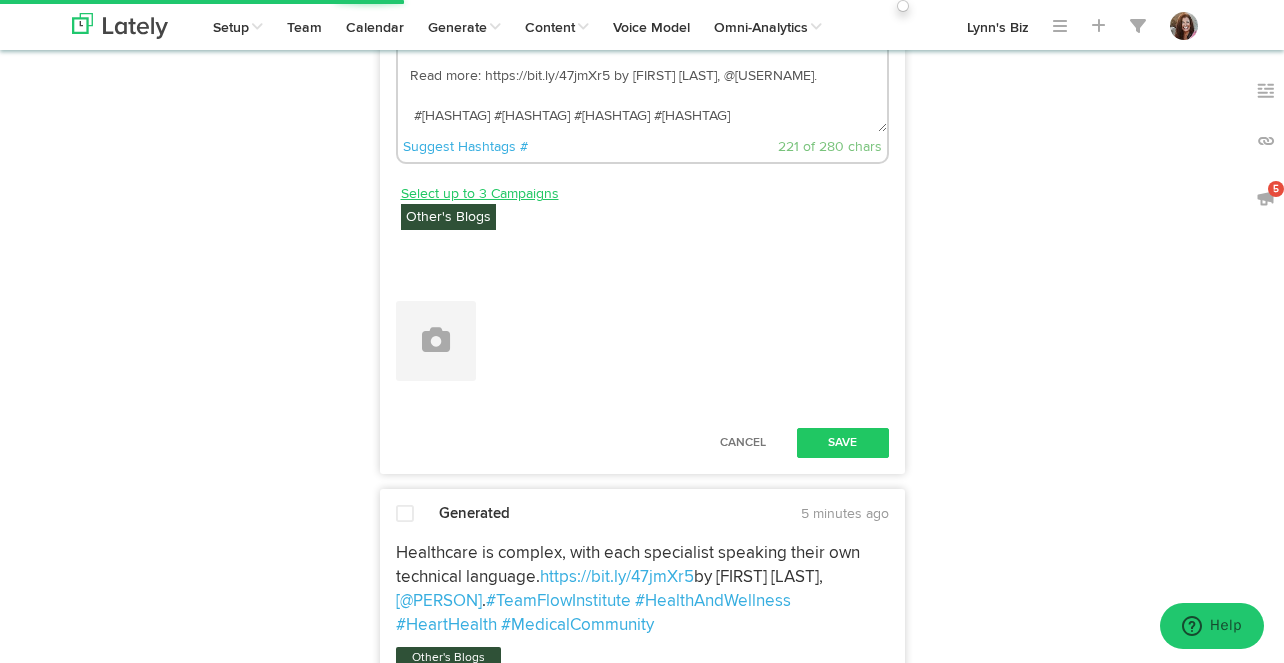 click on "Select up to 3 Campaigns" at bounding box center [480, 194] 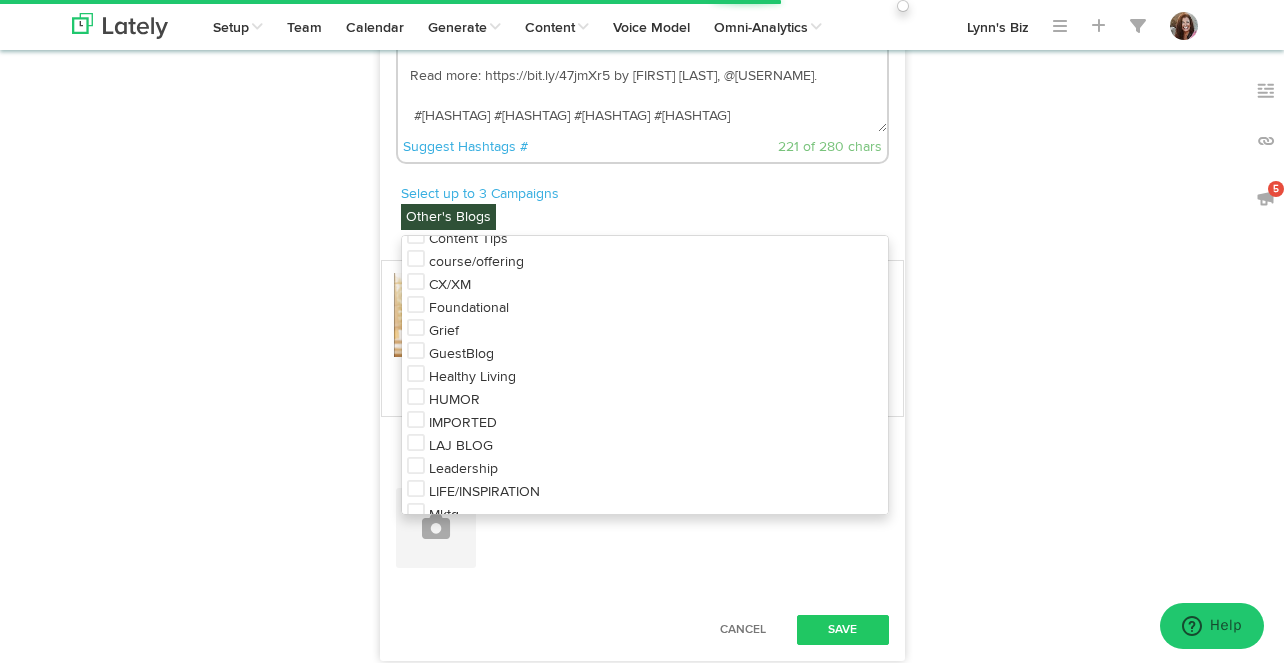 scroll, scrollTop: 502, scrollLeft: 0, axis: vertical 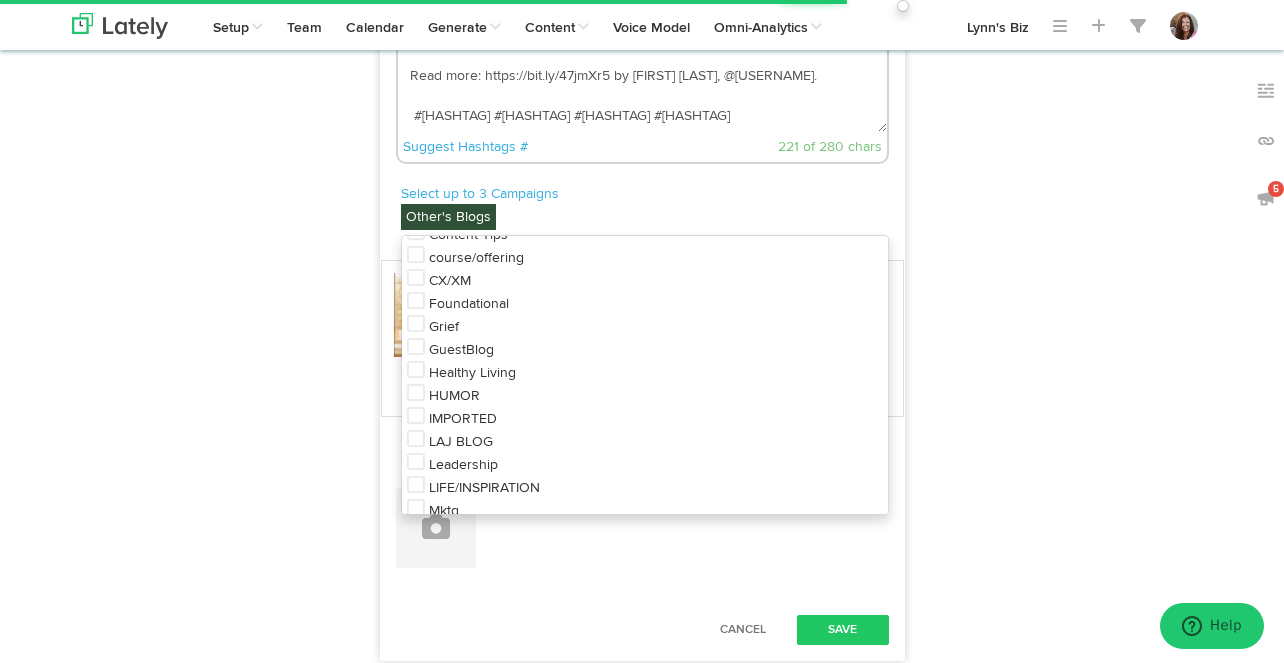 click on "Healthy Living" at bounding box center (472, 373) 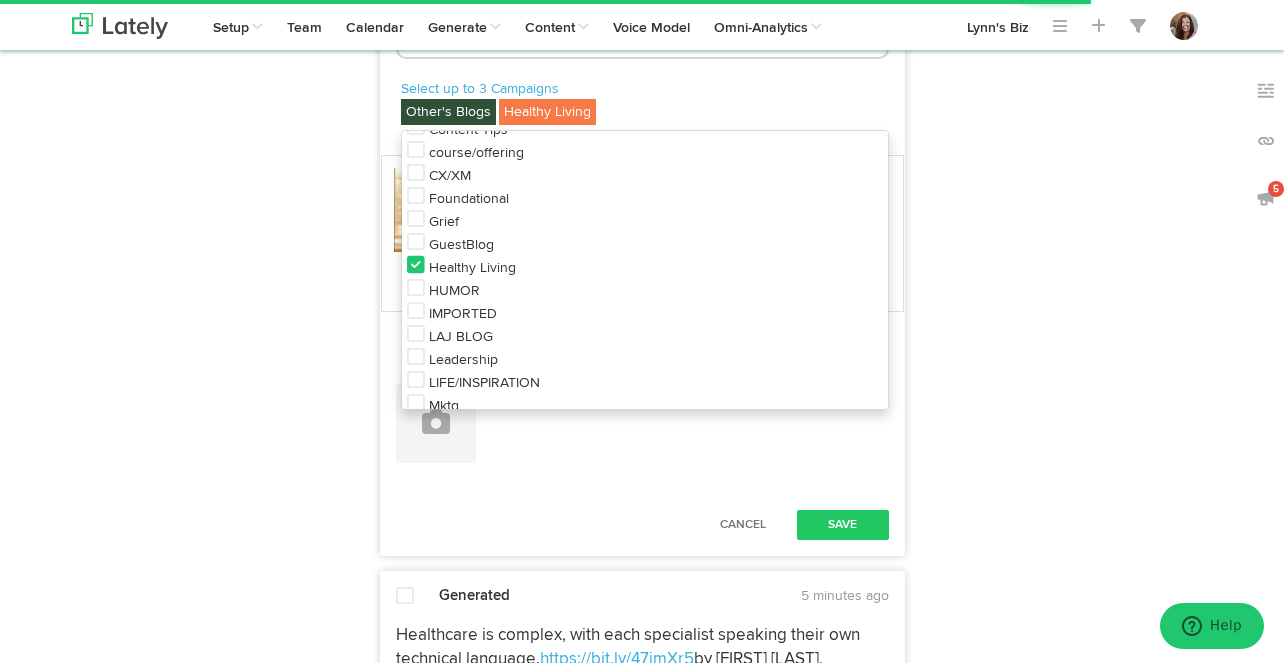 scroll, scrollTop: 1592, scrollLeft: 0, axis: vertical 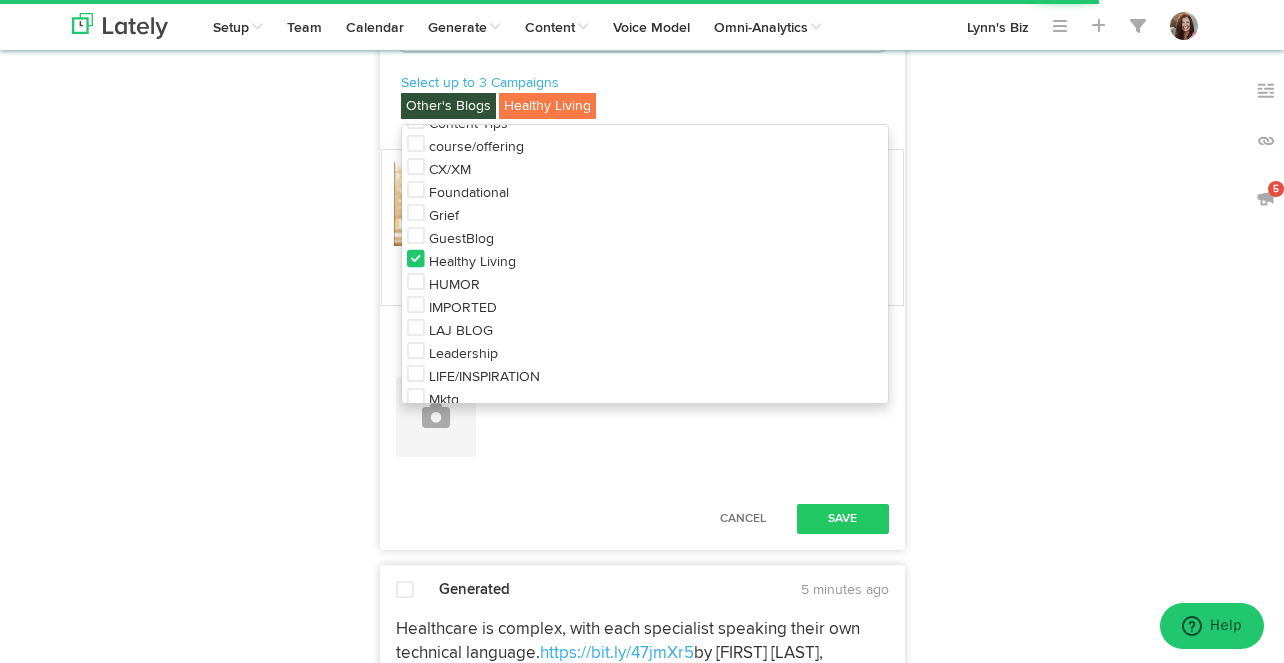 click on "Show Results For
X
10 Posts
Facebook
10 Posts
Instagram
14 Posts
LinkedIn
20 Posts
youtube
20 Posts
Show 0 AI Originals
Show Writing Tips" at bounding box center [203, 133] 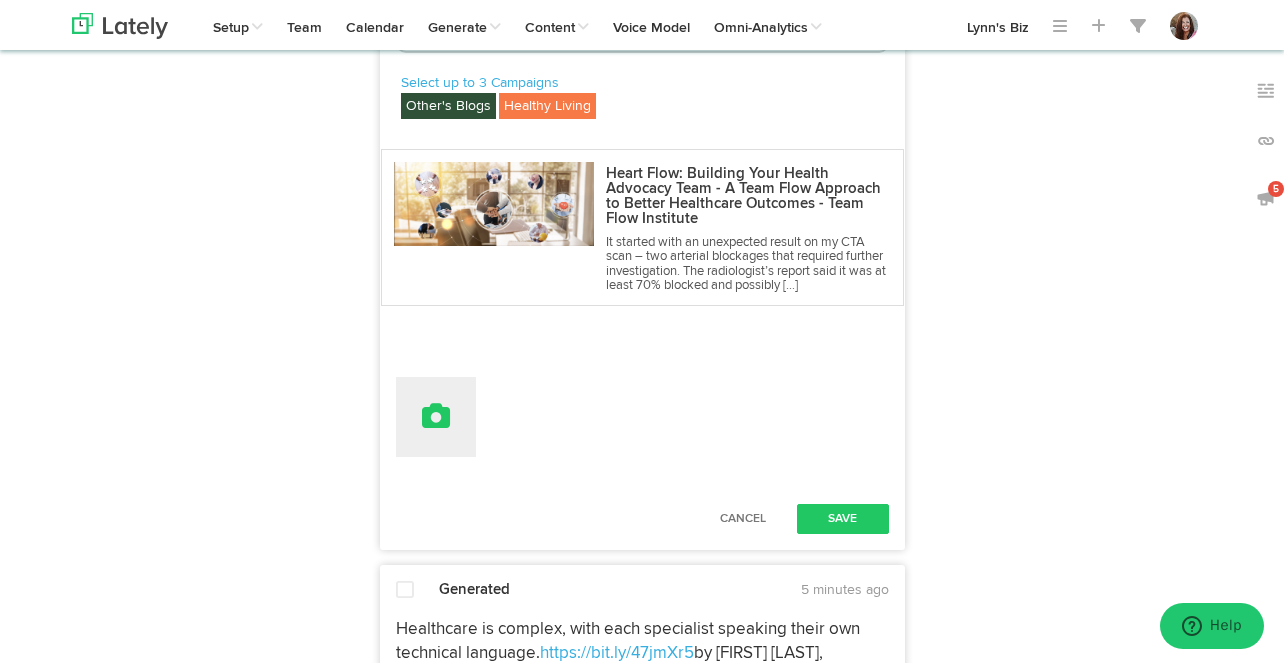 click at bounding box center [436, 416] 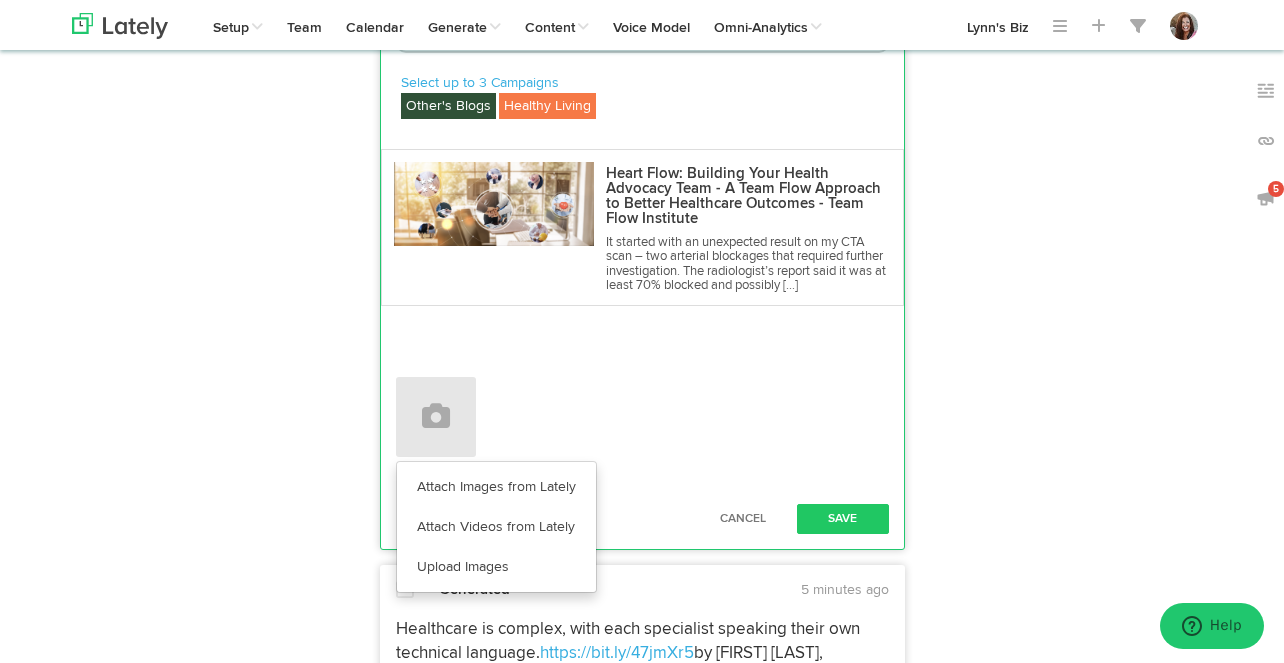 click on "Show Results For
X
10 Posts
Facebook
10 Posts
Instagram
14 Posts
LinkedIn
20 Posts
youtube
20 Posts
Show 0 AI Originals
Show Writing Tips" at bounding box center [203, 133] 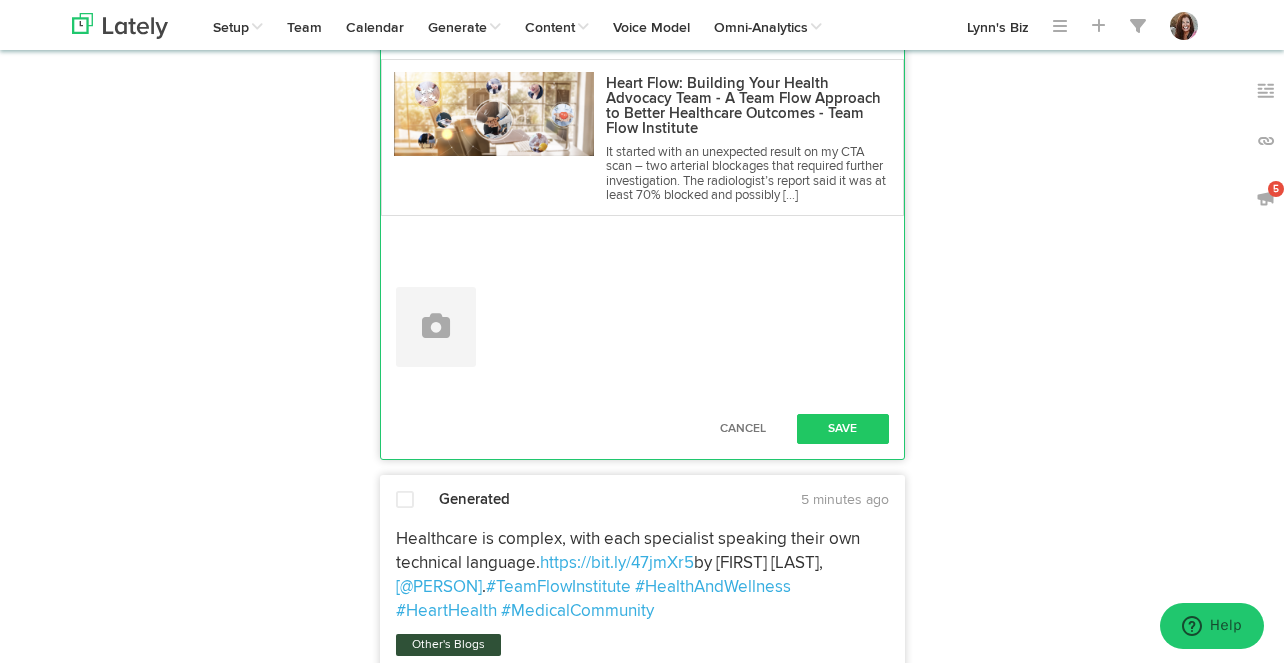 scroll, scrollTop: 1714, scrollLeft: 0, axis: vertical 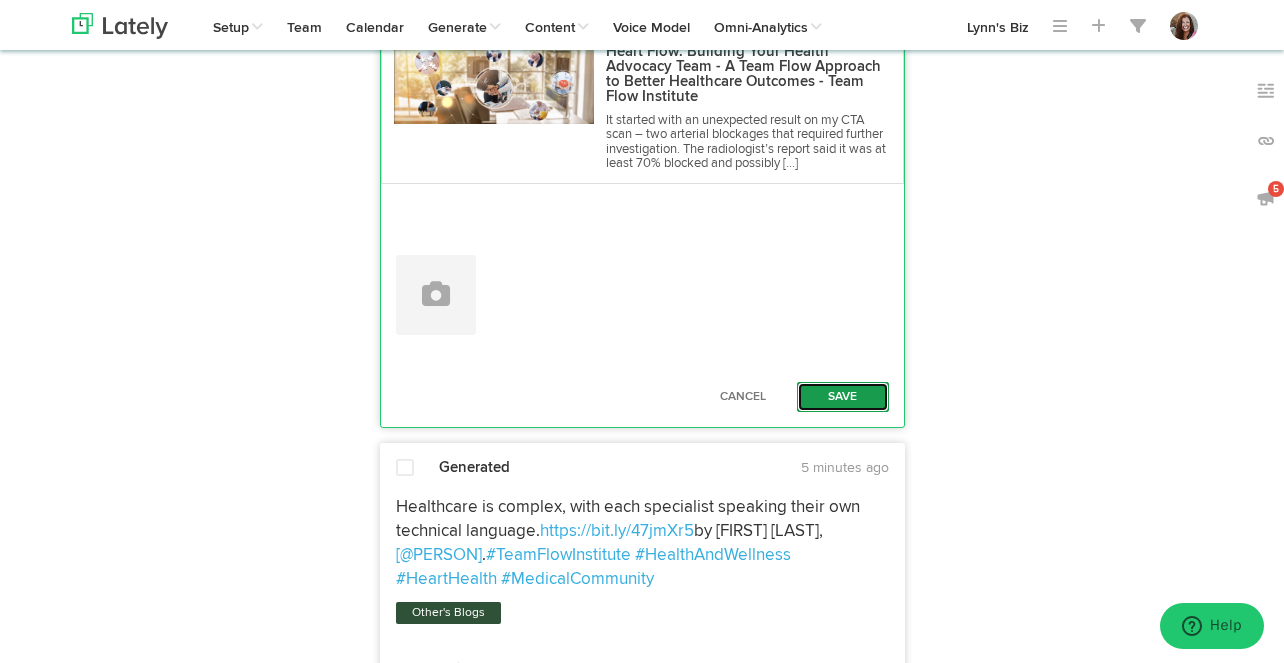 click on "Save" at bounding box center [843, 397] 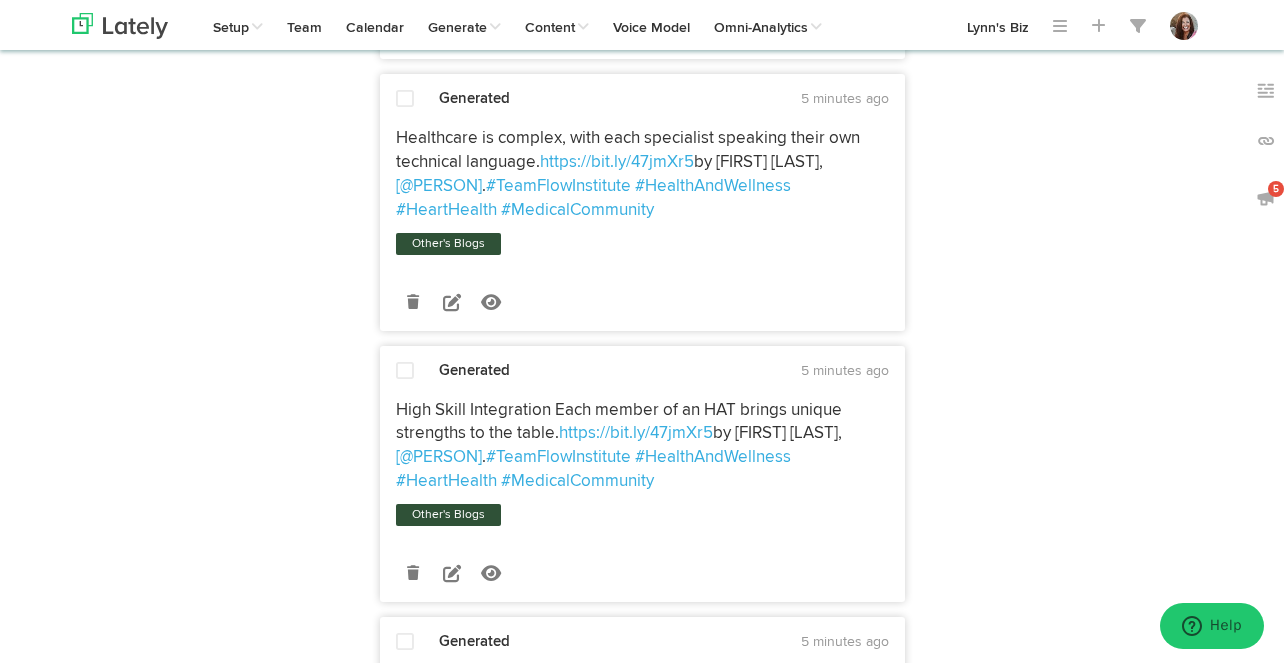 scroll, scrollTop: 1891, scrollLeft: 0, axis: vertical 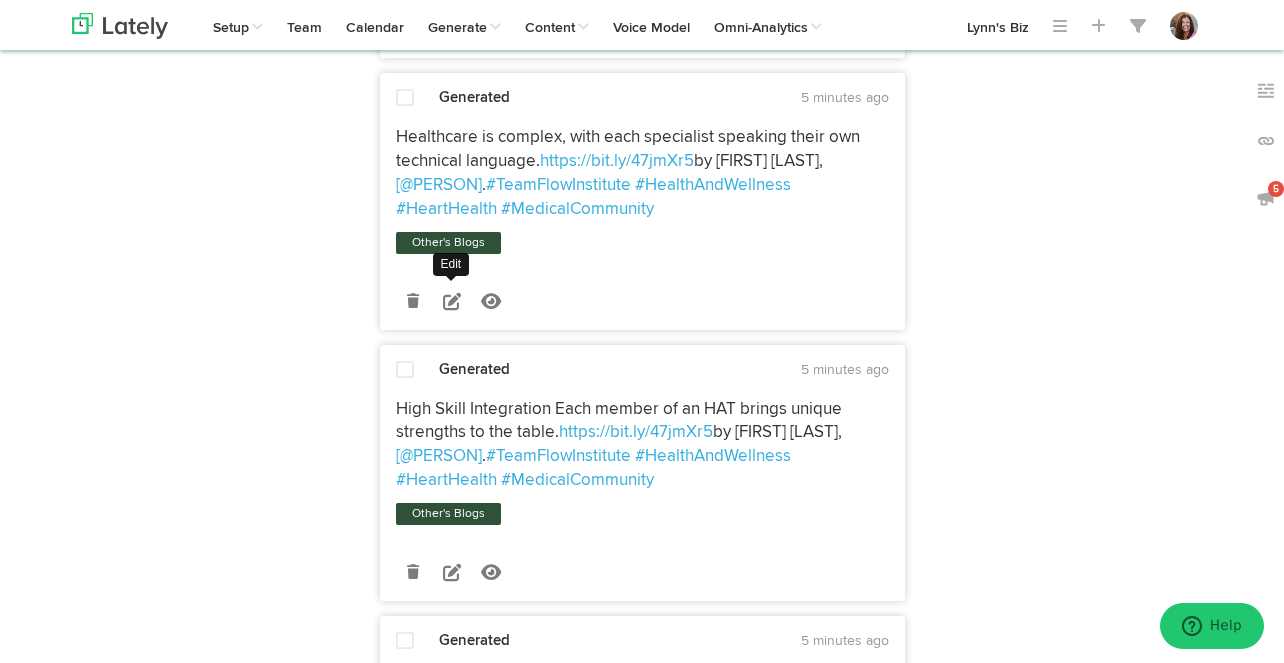 click at bounding box center (452, 301) 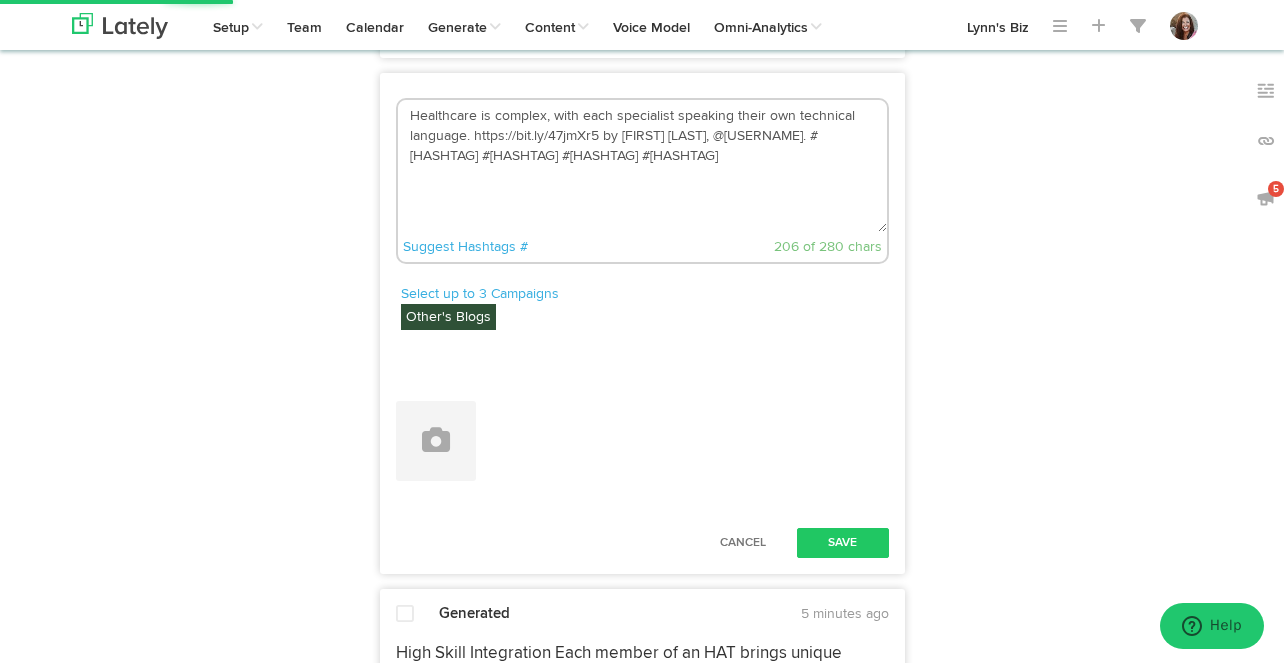 click on "Healthcare is complex, with each specialist speaking their own technical language. https://bit.ly/47jmXr5 by [FIRST] [LAST], @[USERNAME]. #[HASHTAG] #[HASHTAG] #[HASHTAG] #[HASHTAG]" at bounding box center (642, 166) 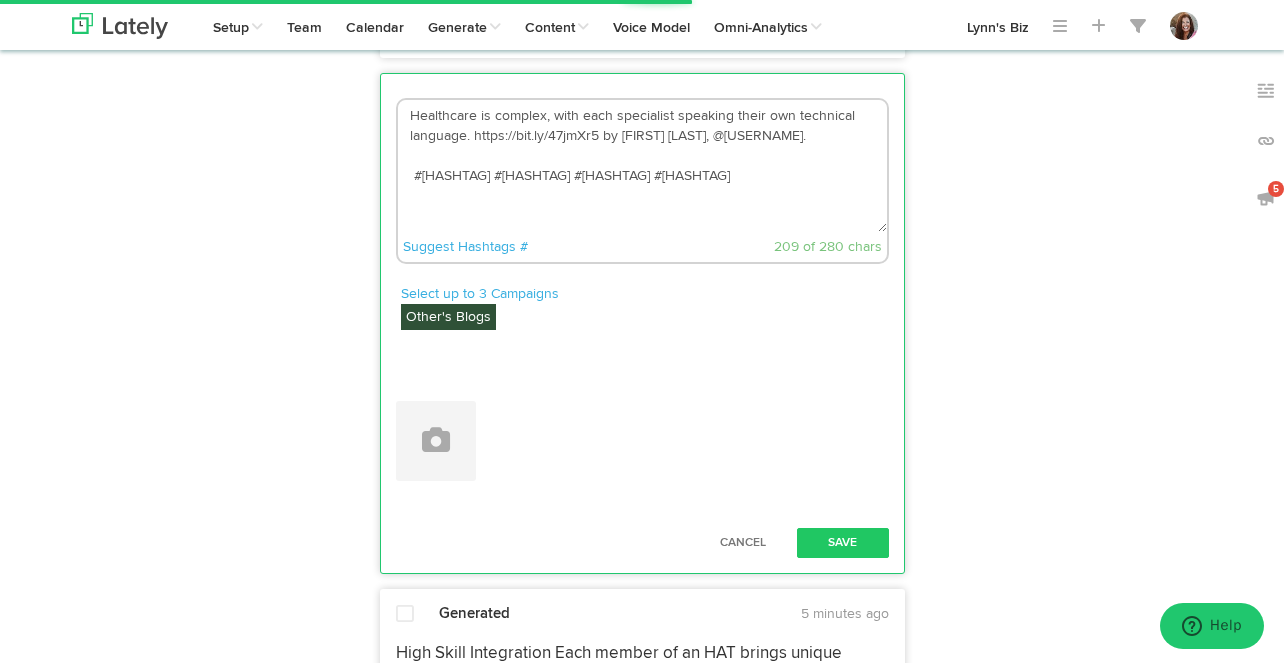 click on "Healthcare is complex, with each specialist speaking their own technical language. https://bit.ly/47jmXr5 by [FIRST] [LAST], @[USERNAME].
#[HASHTAG] #[HASHTAG] #[HASHTAG] #[HASHTAG]" at bounding box center [642, 166] 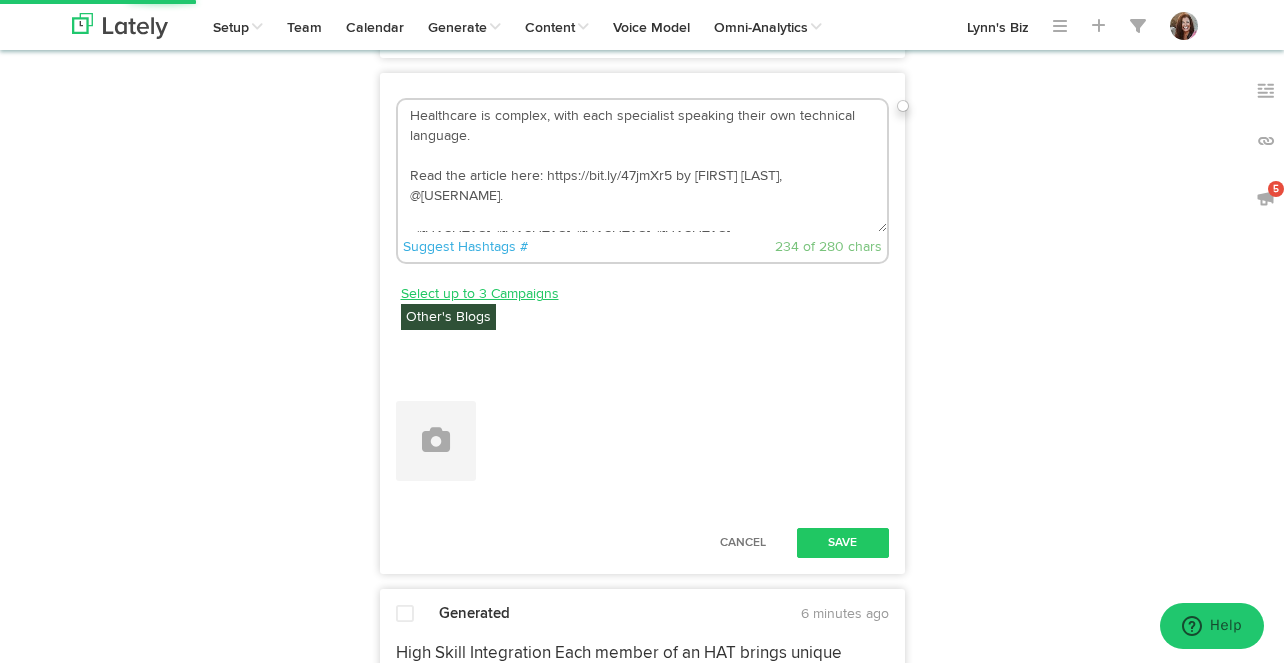 type on "Healthcare is complex, with each specialist speaking their own technical language.
Read the article here: https://bit.ly/47jmXr5 by [FIRST] [LAST], @[USERNAME].
#[HASHTAG] #[HASHTAG] #[HASHTAG] #[HASHTAG]" 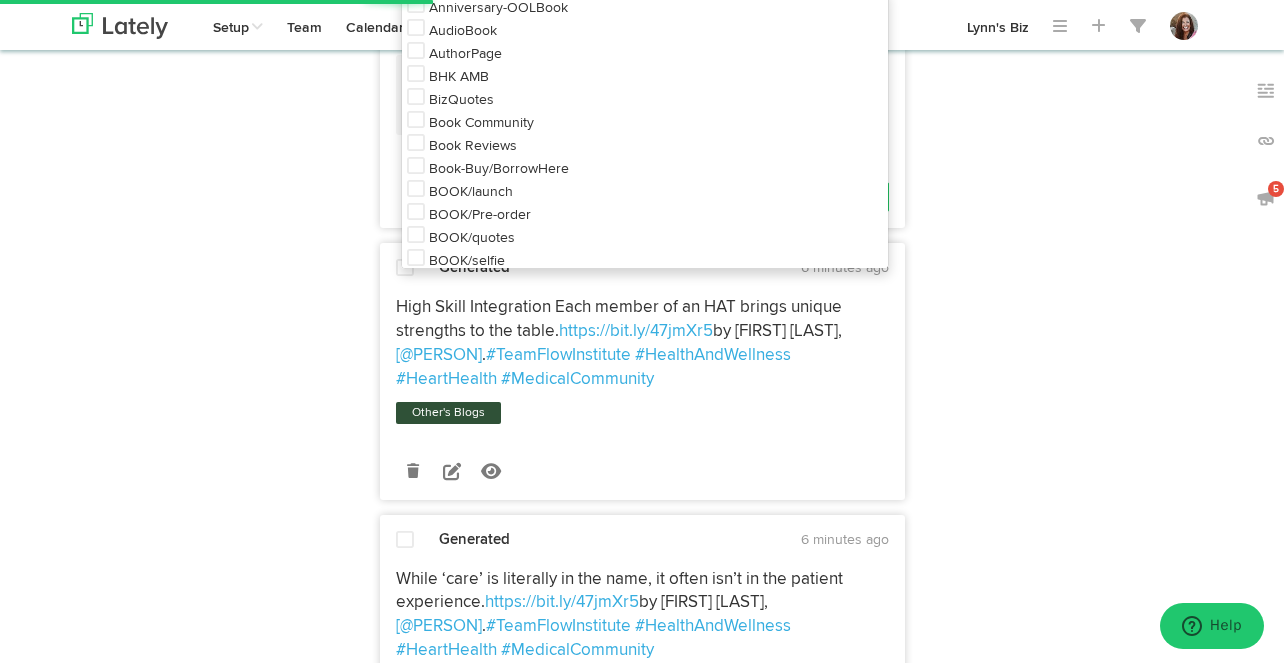 scroll, scrollTop: 2261, scrollLeft: 0, axis: vertical 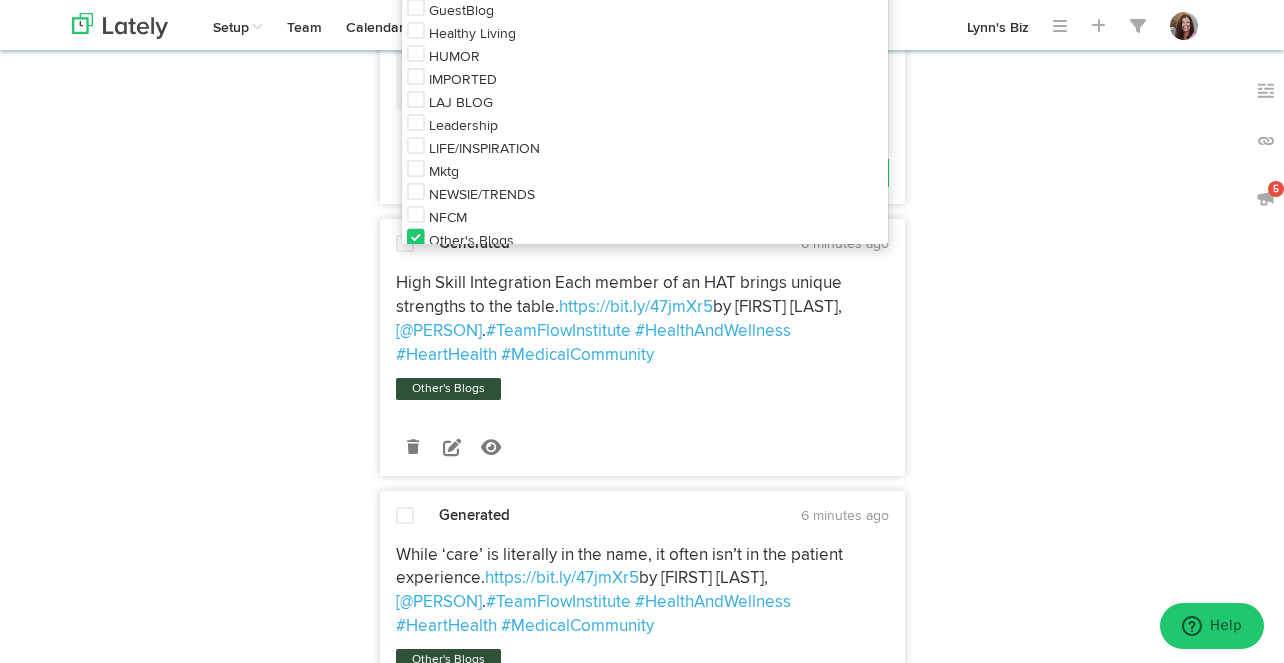 click on "Healthy Living" at bounding box center [645, 32] 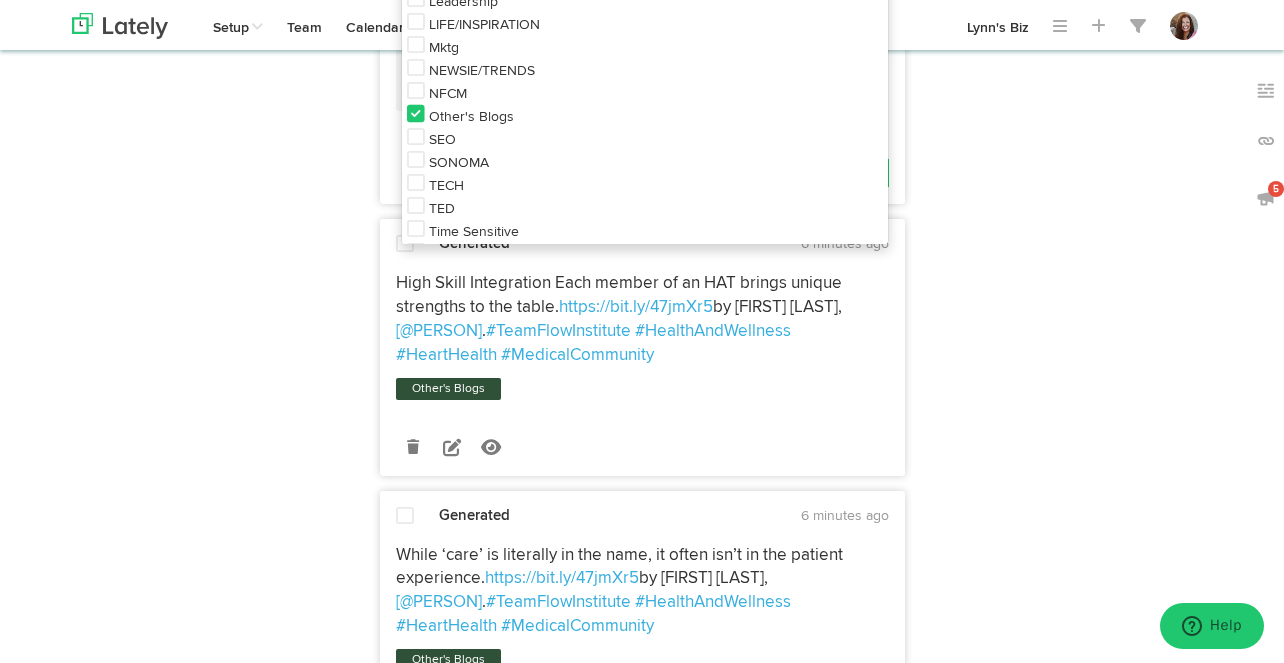 scroll, scrollTop: 742, scrollLeft: 0, axis: vertical 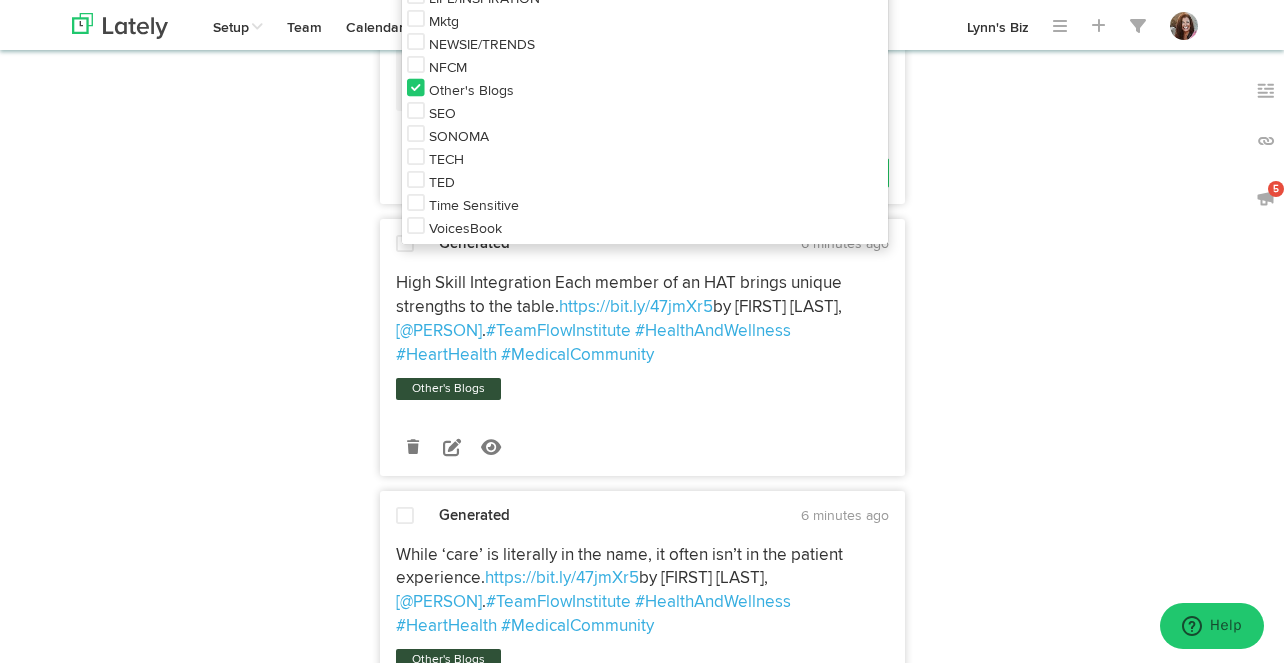 click on "Show Results For
X
10 Posts
Facebook
10 Posts
Instagram
14 Posts
LinkedIn
20 Posts
youtube
20 Posts
Show 0 AI Originals
Show Writing Tips" at bounding box center [203, -510] 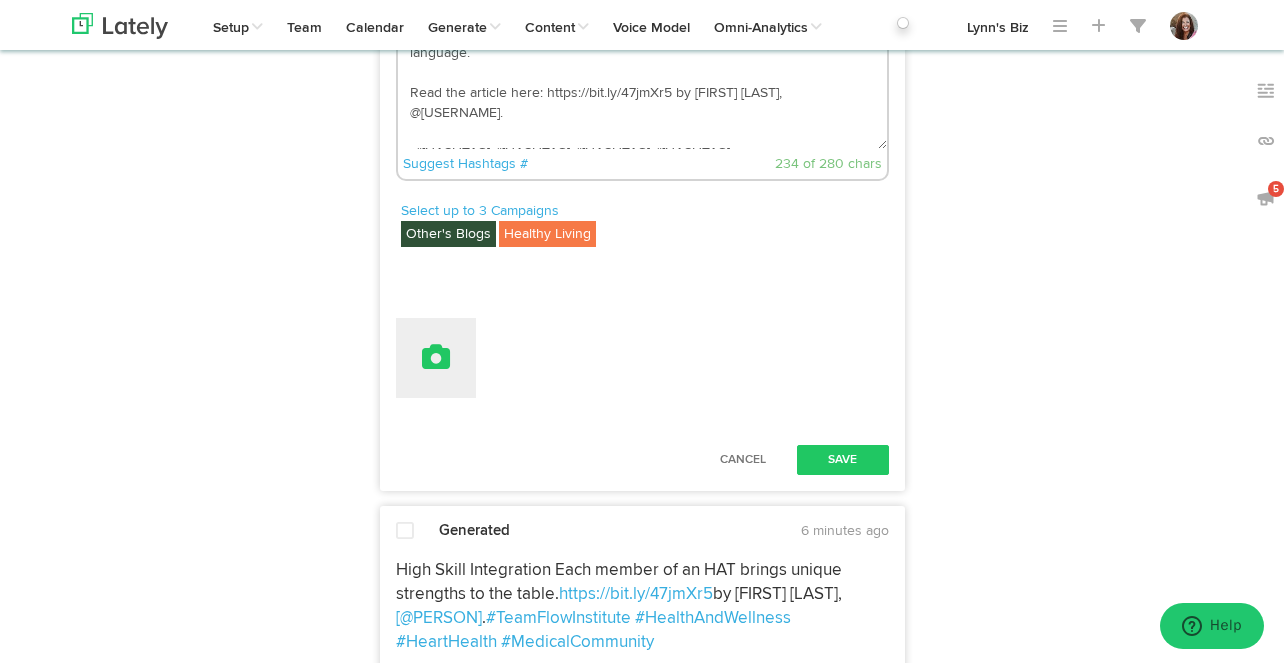 scroll, scrollTop: 1975, scrollLeft: 0, axis: vertical 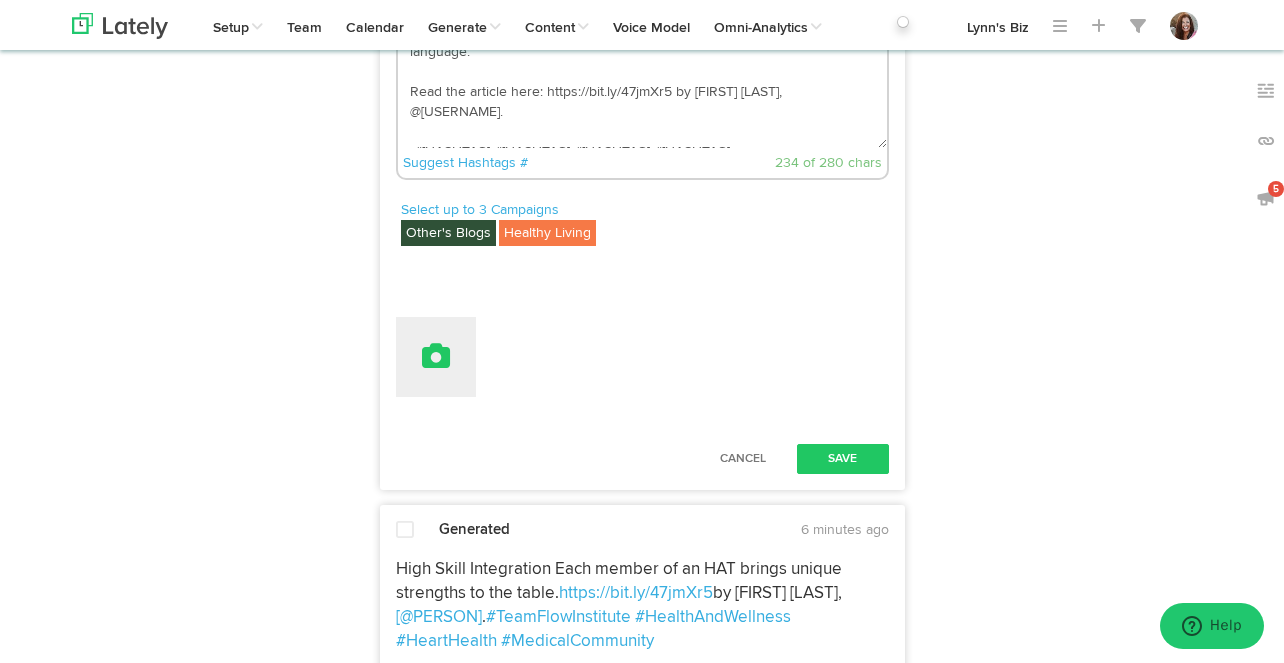 click at bounding box center [436, 357] 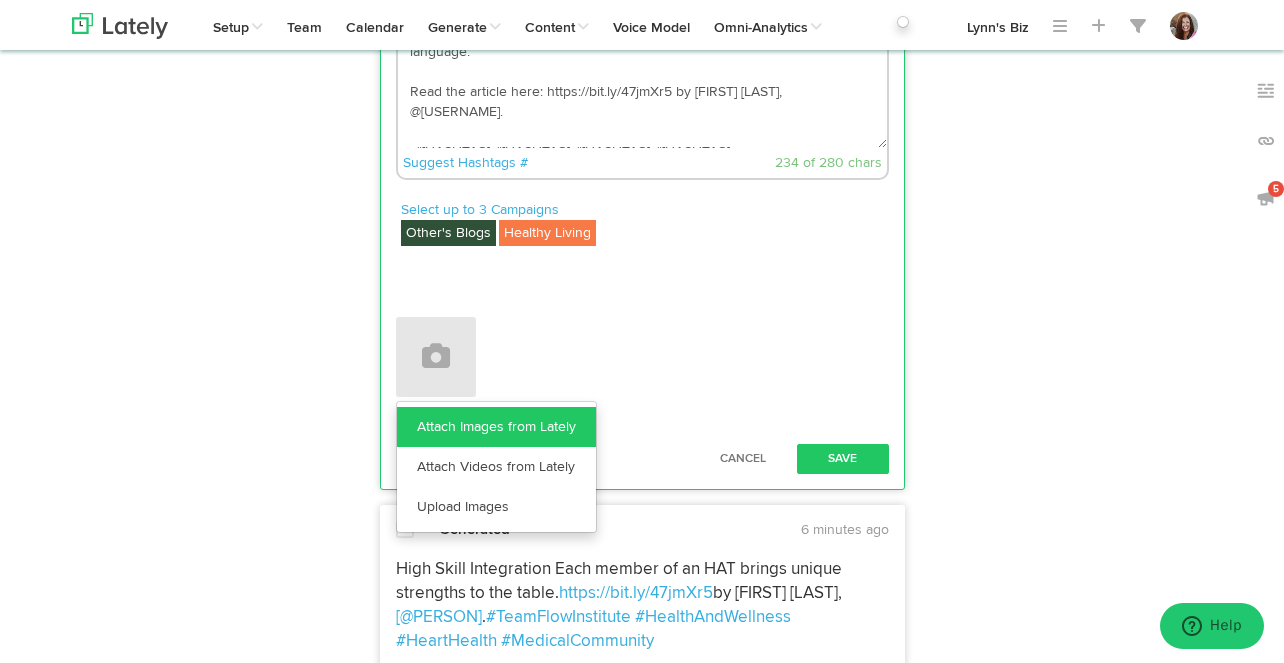 click on "Attach Images from Lately" at bounding box center (496, 427) 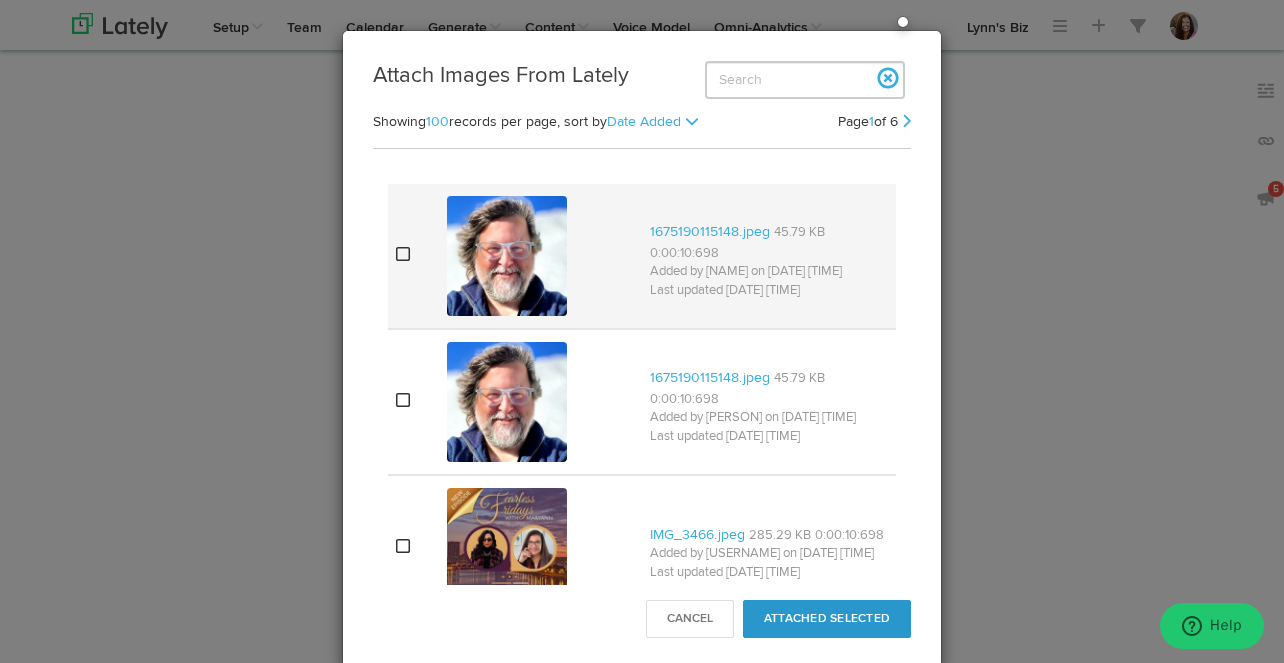 click at bounding box center [403, 254] 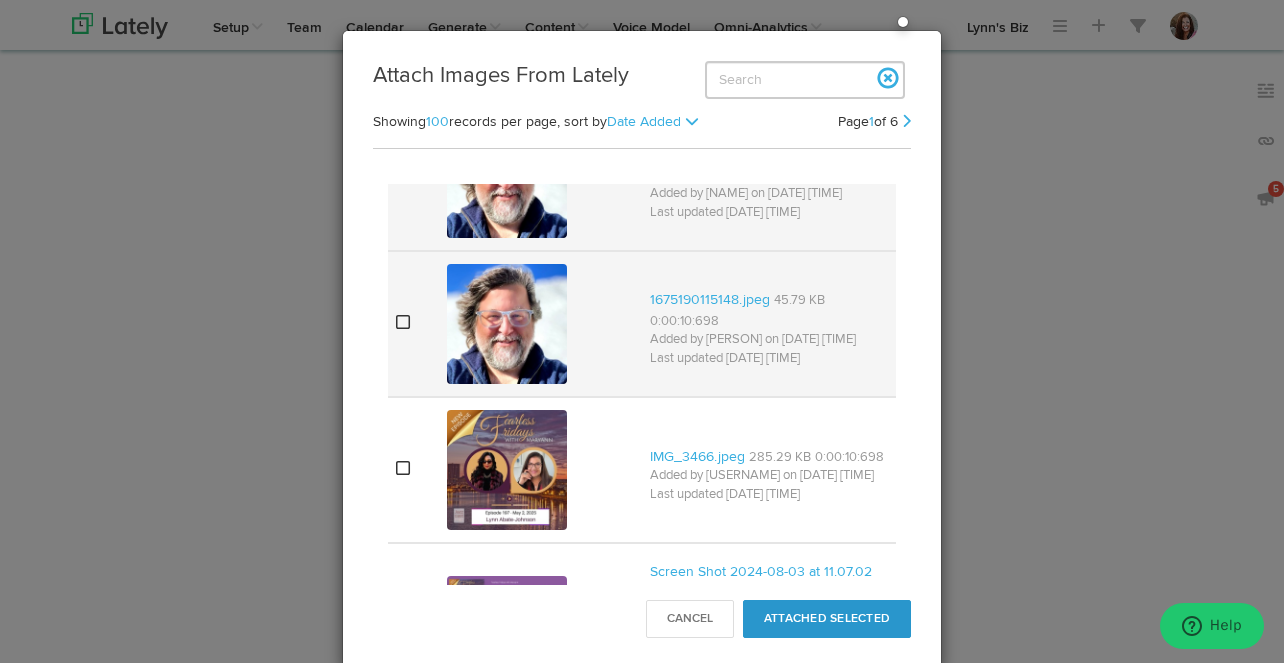 scroll, scrollTop: 116, scrollLeft: 0, axis: vertical 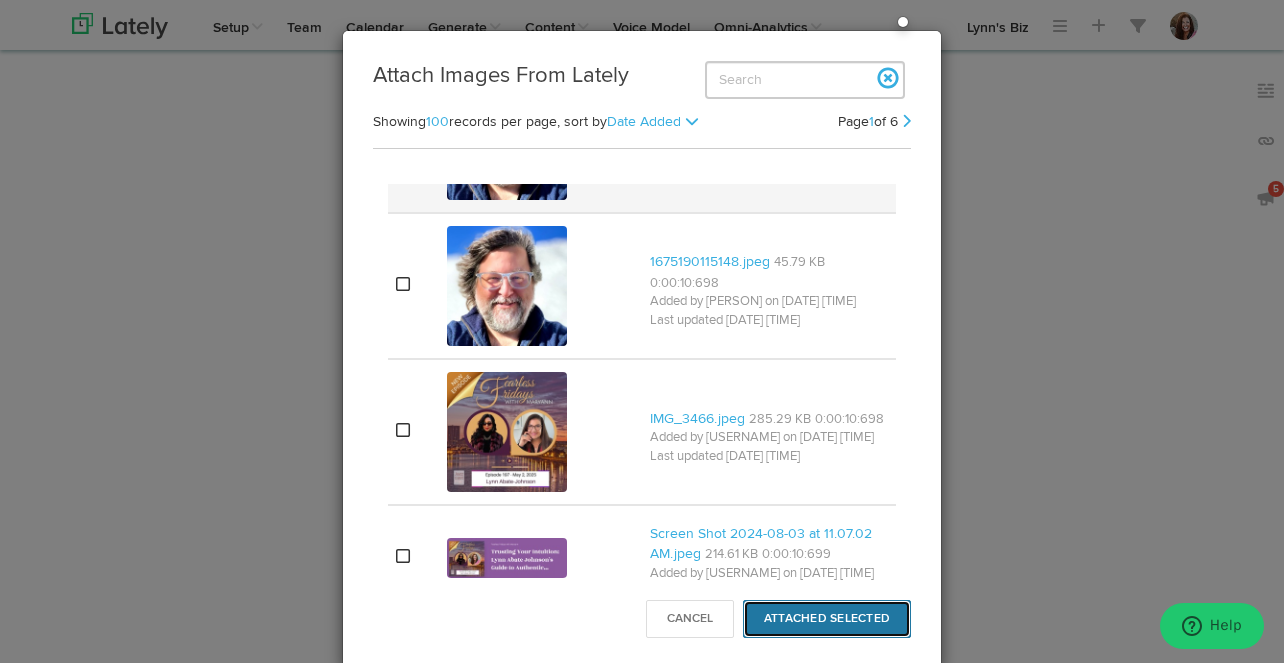 click on "Attached Selected" at bounding box center [827, 619] 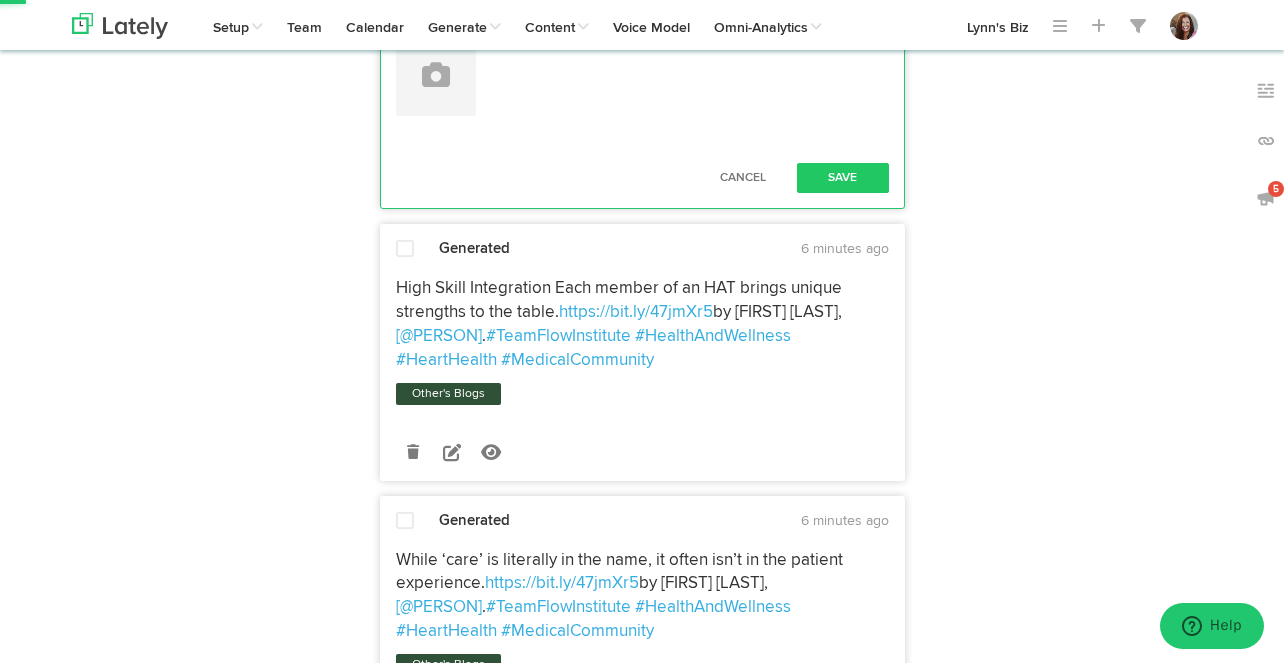 scroll, scrollTop: 2393, scrollLeft: 0, axis: vertical 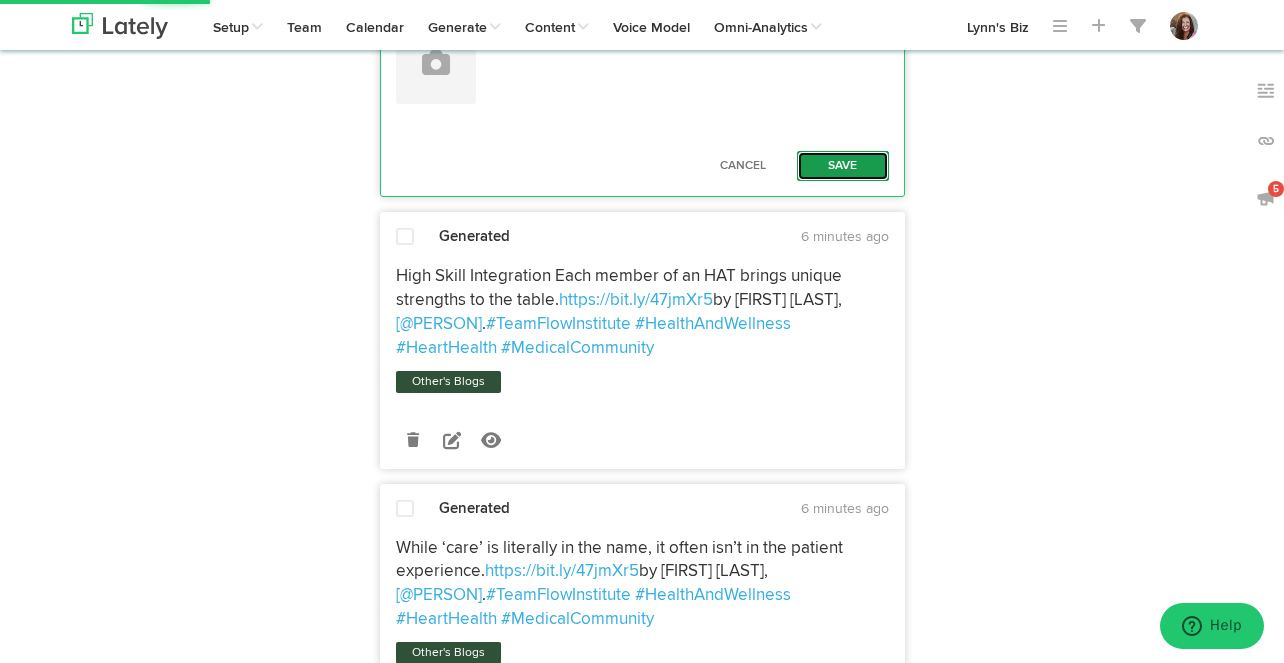 click on "Save" at bounding box center [843, 166] 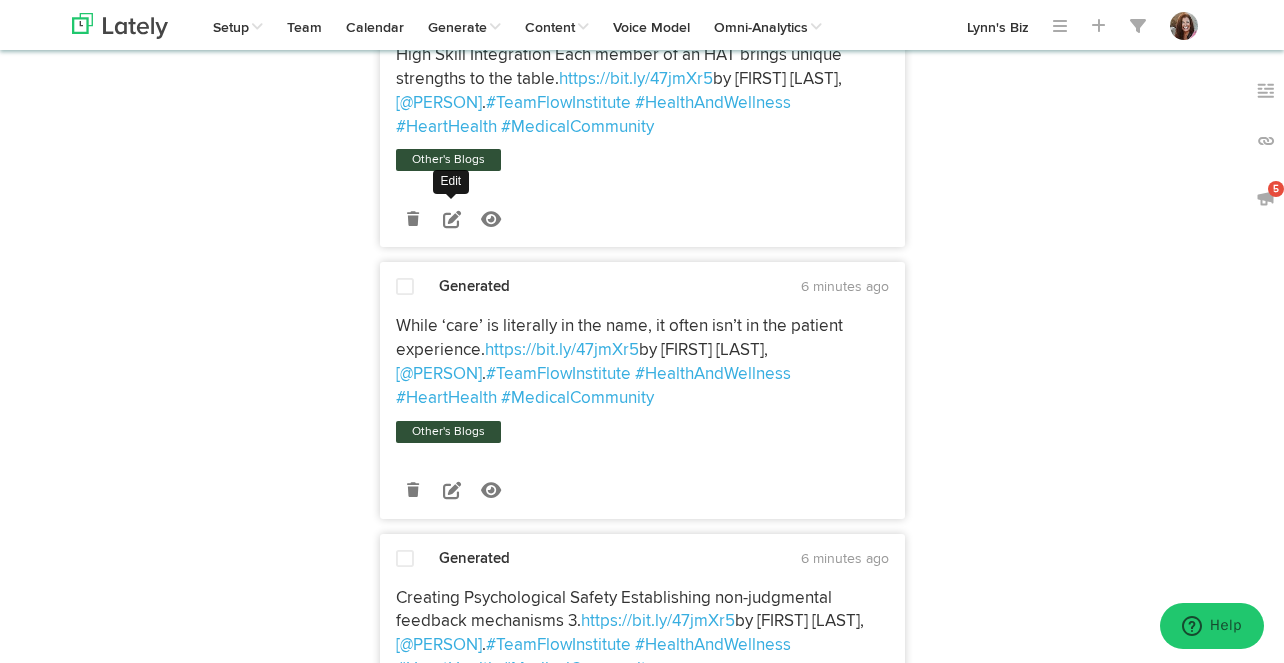 click at bounding box center [452, 219] 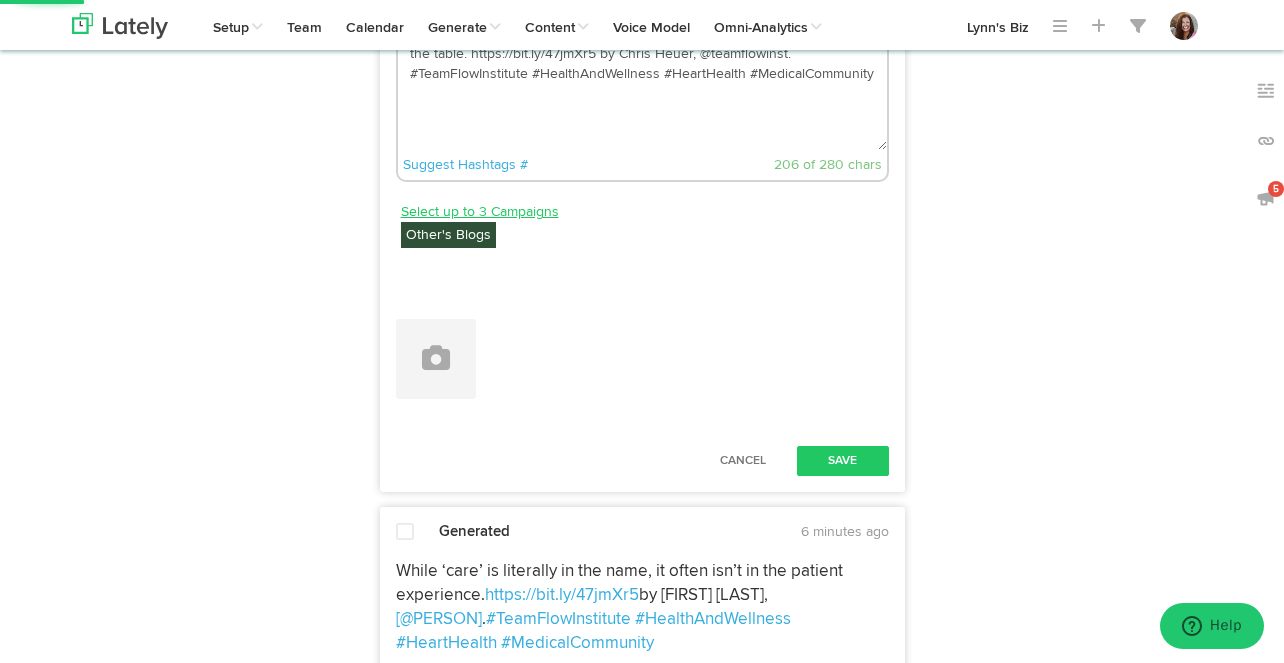 click on "Select up to 3 Campaigns" at bounding box center (480, 212) 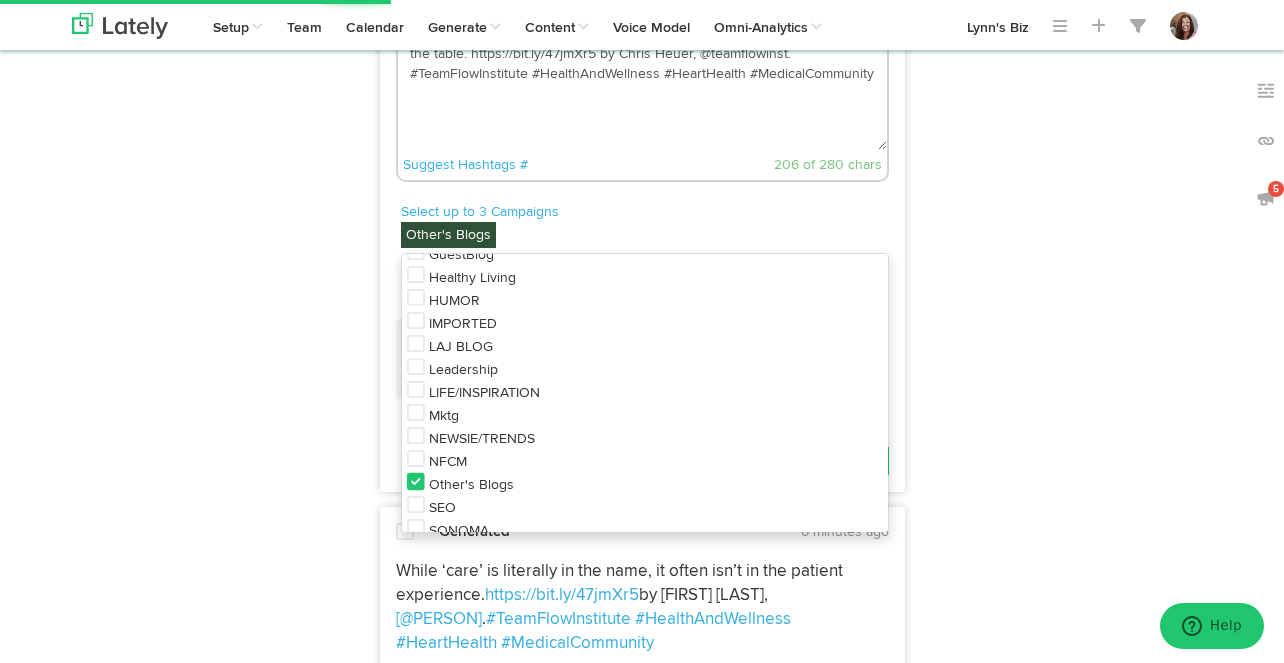 scroll, scrollTop: 611, scrollLeft: 0, axis: vertical 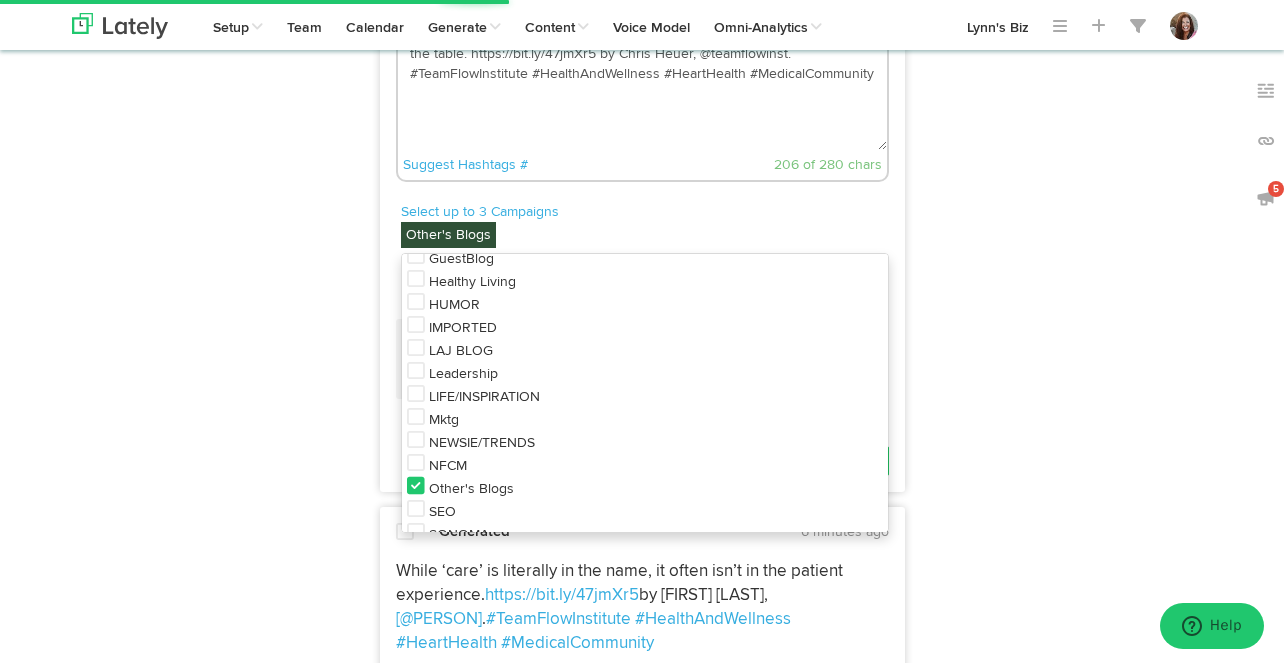 click on "Healthy Living" at bounding box center [472, 282] 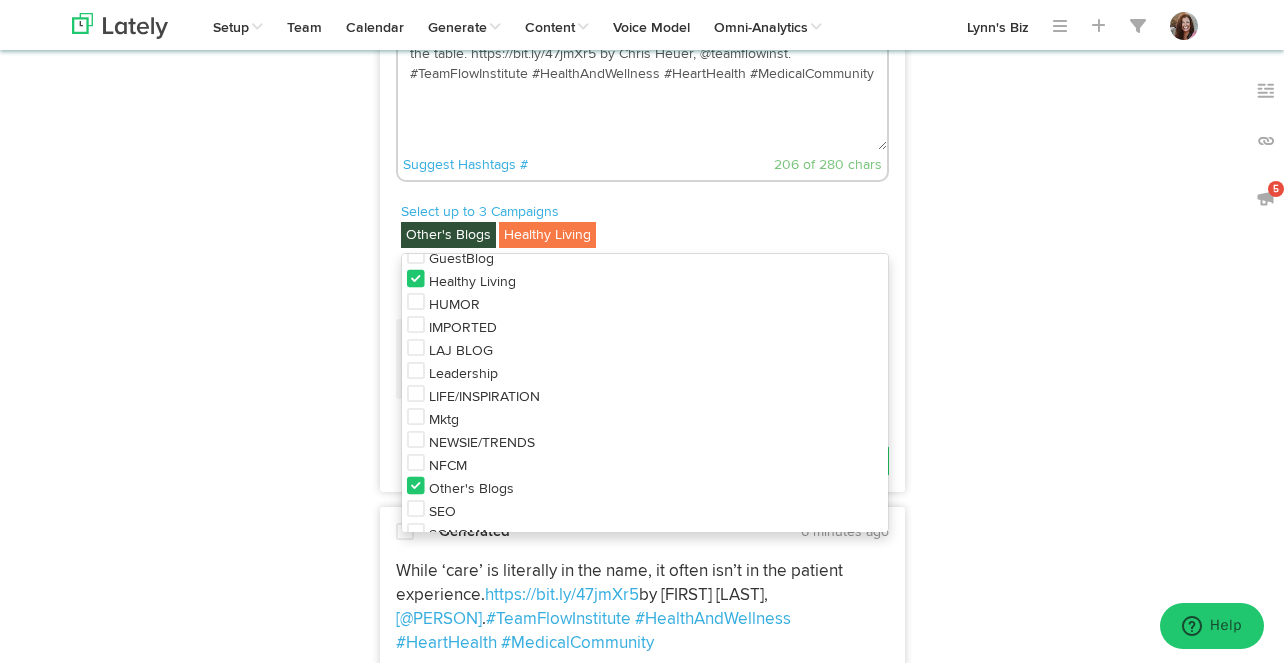 click on "High Skill Integration Each member of an HAT brings unique strengths to the table. https://bit.ly/47jmXr5 by Chris Heuer, @teamflowinst. #TeamFlowInstitute #HealthAndWellness #HeartHealth #MedicalCommunity" at bounding box center [642, 84] 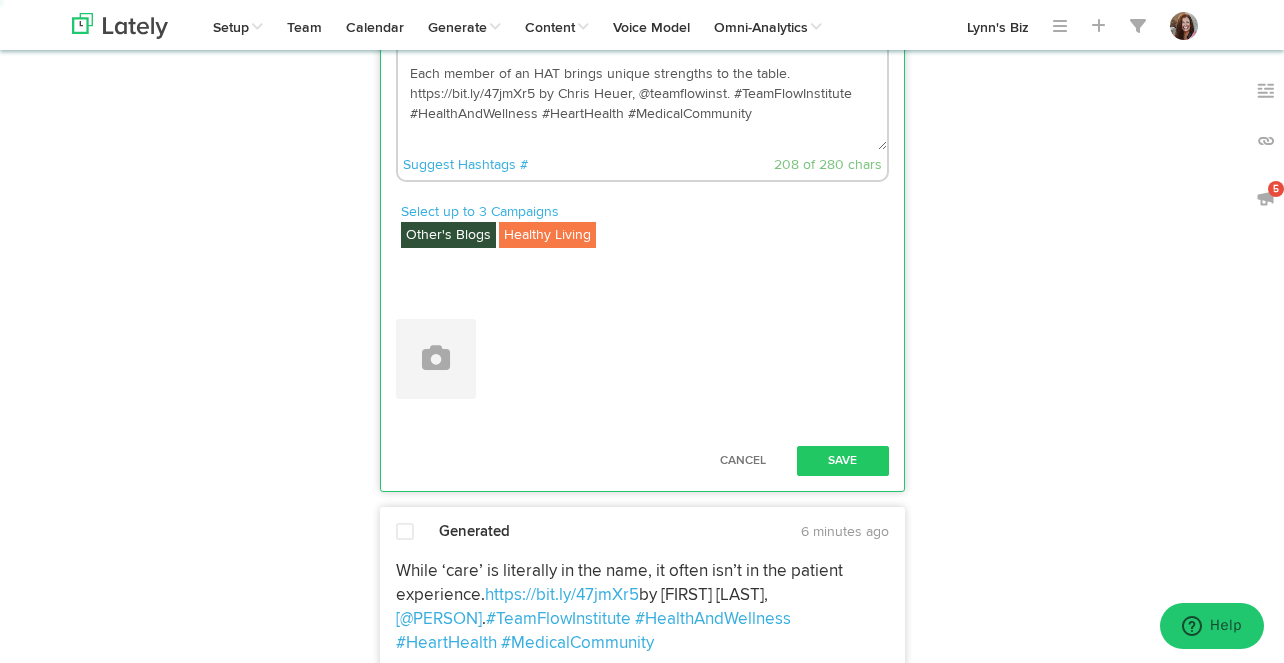 click on "High Skill Integration
Each member of an HAT brings unique strengths to the table. https://bit.ly/47jmXr5 by Chris Heuer, @teamflowinst. #TeamFlowInstitute #HealthAndWellness #HeartHealth #MedicalCommunity" at bounding box center [642, 84] 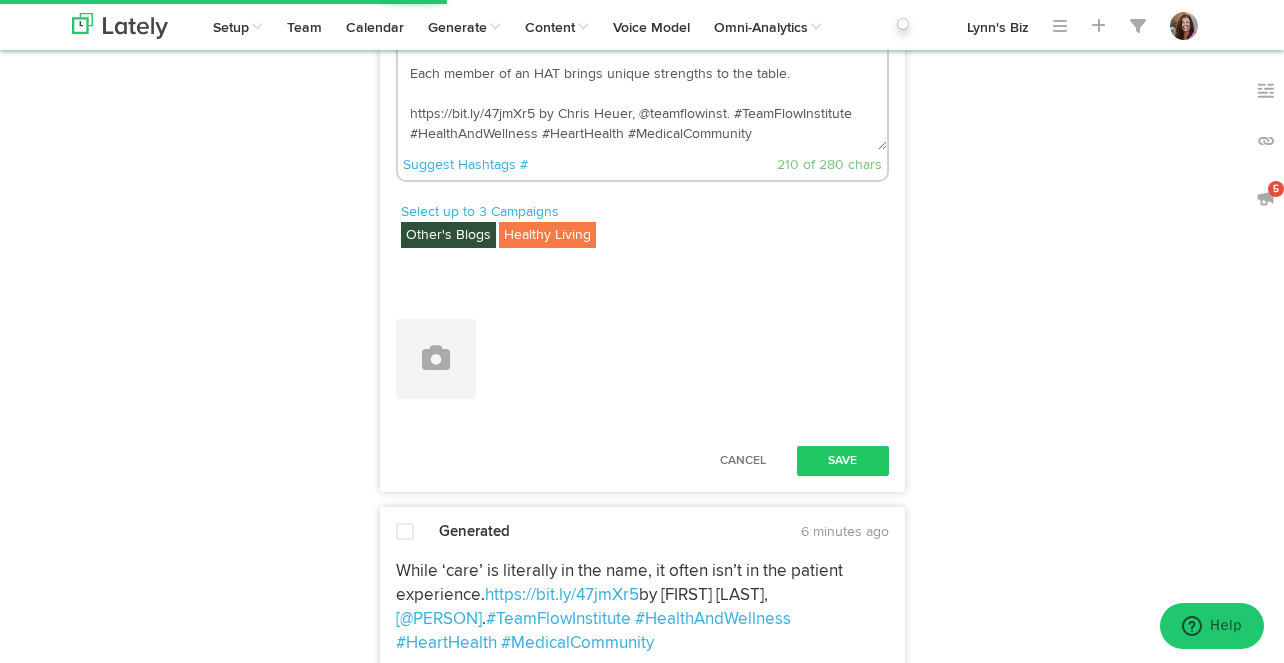 click on "High Skill Integration
Each member of an HAT brings unique strengths to the table.
https://bit.ly/47jmXr5 by Chris Heuer, @teamflowinst. #TeamFlowInstitute #HealthAndWellness #HeartHealth #MedicalCommunity" at bounding box center (642, 84) 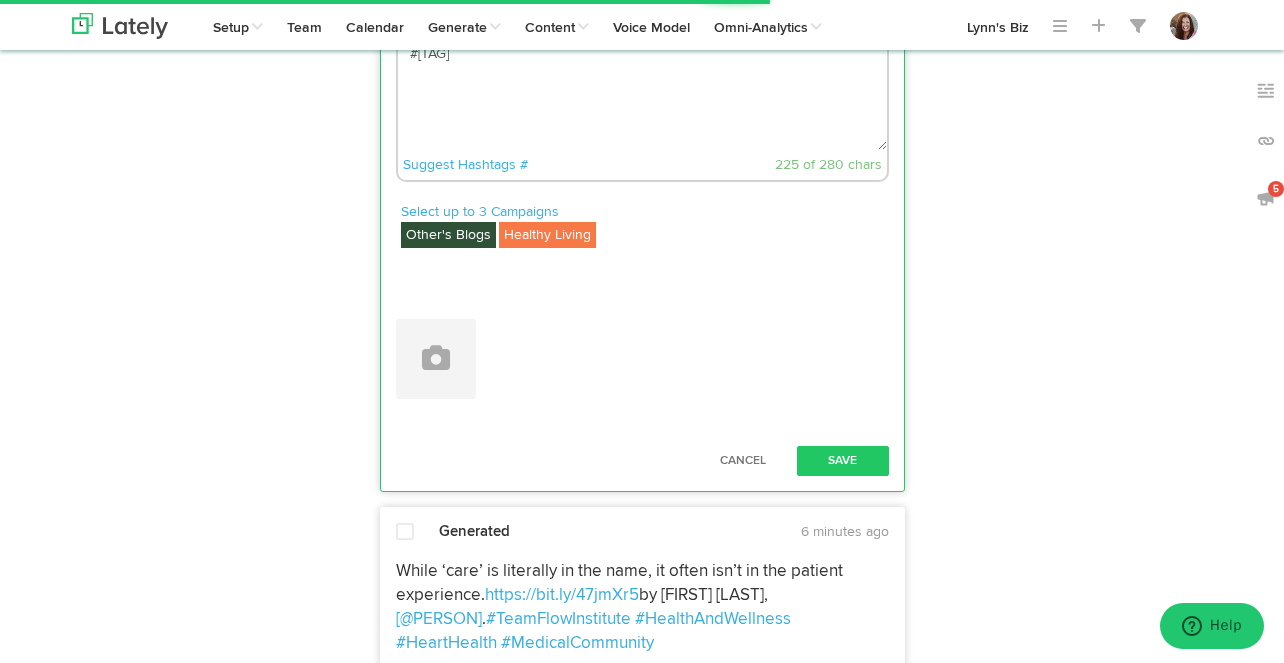 click on "https://bit.ly/[REDACTED] by [PERSON] @[USERNAME]. #[TAG] #[TAG] #[TAG] #[TAG]" at bounding box center [642, 84] 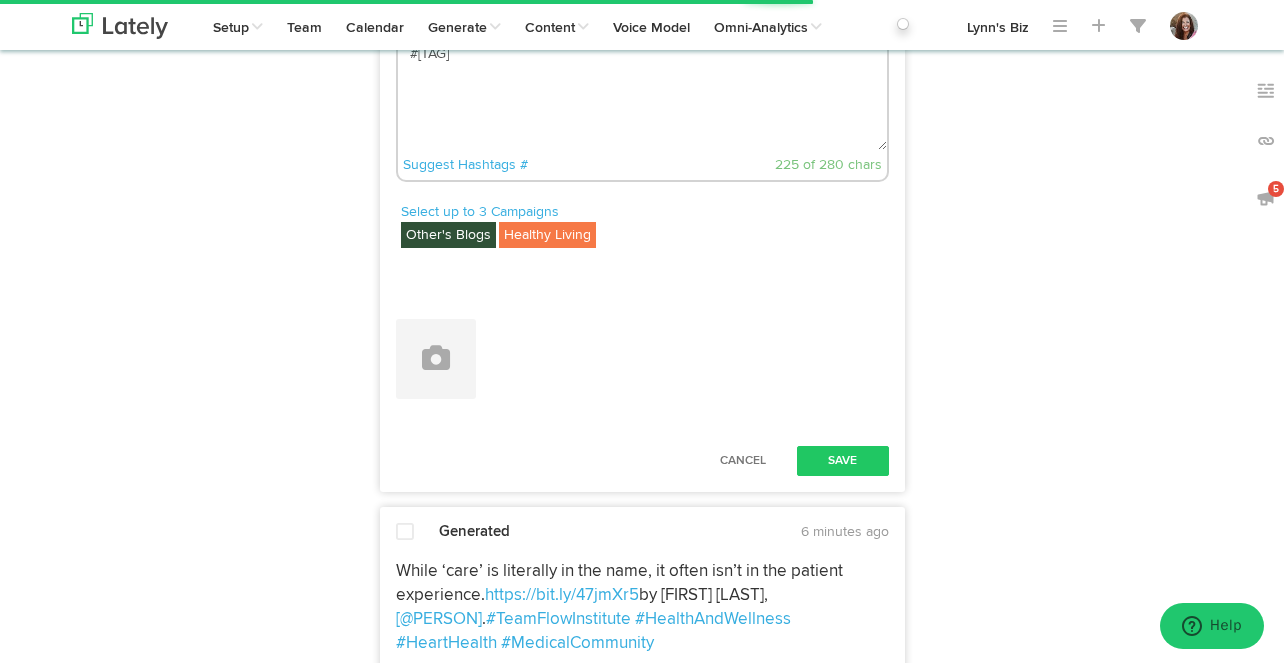 click on "https://bit.ly/[REDACTED] by [PERSON] @[USERNAME]. #[TAG] #[TAG] #[TAG] #[TAG]" at bounding box center (642, 84) 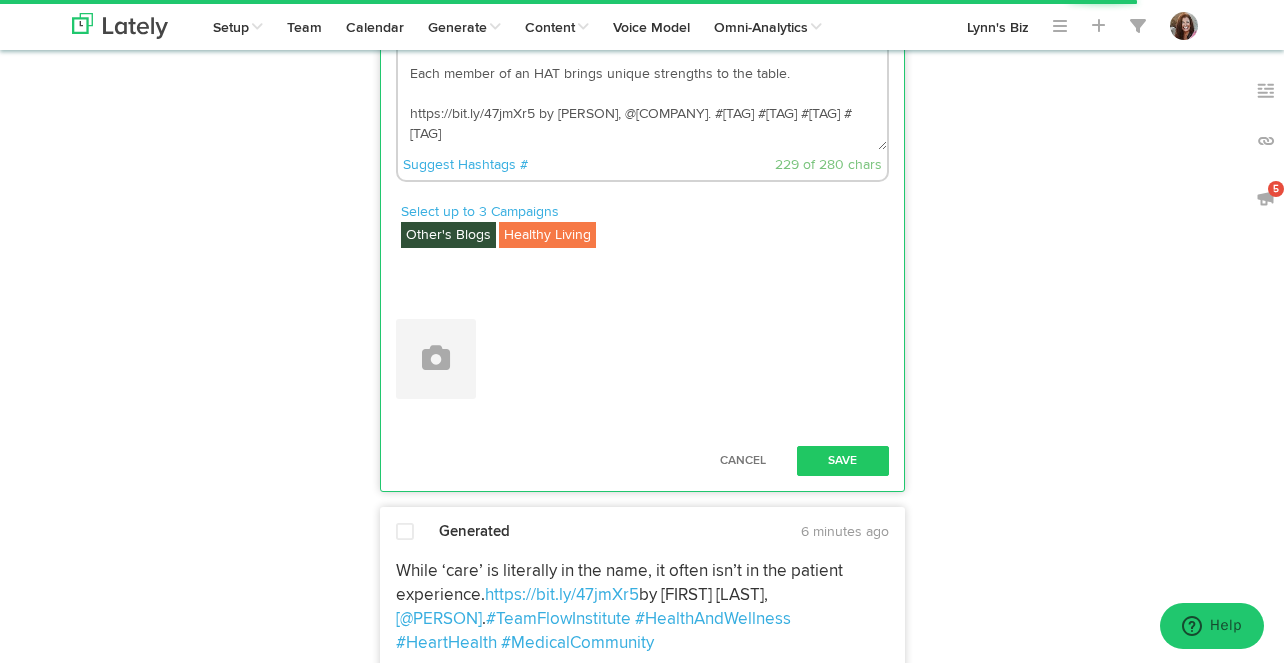 click on "Consider this: High Skill Integration ----
Each member of an HAT brings unique strengths to the table.
https://bit.ly/47jmXr5 by [PERSON], @[COMPANY]. #[TAG] #[TAG] #[TAG] #[TAG]" at bounding box center [642, 84] 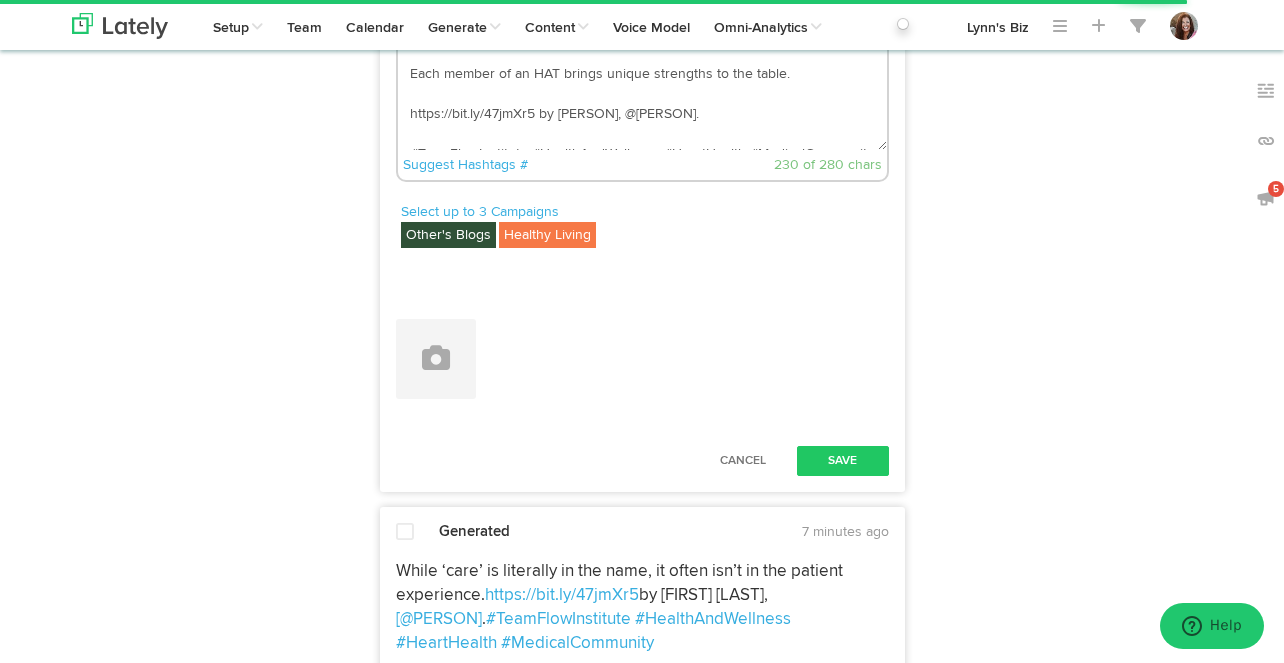 scroll, scrollTop: 11, scrollLeft: 0, axis: vertical 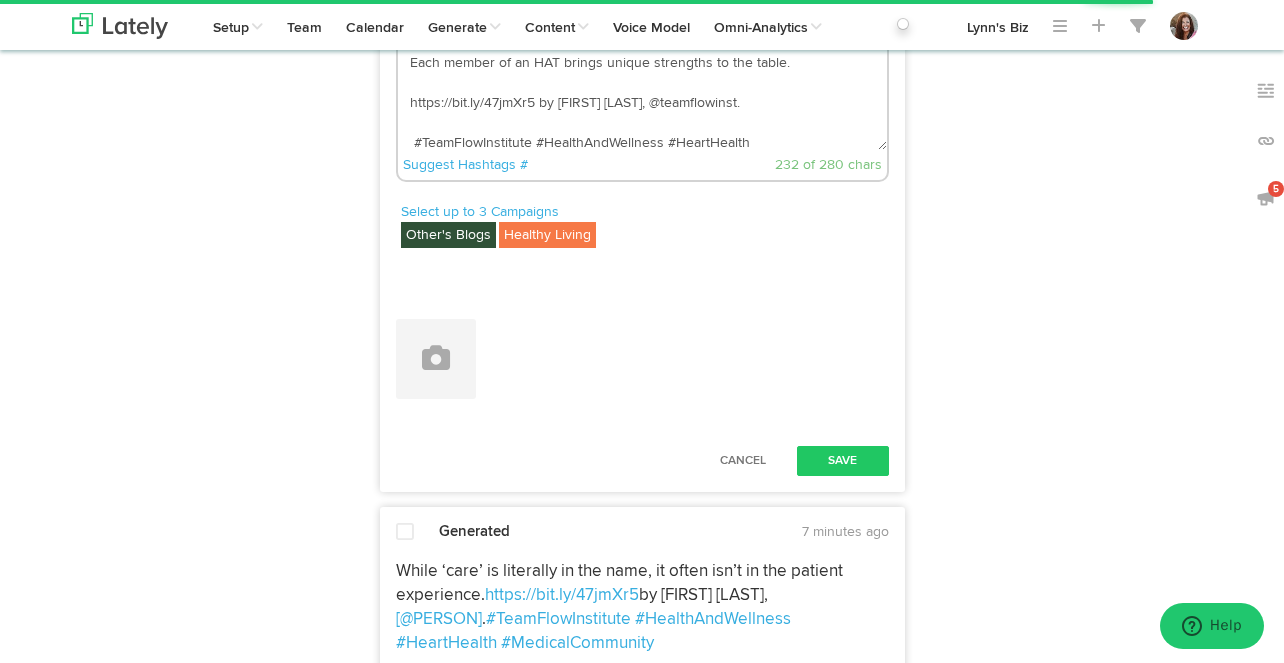 click on "Consider this: High Skill Integration ----
Each member of an HAT brings unique strengths to the table.
https://bit.ly/47jmXr5 by [FIRST] [LAST], @teamflowinst.
#TeamFlowInstitute #HealthAndWellness #HeartHealth #MedicalCommunity" at bounding box center [642, 84] 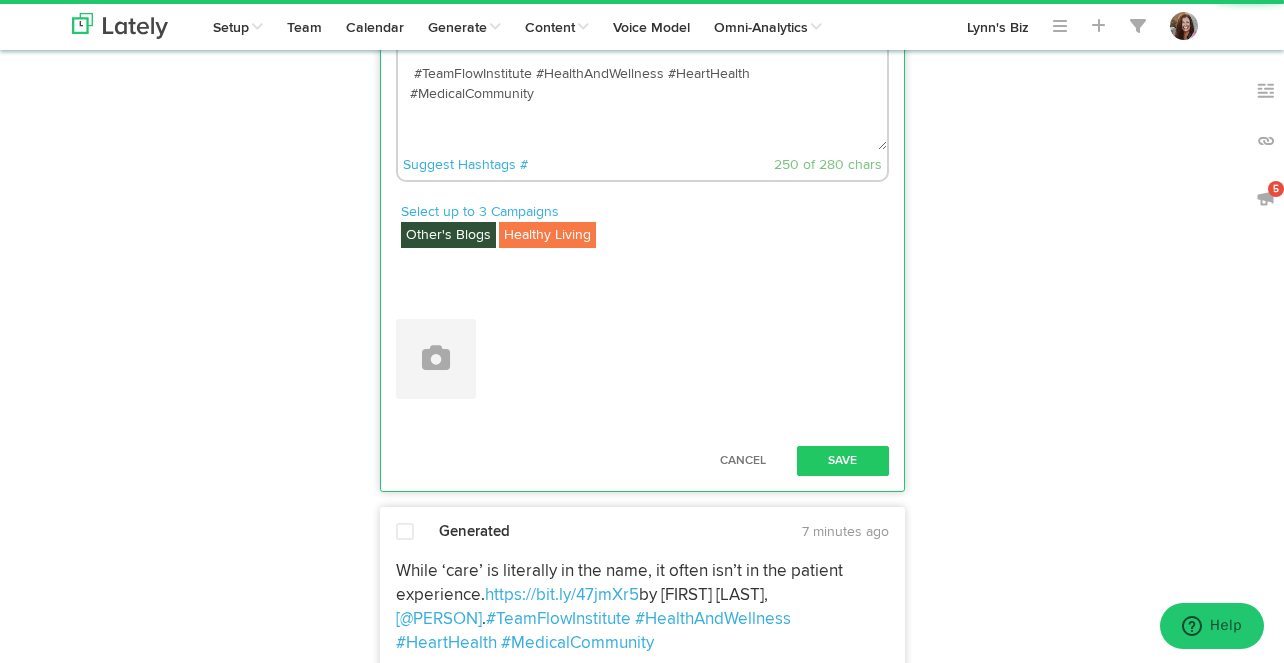 scroll, scrollTop: 40, scrollLeft: 0, axis: vertical 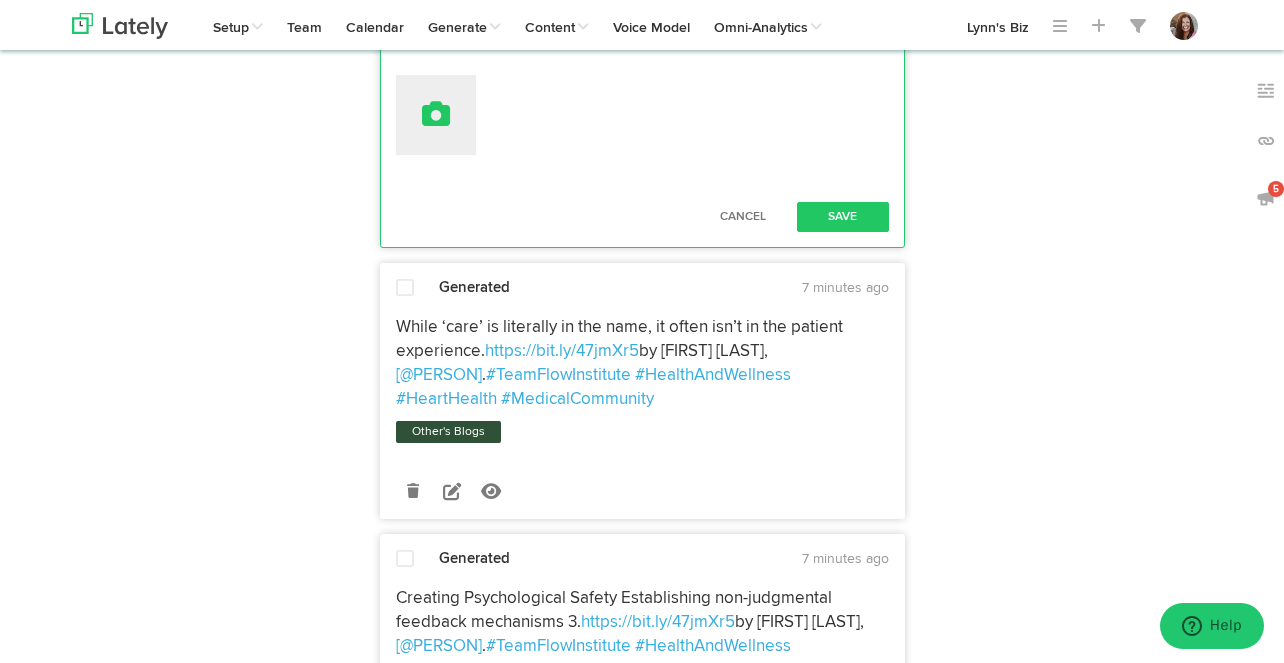 type on "by [PERSON], @teamflowinst.
#TeamFlowInstitute #HealthAndWellness #HeartHealth #MedicalCommunity" 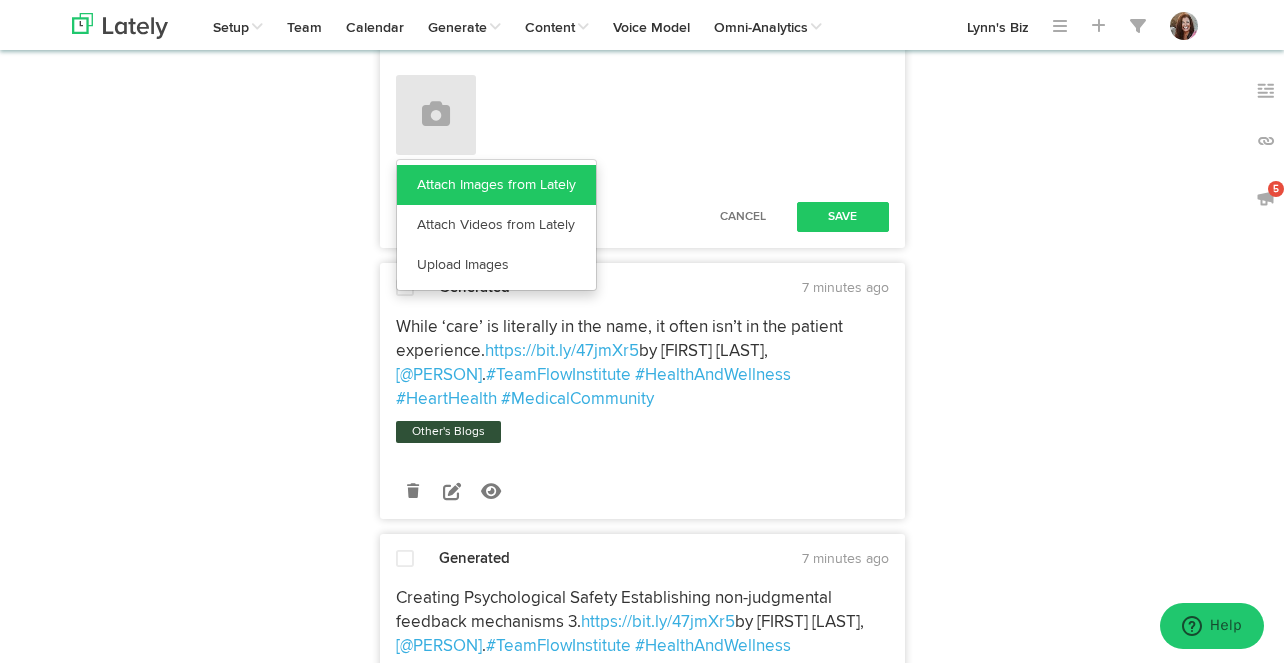 click on "Attach Images from Lately" at bounding box center [496, 185] 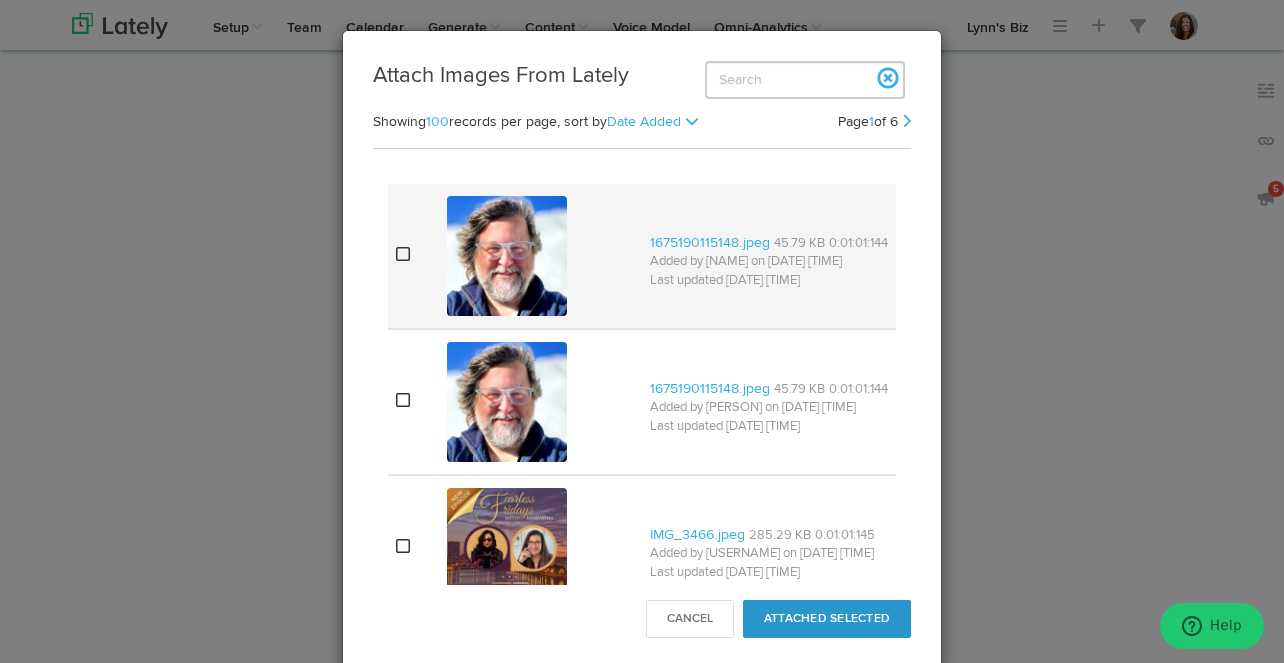 click at bounding box center [403, 254] 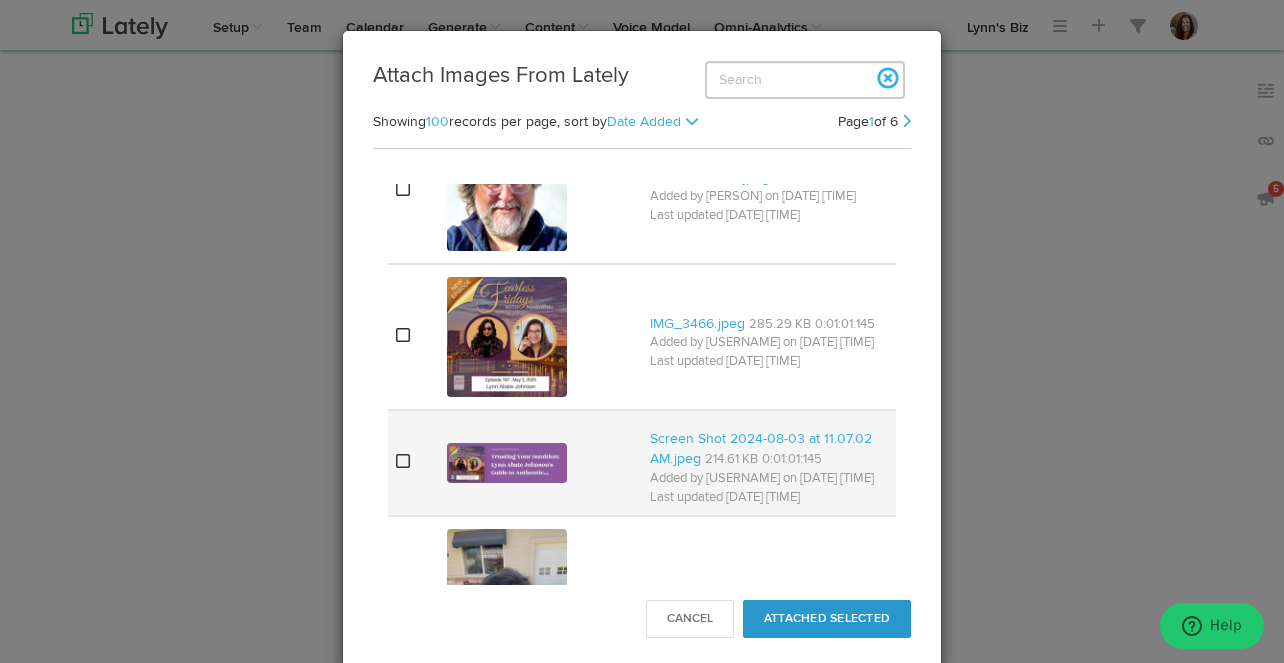 scroll, scrollTop: 220, scrollLeft: 0, axis: vertical 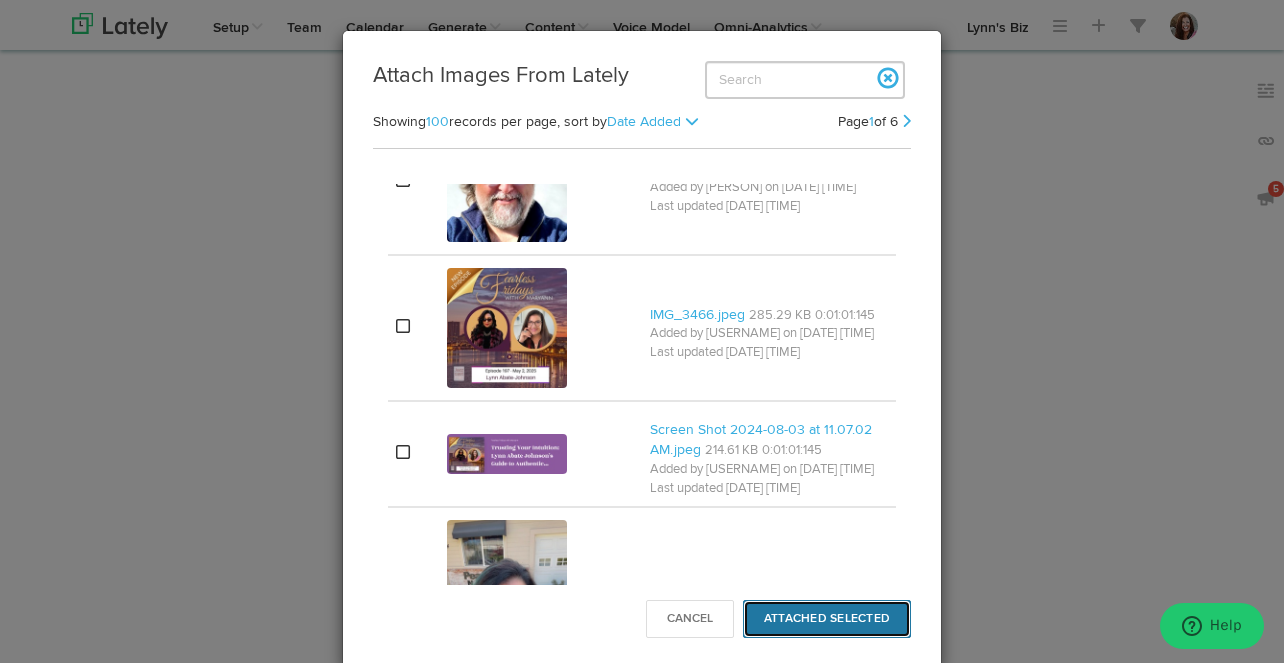 click on "Attached Selected" at bounding box center [827, 619] 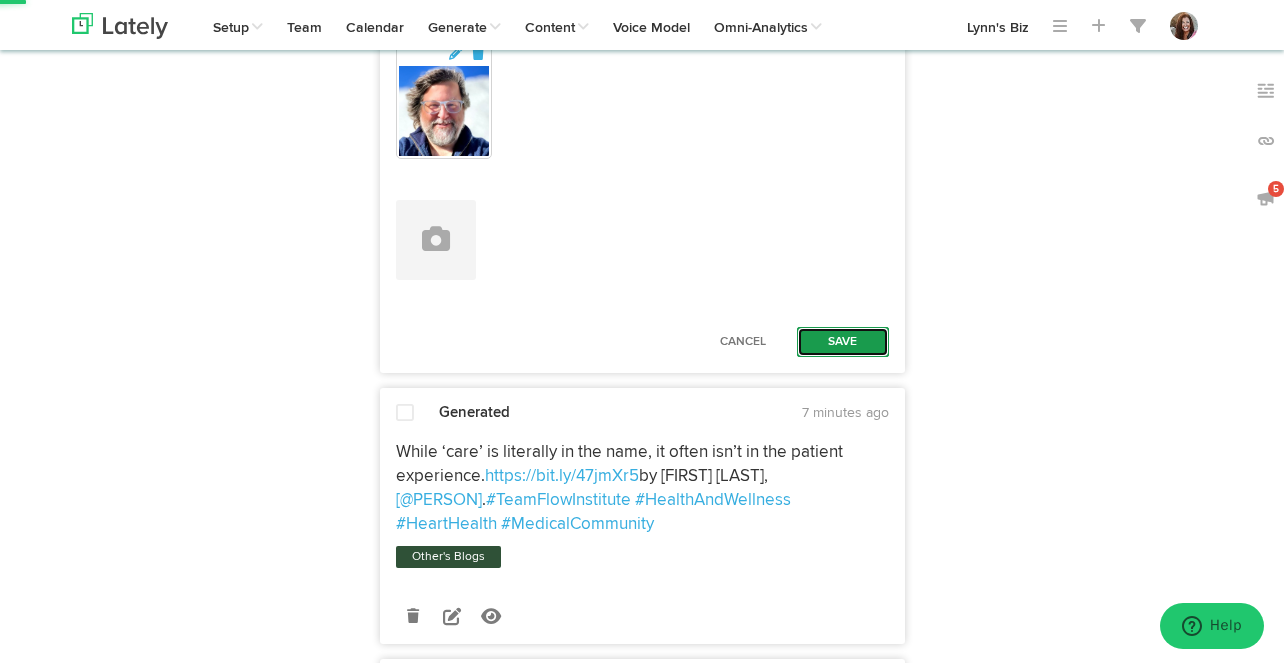 click on "Save" at bounding box center [843, 342] 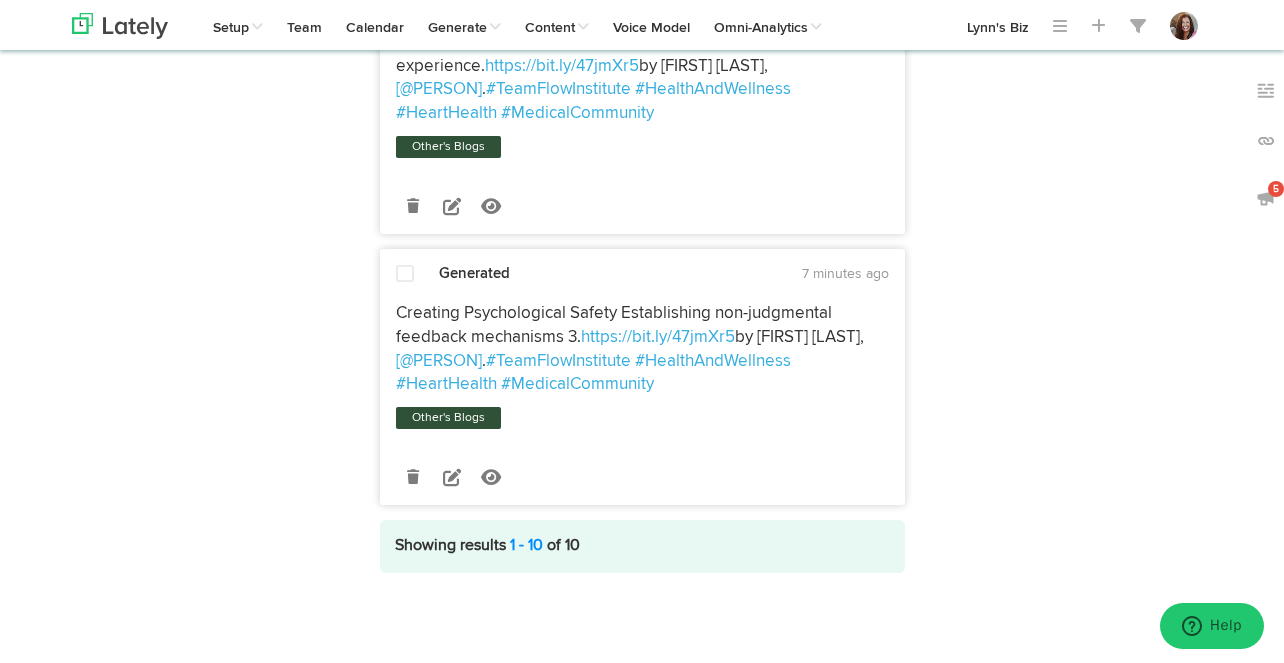 scroll, scrollTop: 2887, scrollLeft: 0, axis: vertical 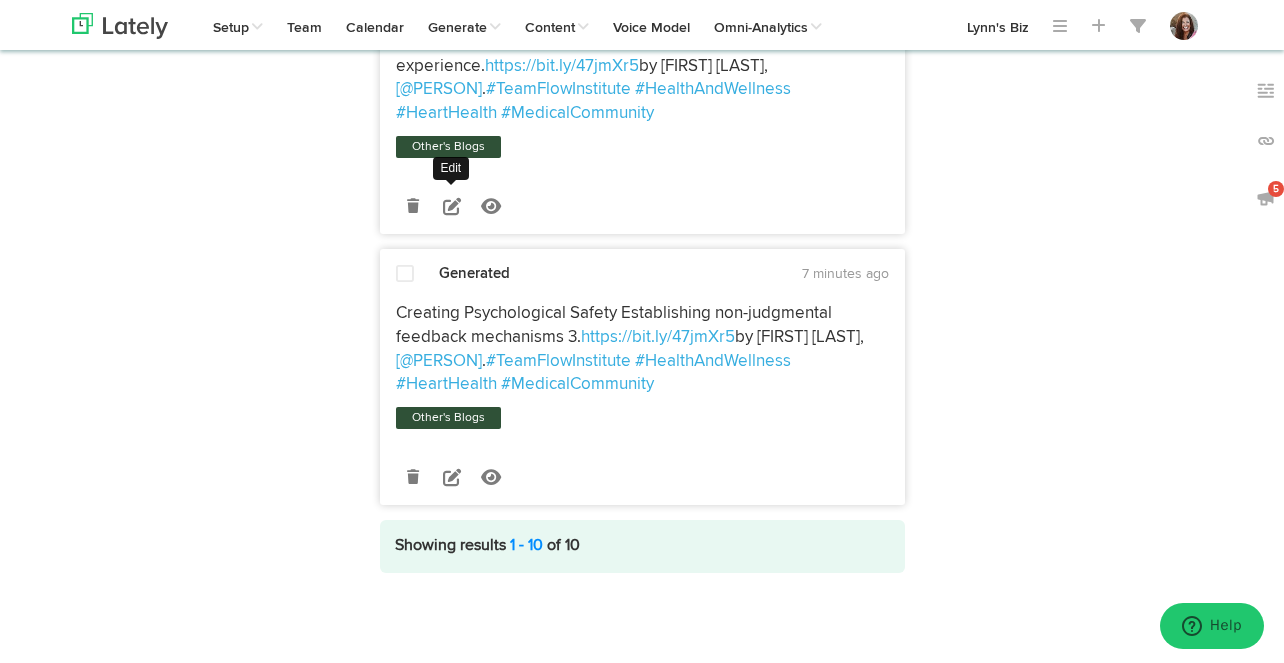 click at bounding box center (452, 206) 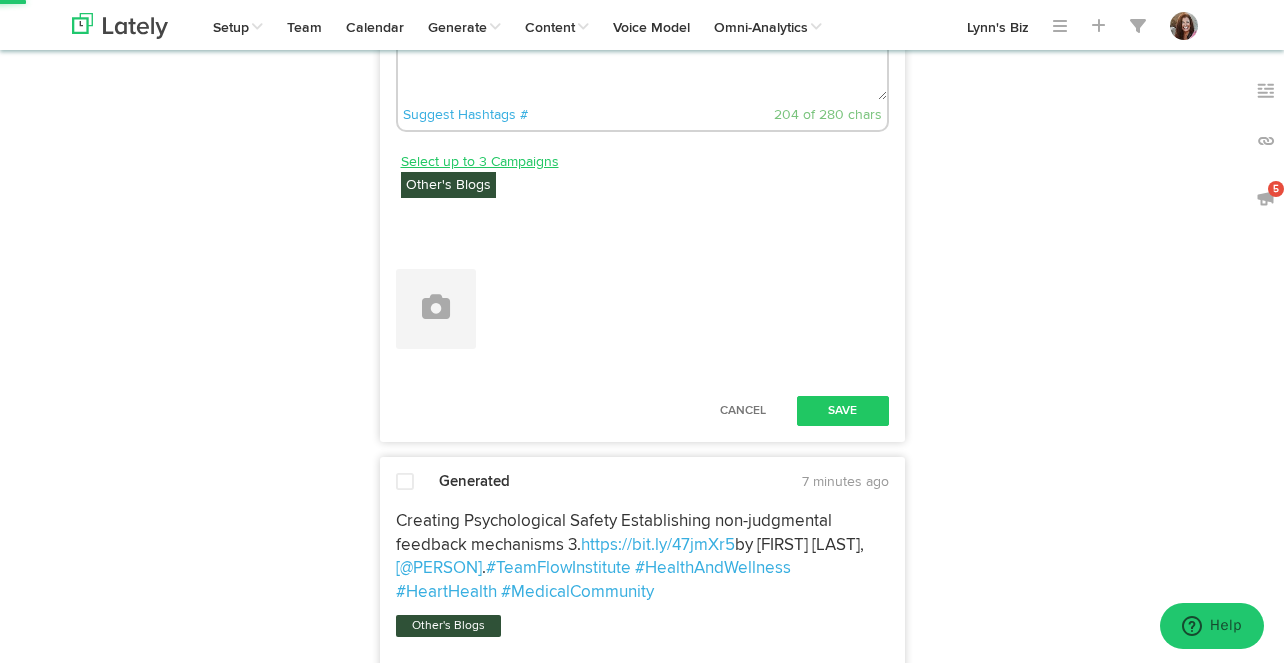 click on "Select up to 3 Campaigns" at bounding box center [480, 162] 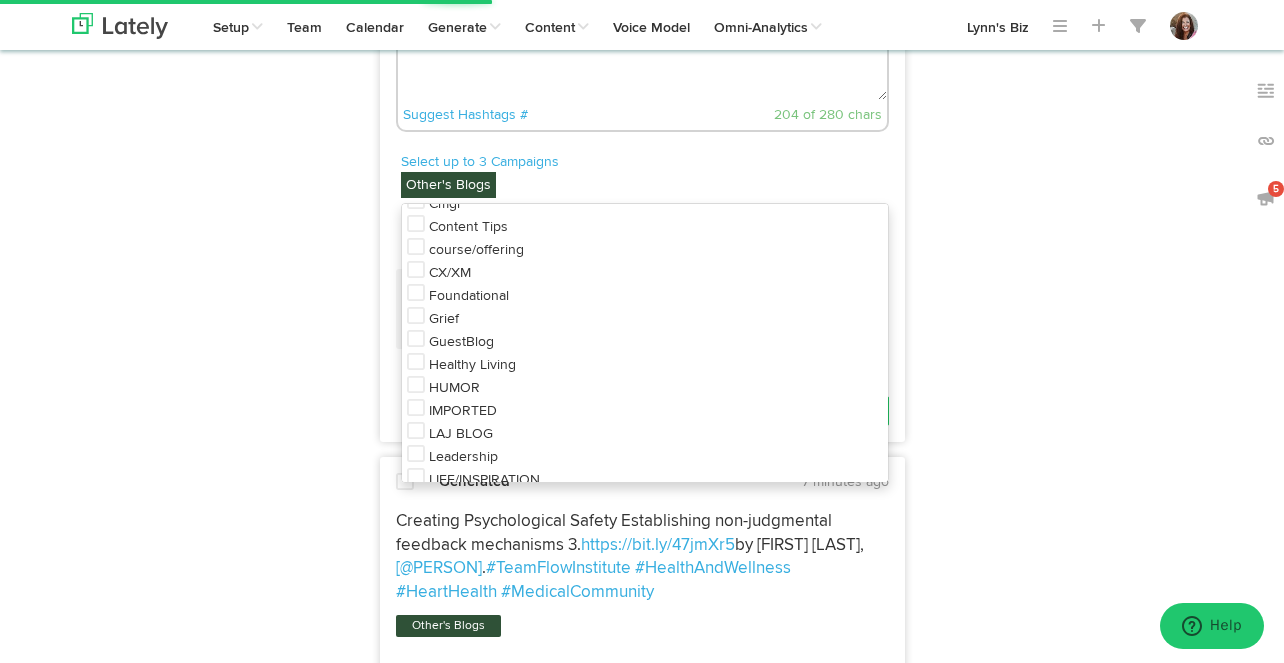 scroll, scrollTop: 481, scrollLeft: 0, axis: vertical 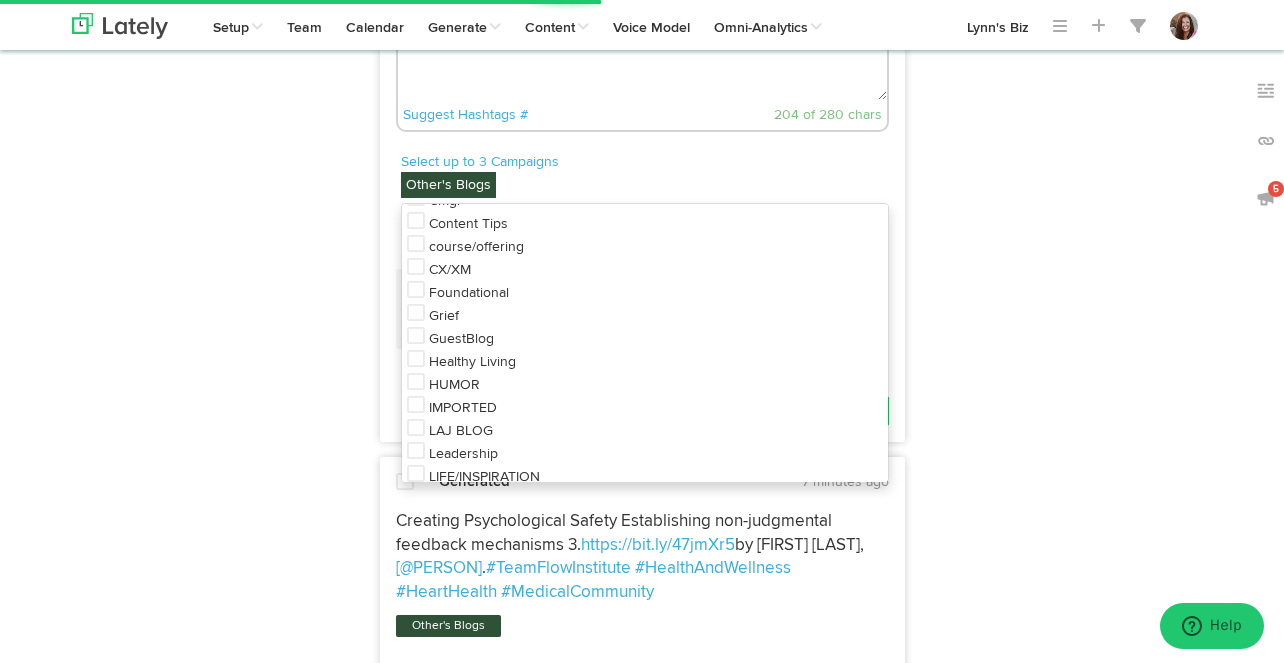 click on "Healthy Living" at bounding box center (472, 362) 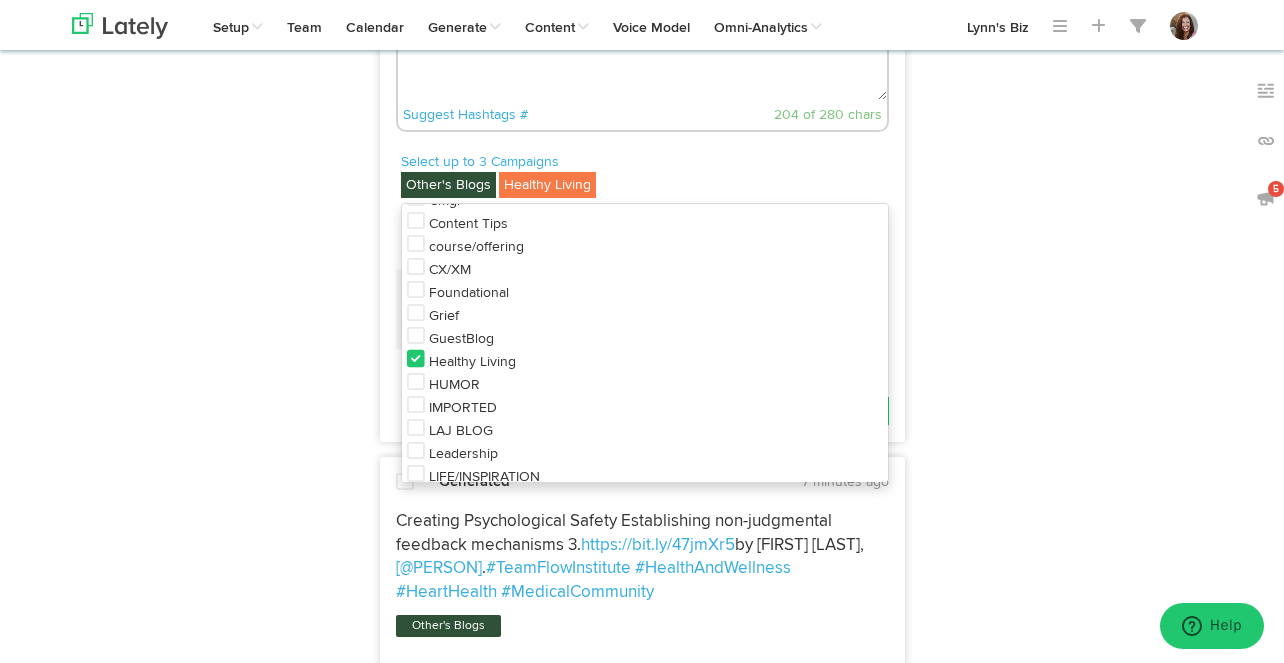 click on "While ‘care’ is literally in the name, it often isn’t in the patient experience. https://bit.ly/47jmXr5 by [FIRST] [LAST], @teamflowinst. #TeamFlowInstitute #HealthAndWellness #HeartHealth #MedicalCommunity" at bounding box center [642, 34] 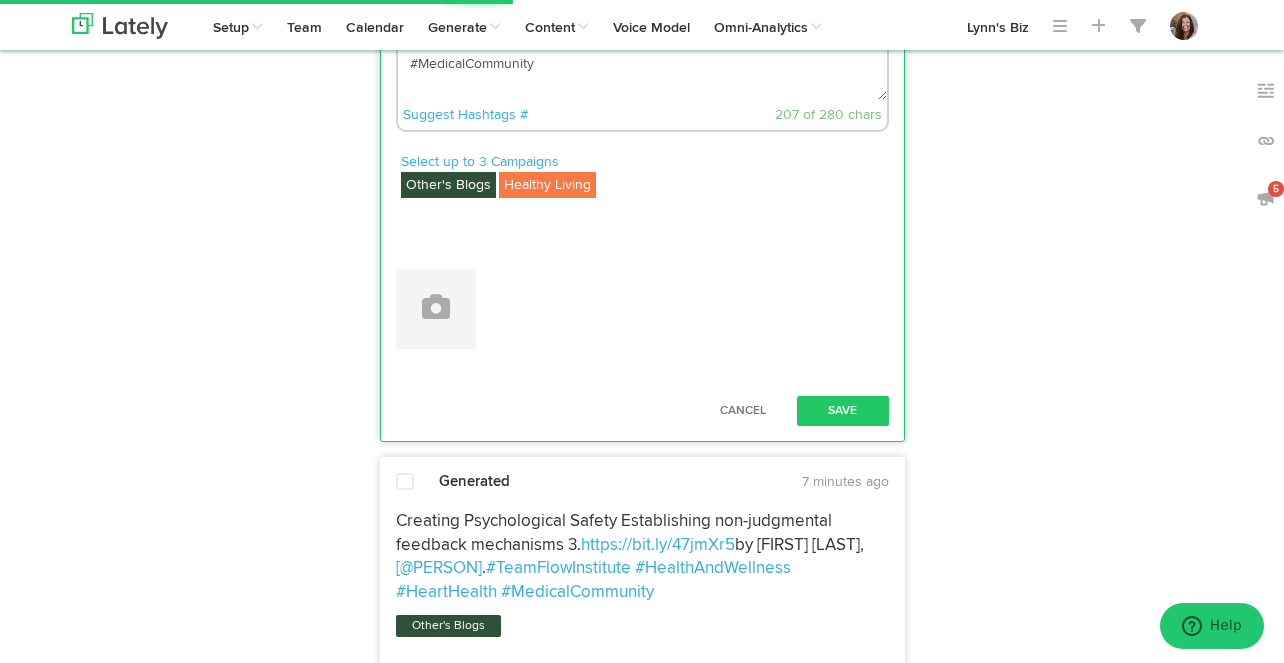click on "While ‘care’ is literally in the name, it often isn’t in the patient experience. https://bit.ly/47jmXr5 by Chris Heuer, @teamflowinst.
#TeamFlowInstitute #HealthAndWellness #HeartHealth #MedicalCommunity" at bounding box center (642, 34) 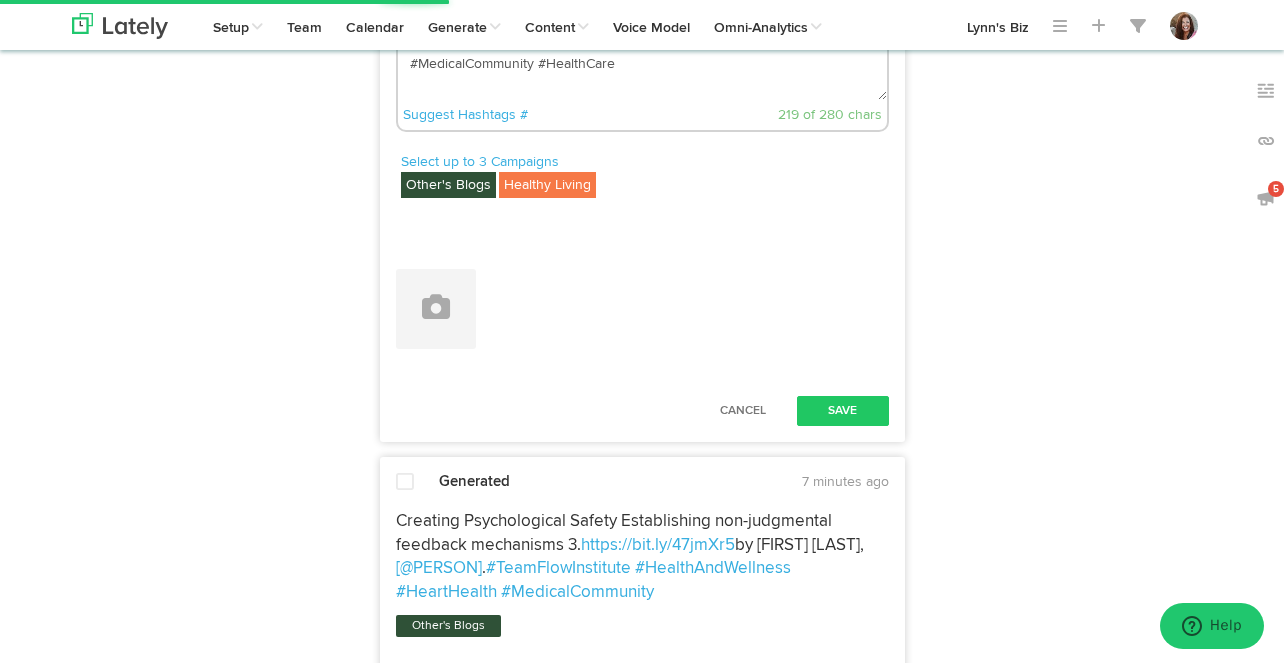 click on "While ‘care’ is literally in the name, it often isn’t in the patient experience. https://bit.ly/47jmXr5 by Chris Heuer, @teamflowinst.
#TeamFlowInstitute #HealthAndWellness #HeartHealth #MedicalCommunity #HealthCare" at bounding box center (642, 34) 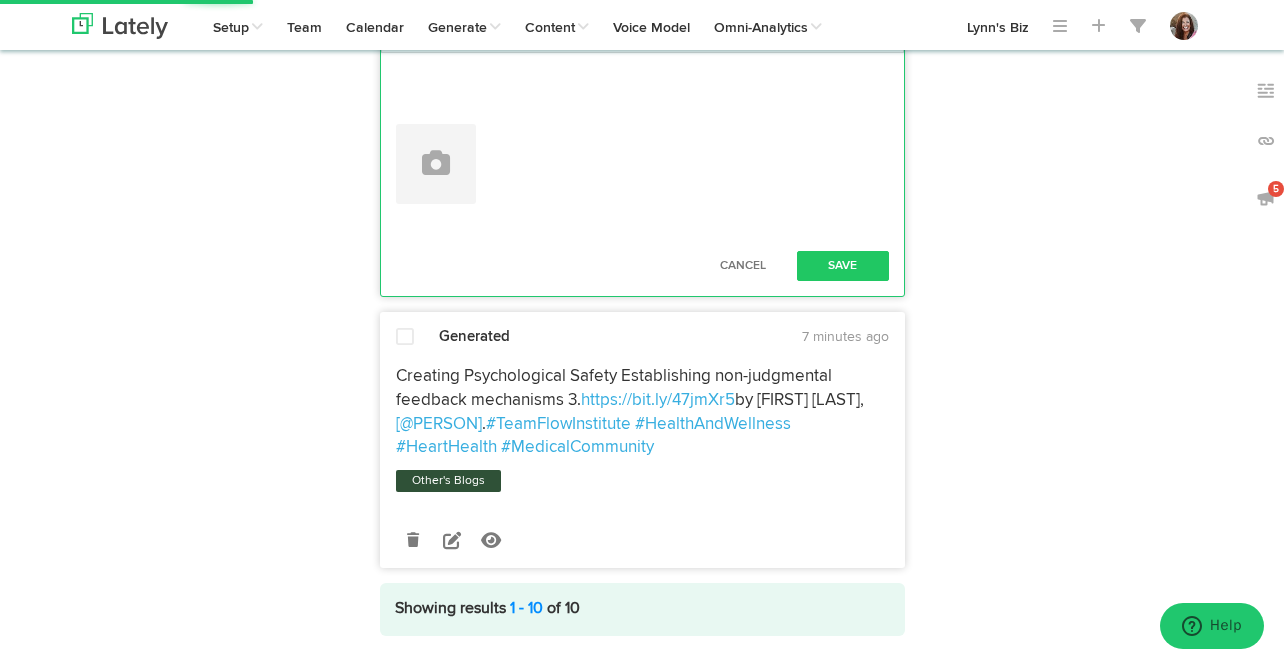 scroll, scrollTop: 3225, scrollLeft: 0, axis: vertical 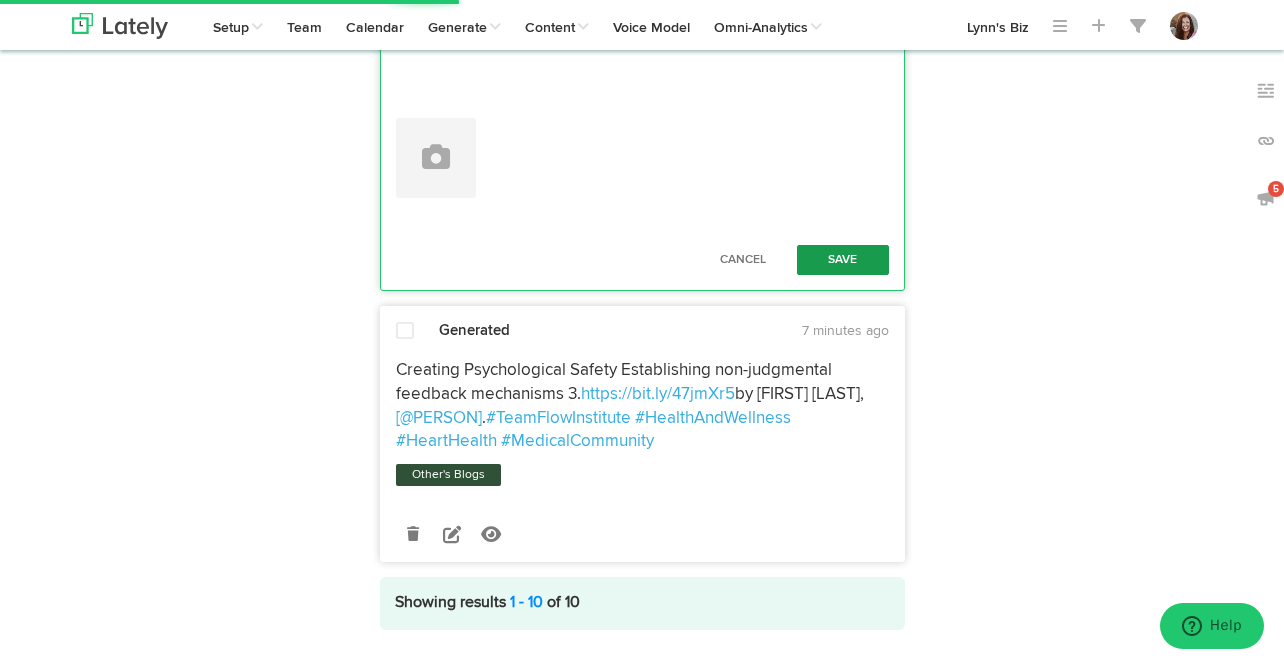 type on "While ‘care’ is literally in the name, it often isn’t in the patient experience.
Read the article: https://bit.ly/47jmXr5 by Chris Heuer, @teamflowinst.
#TeamFlowInstitute #HealthAndWellness #HeartHealth #MedicalCommunity #HealthCare" 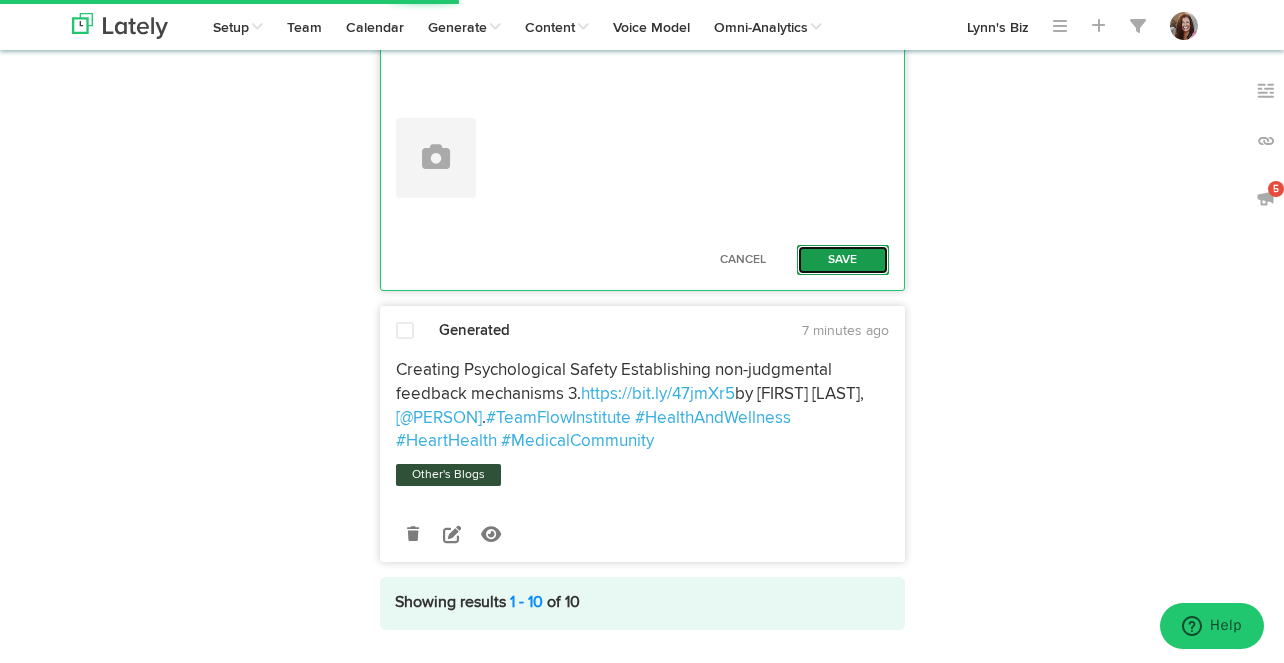 click on "Save" at bounding box center [843, 260] 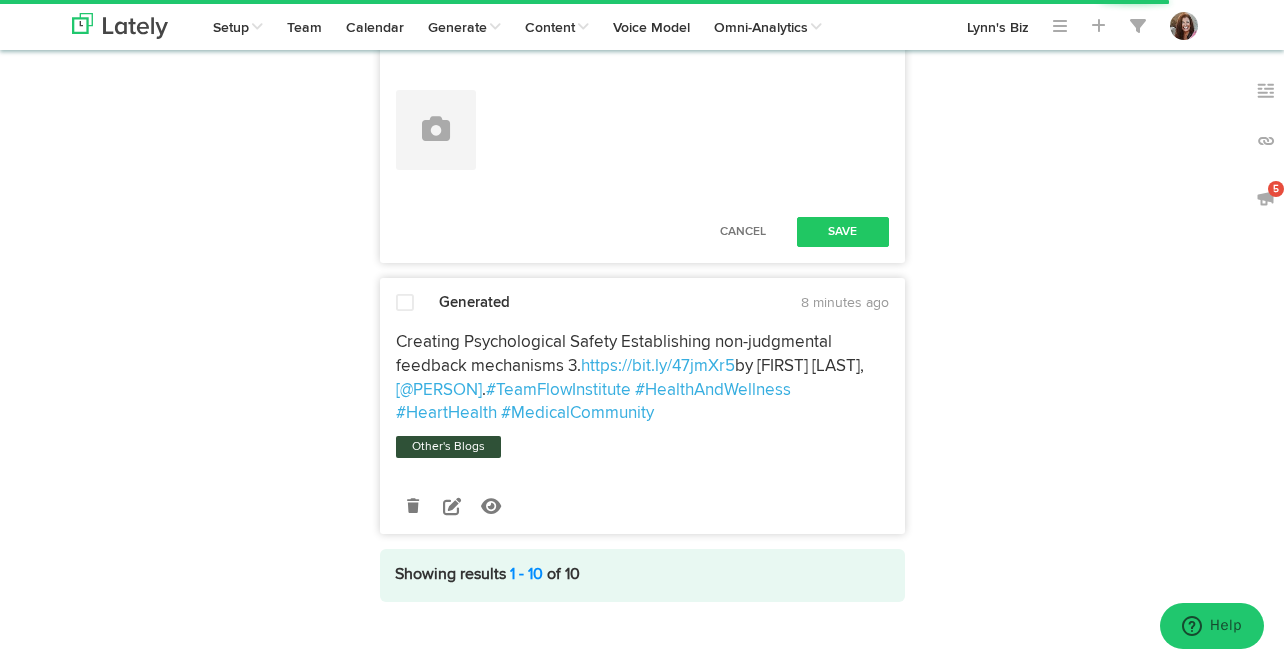 scroll, scrollTop: 3163, scrollLeft: 0, axis: vertical 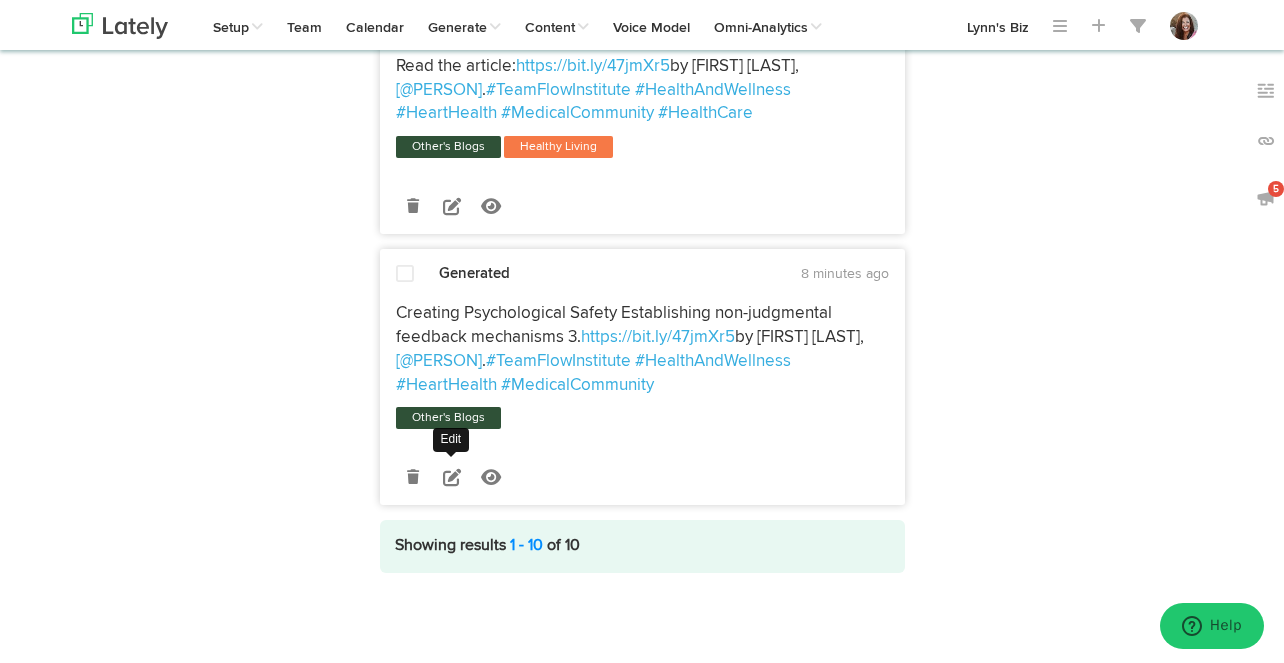 click at bounding box center [452, 477] 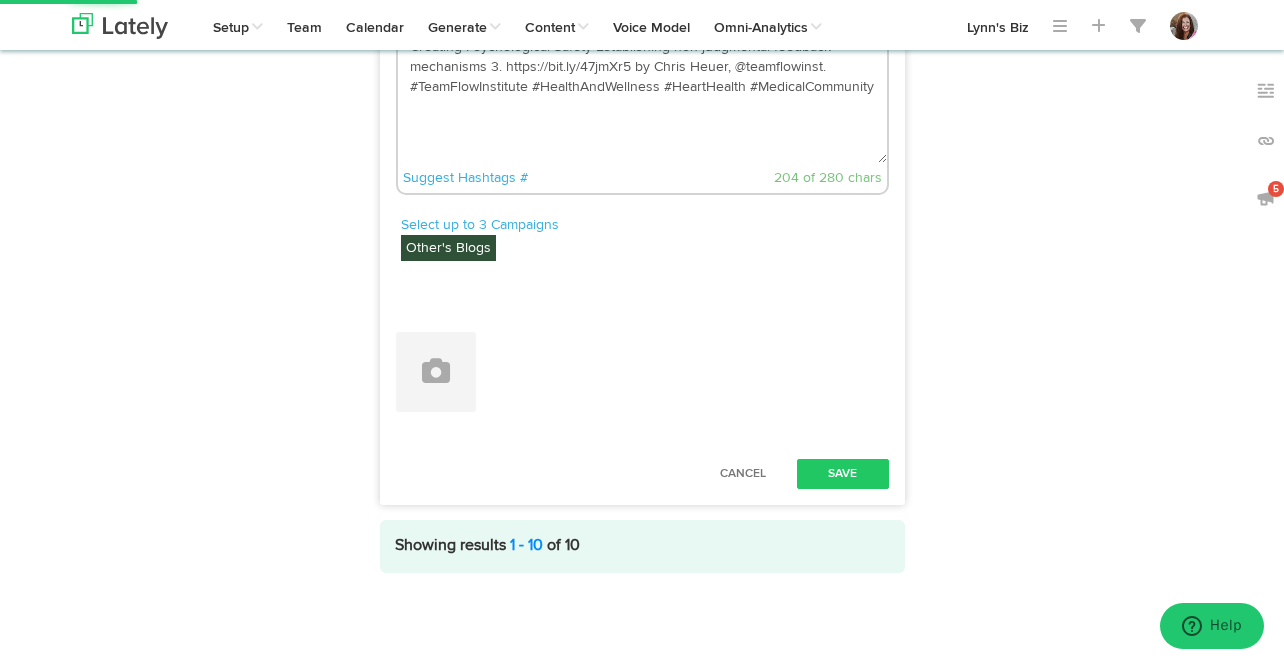 click on "Creating Psychological Safety Establishing non-judgmental feedback mechanisms 3. https://bit.ly/47jmXr5 by Chris Heuer, @teamflowinst. #TeamFlowInstitute #HealthAndWellness #HeartHealth #MedicalCommunity" at bounding box center (642, 97) 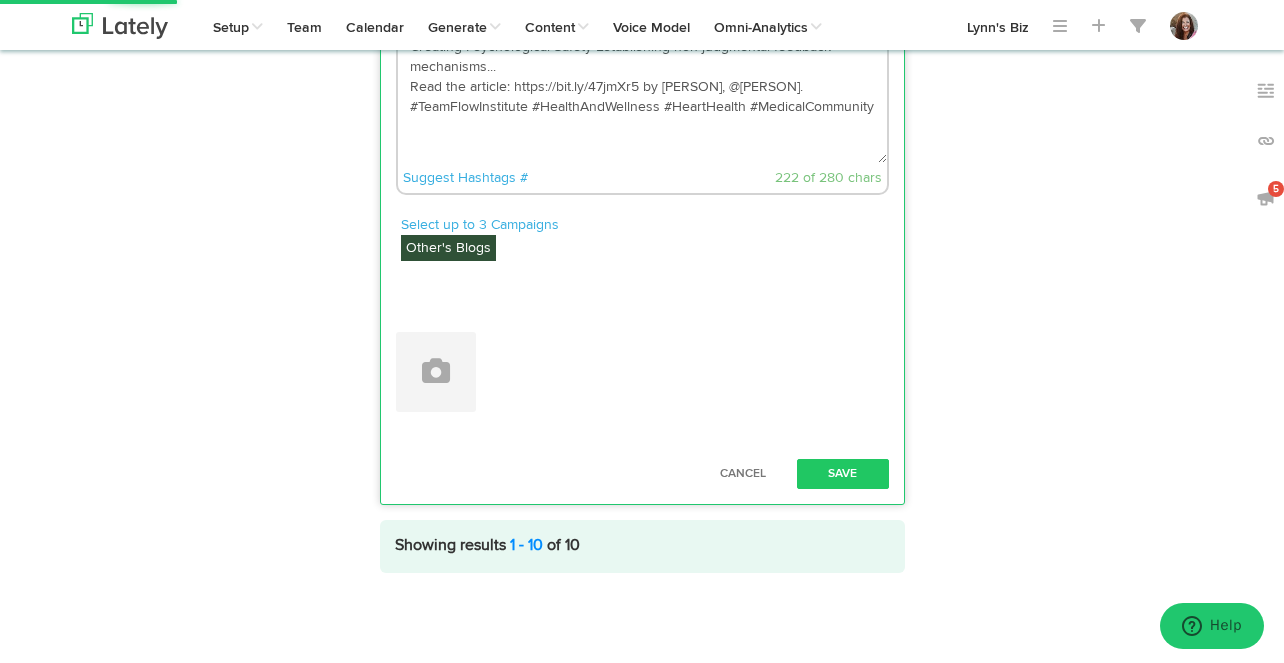 click on "Creating Psychological Safety Establishing non-judgmental feedback mechanisms...
Read the article: https://bit.ly/47jmXr5 by [PERSON], @[PERSON]. #TeamFlowInstitute #HealthAndWellness #HeartHealth #MedicalCommunity" at bounding box center (642, 97) 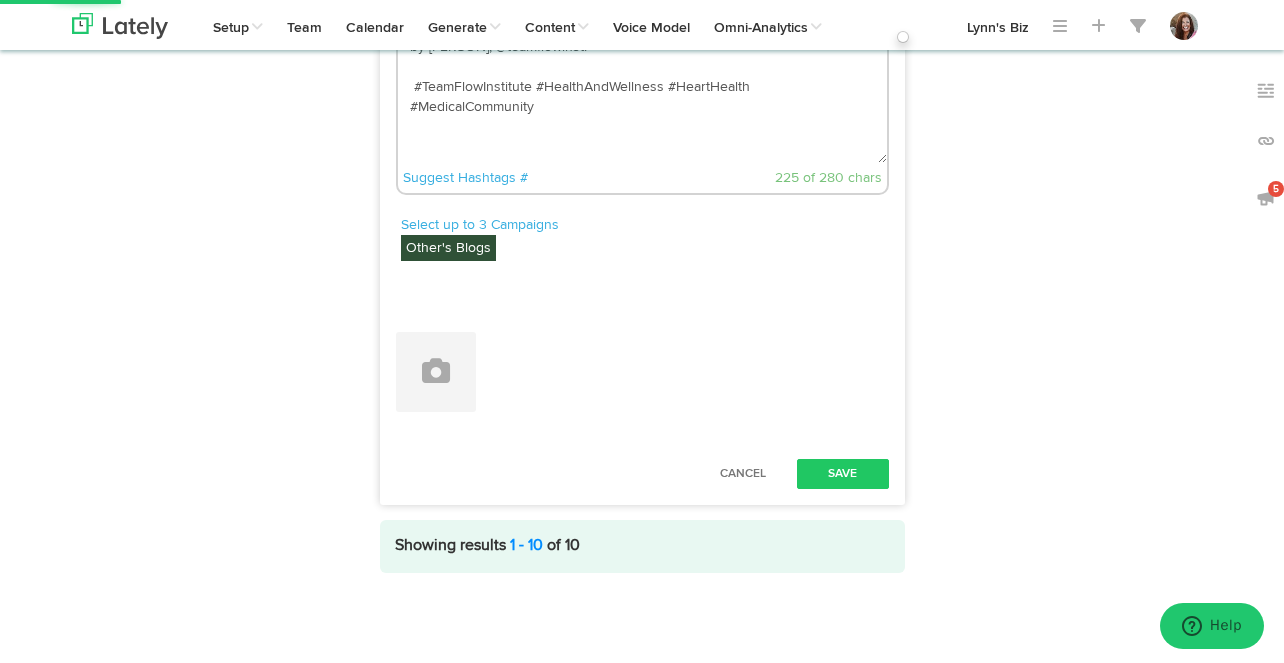 scroll, scrollTop: 3240, scrollLeft: 0, axis: vertical 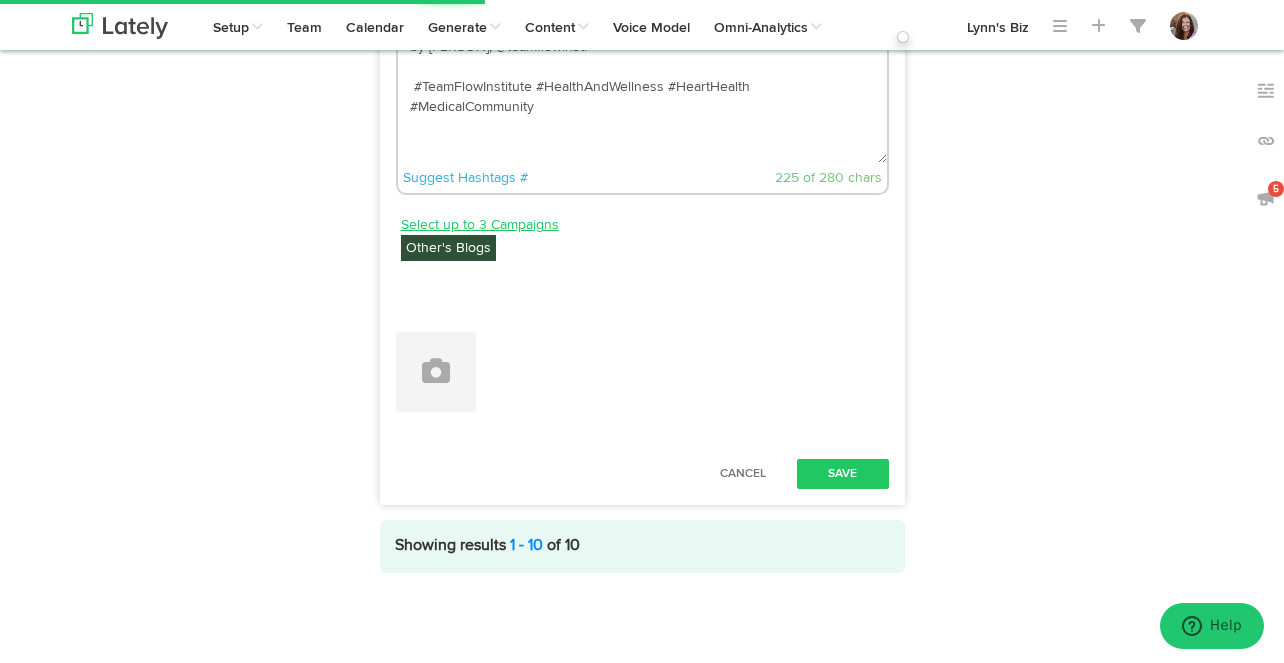 type on "by [PERSON], @teamflowinst.
#TeamFlowInstitute #HealthAndWellness #HeartHealth #MedicalCommunity" 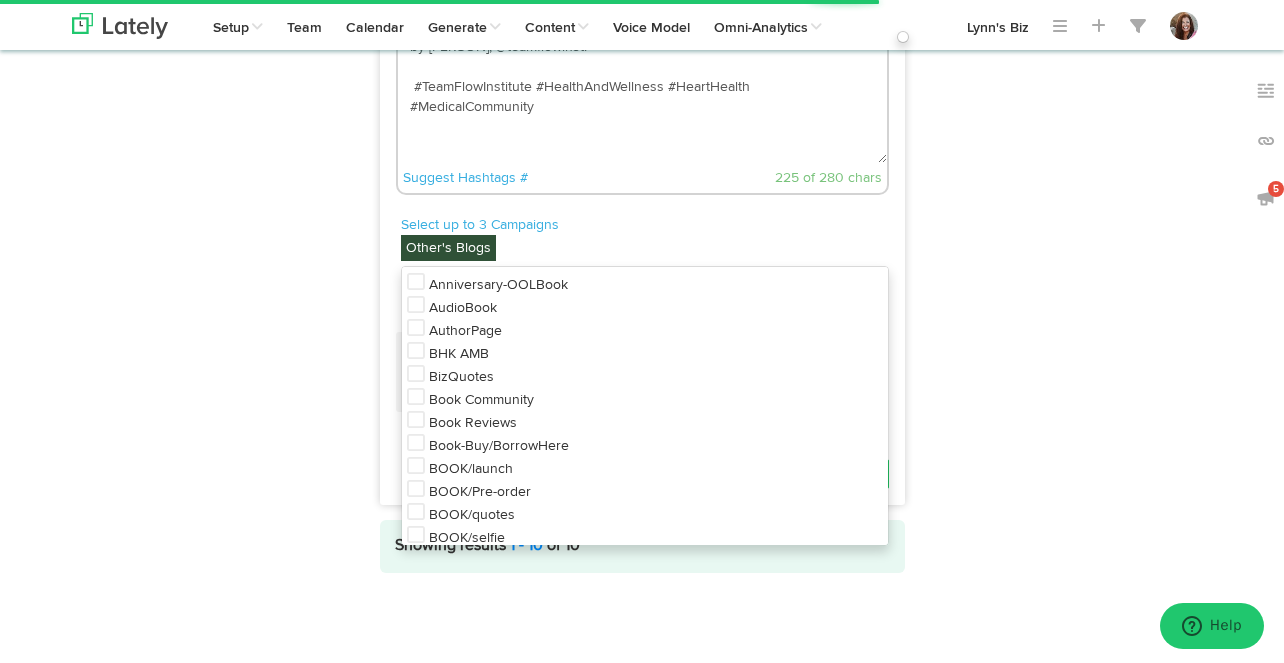 scroll, scrollTop: 3407, scrollLeft: 0, axis: vertical 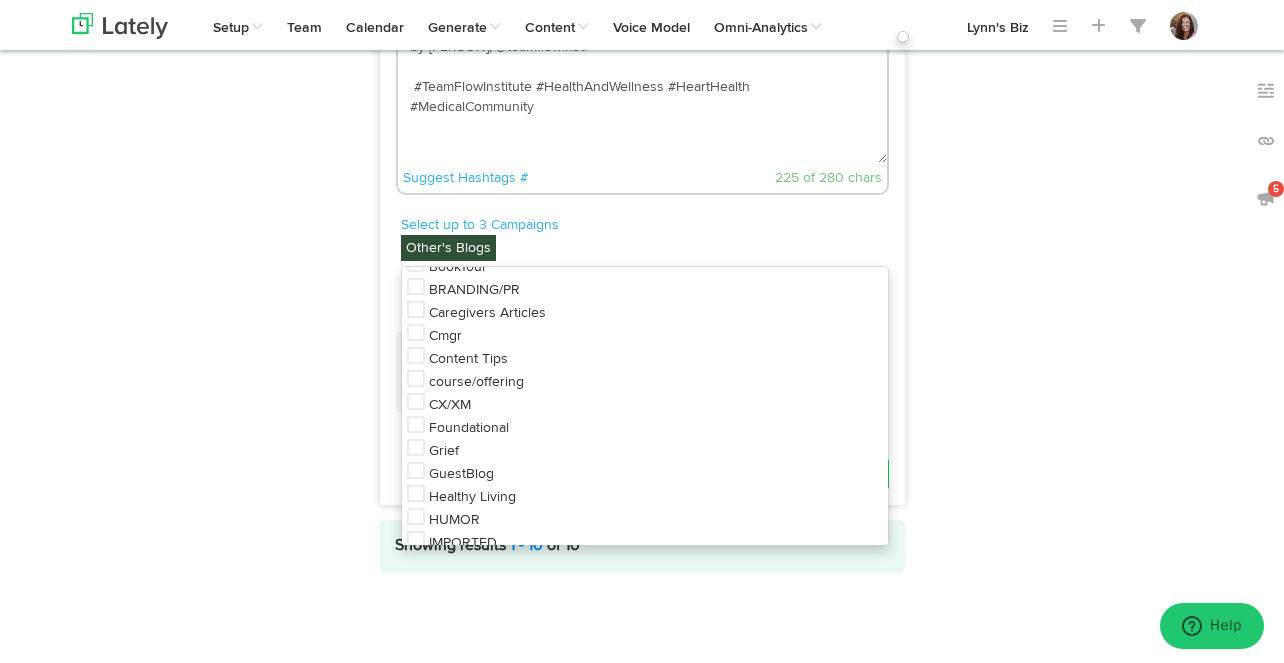 click on "Healthy Living" at bounding box center [472, 497] 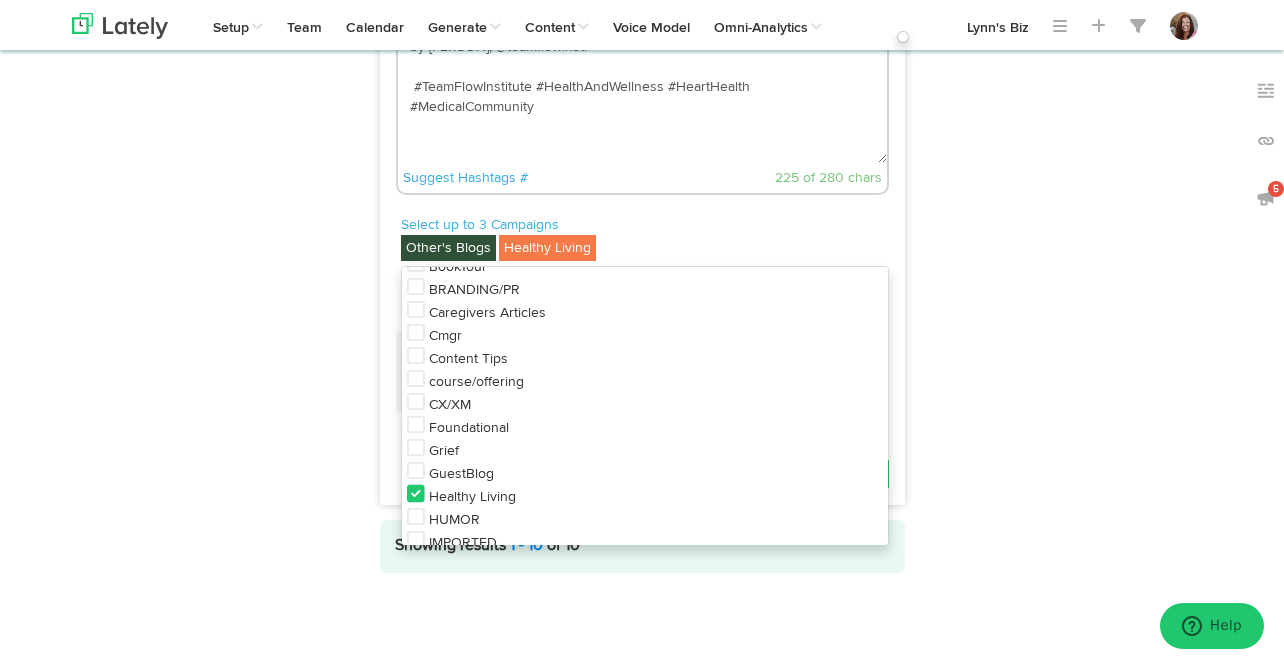 scroll, scrollTop: 3345, scrollLeft: 0, axis: vertical 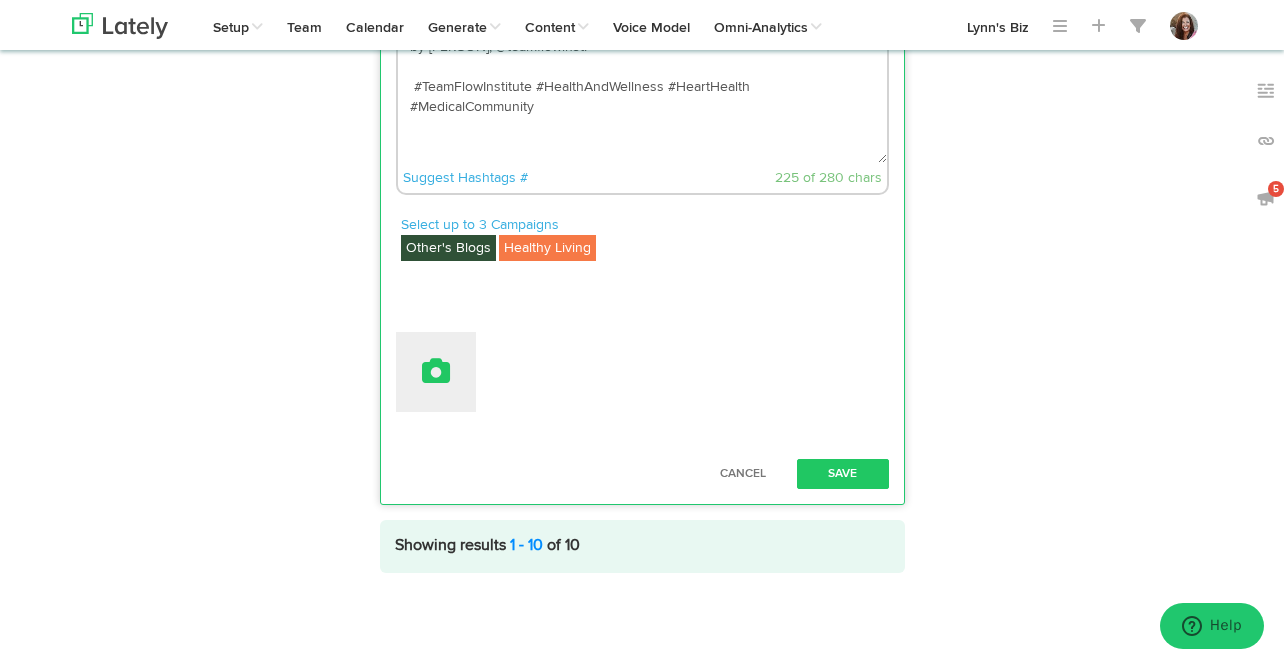 click at bounding box center (436, 371) 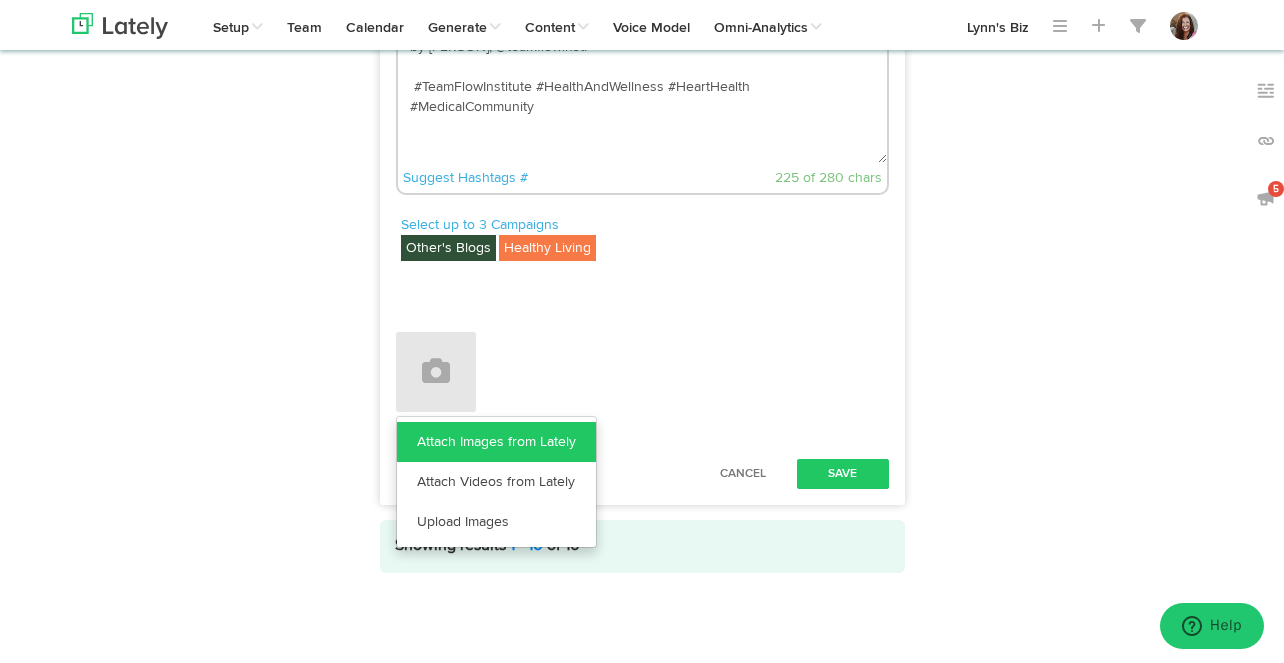 click on "Attach Images from Lately" at bounding box center [496, 442] 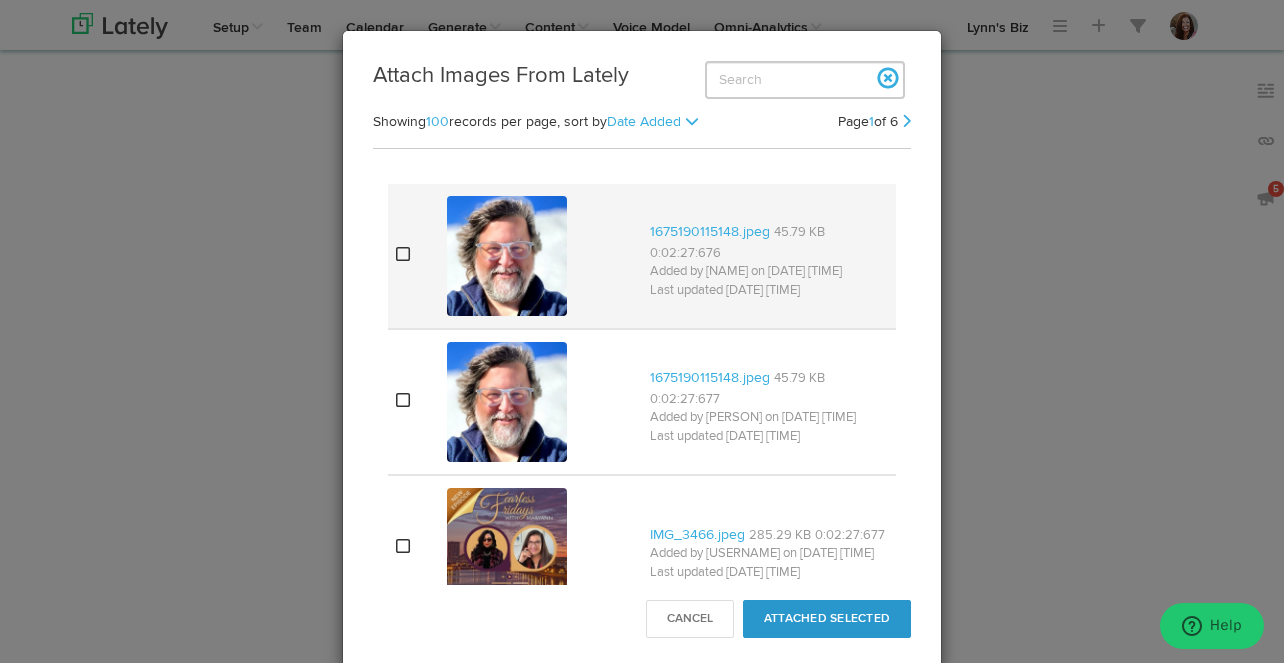 click at bounding box center [403, 254] 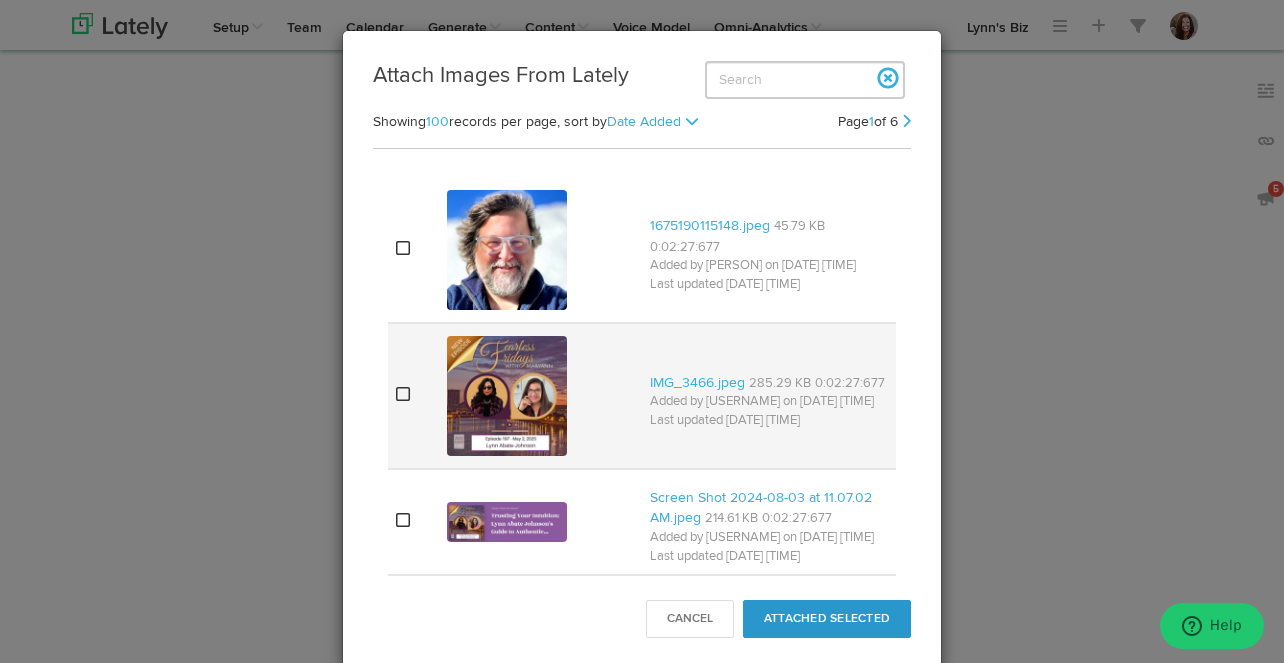scroll, scrollTop: 184, scrollLeft: 0, axis: vertical 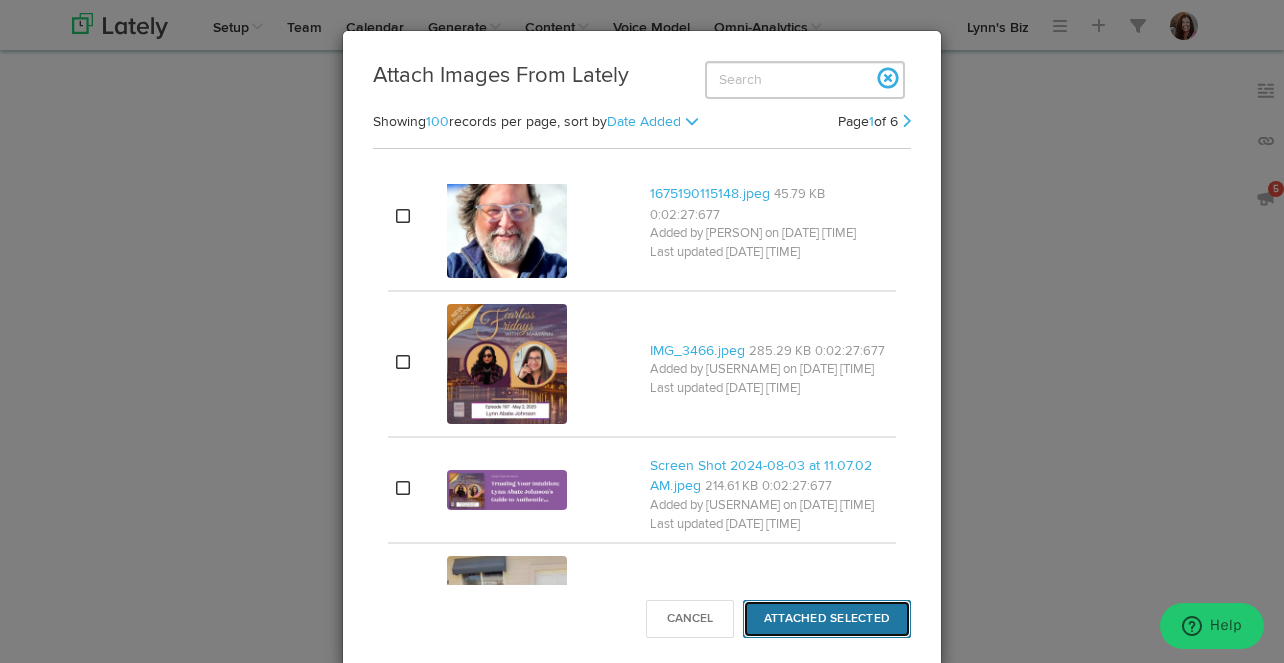 click on "Attached Selected" at bounding box center [827, 619] 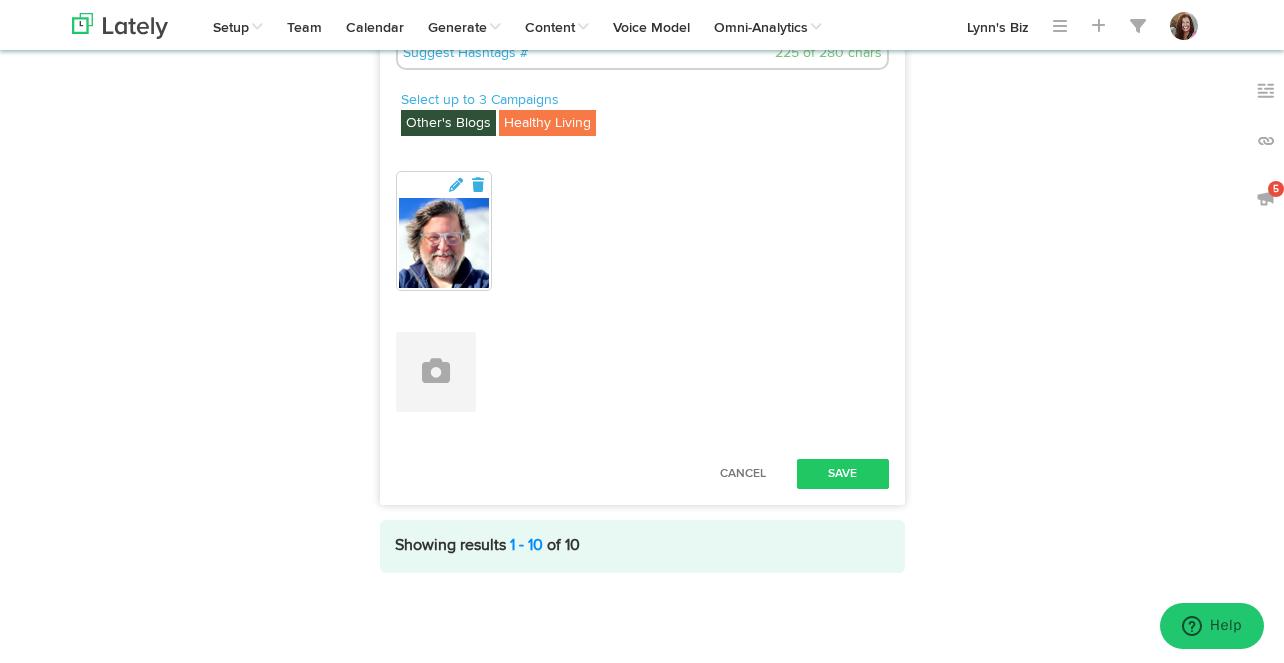 scroll, scrollTop: 3532, scrollLeft: 0, axis: vertical 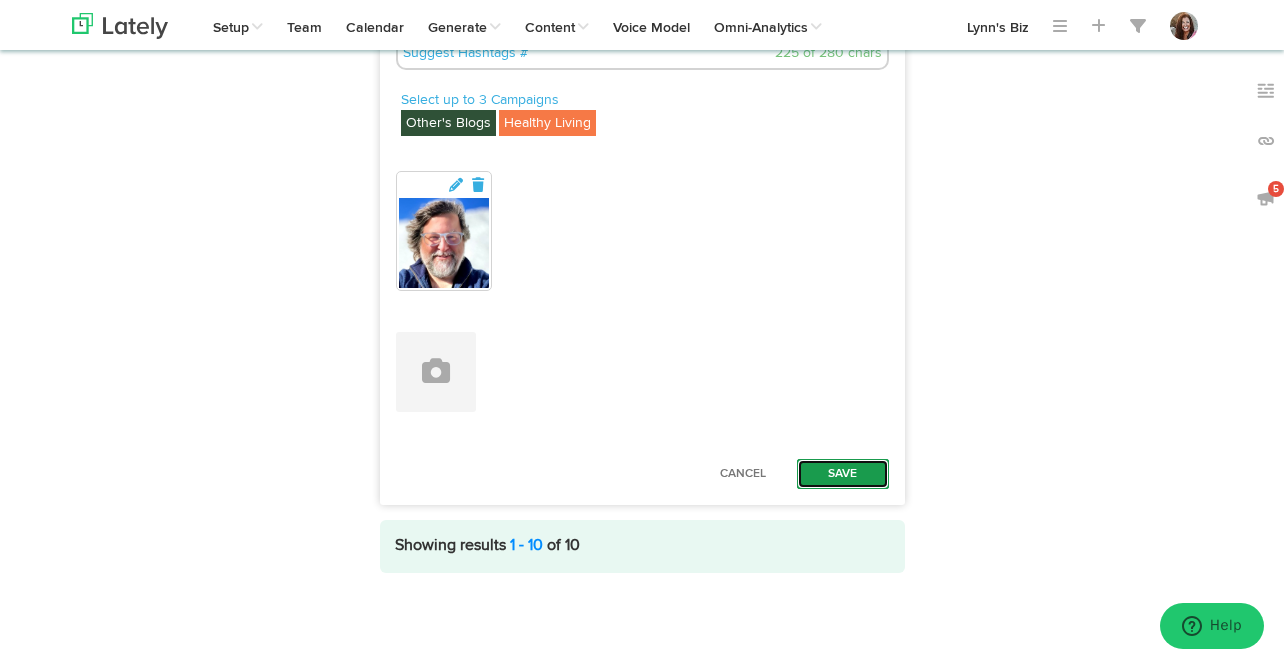 click on "Save" at bounding box center (843, 474) 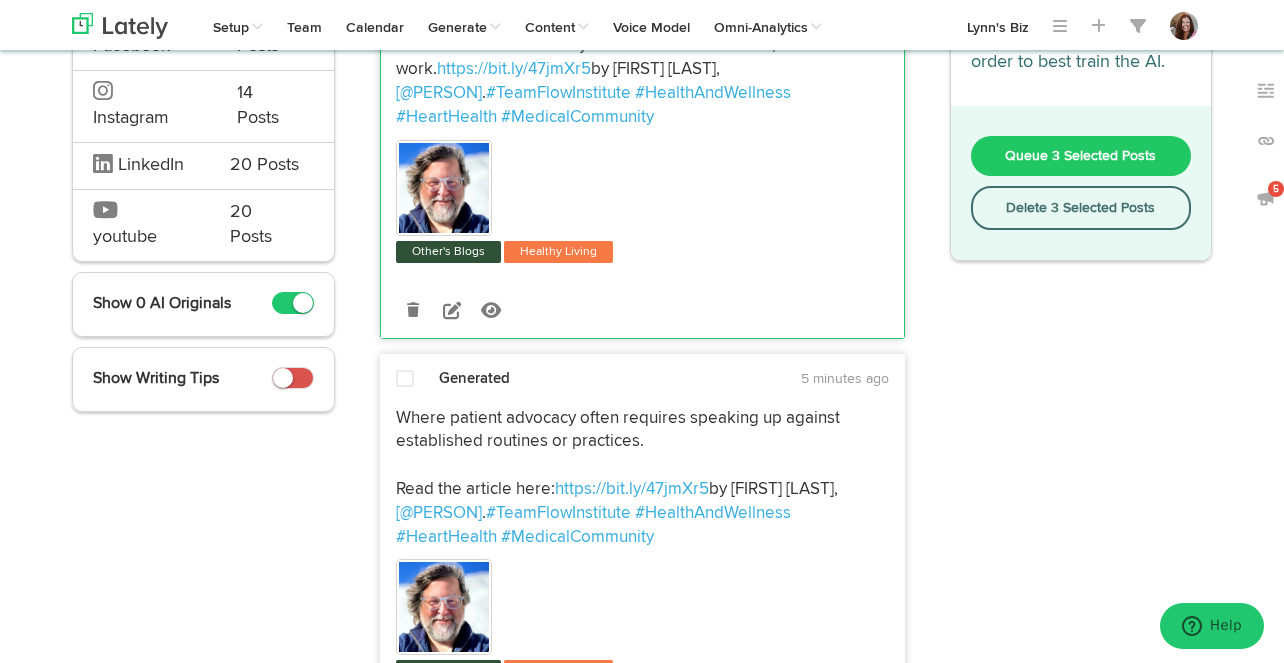 scroll, scrollTop: 0, scrollLeft: 0, axis: both 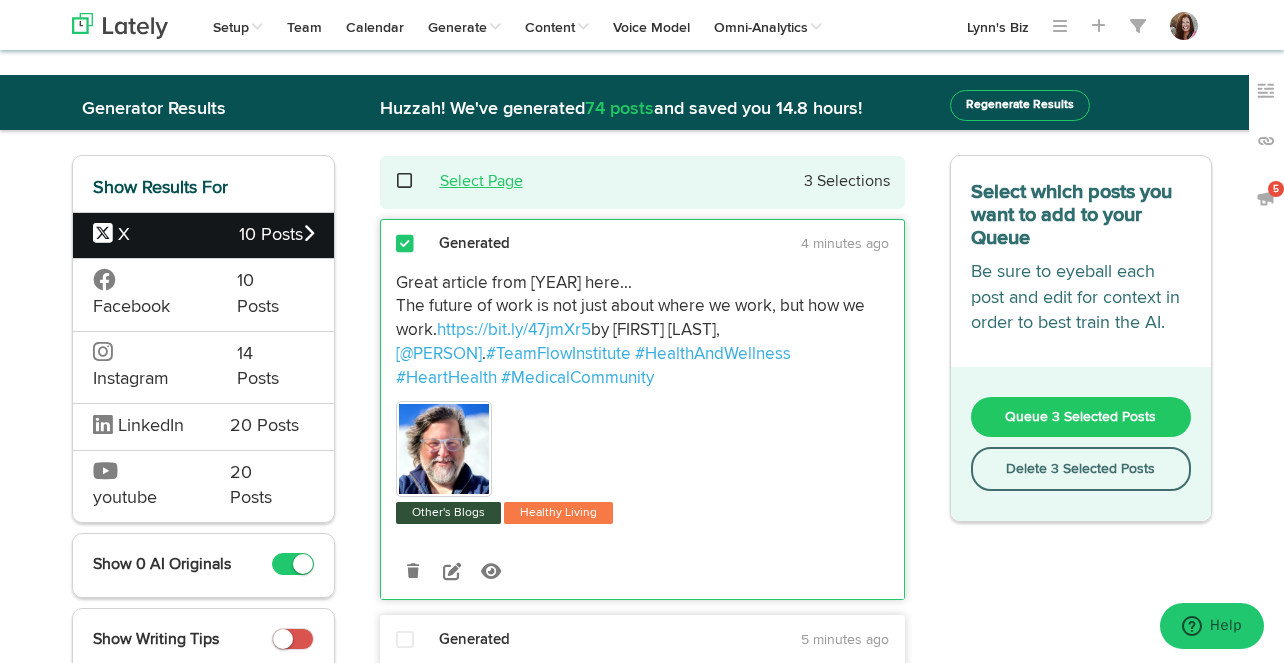 click on "Select Page" at bounding box center (481, 182) 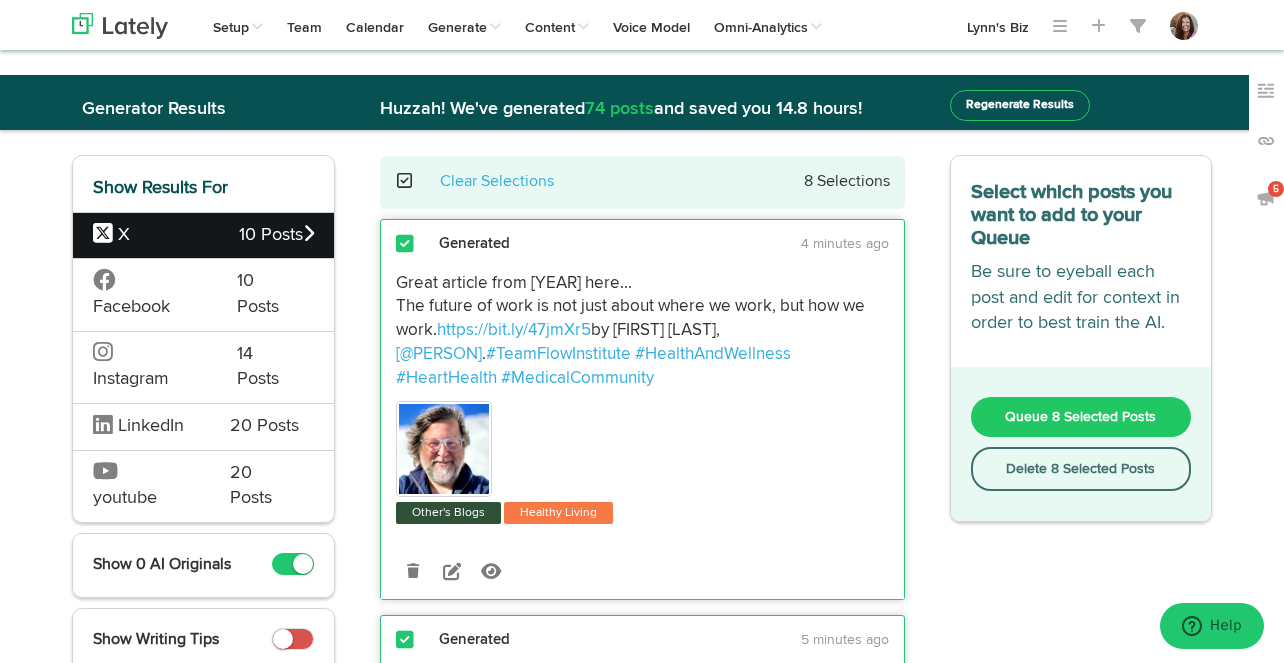click on "Queue 8 Selected Posts" at bounding box center (1080, 417) 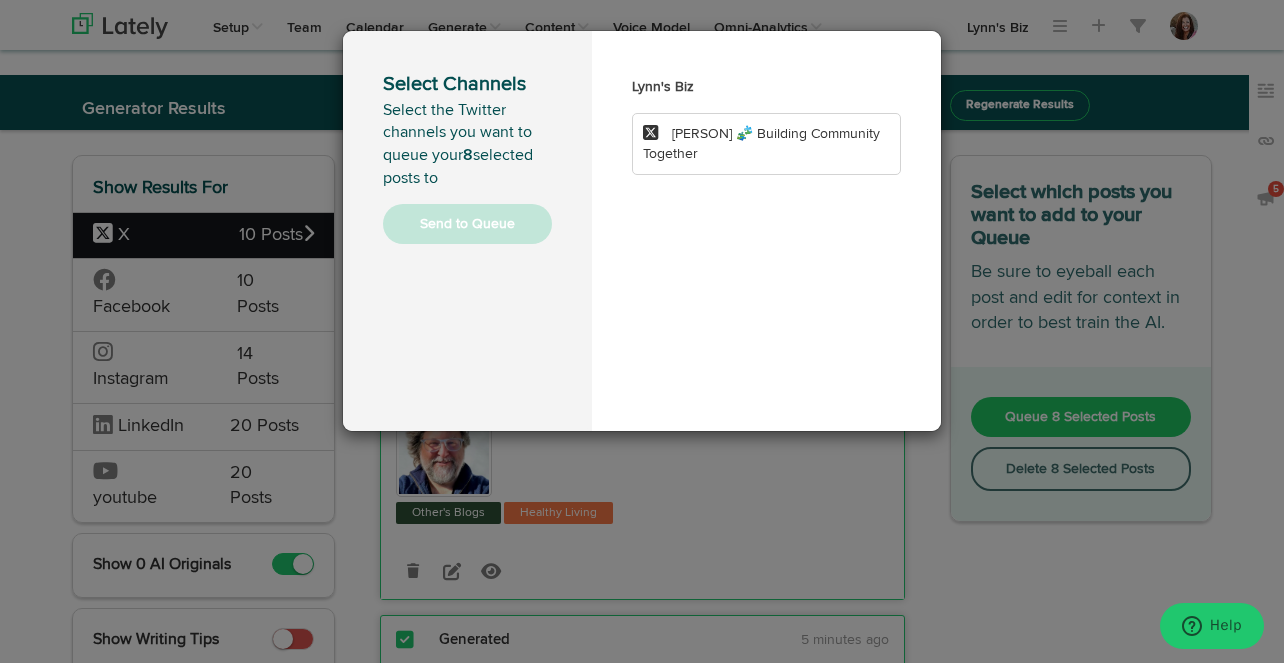 click on "[PERSON] 🧩 Building Community Together" at bounding box center (761, 144) 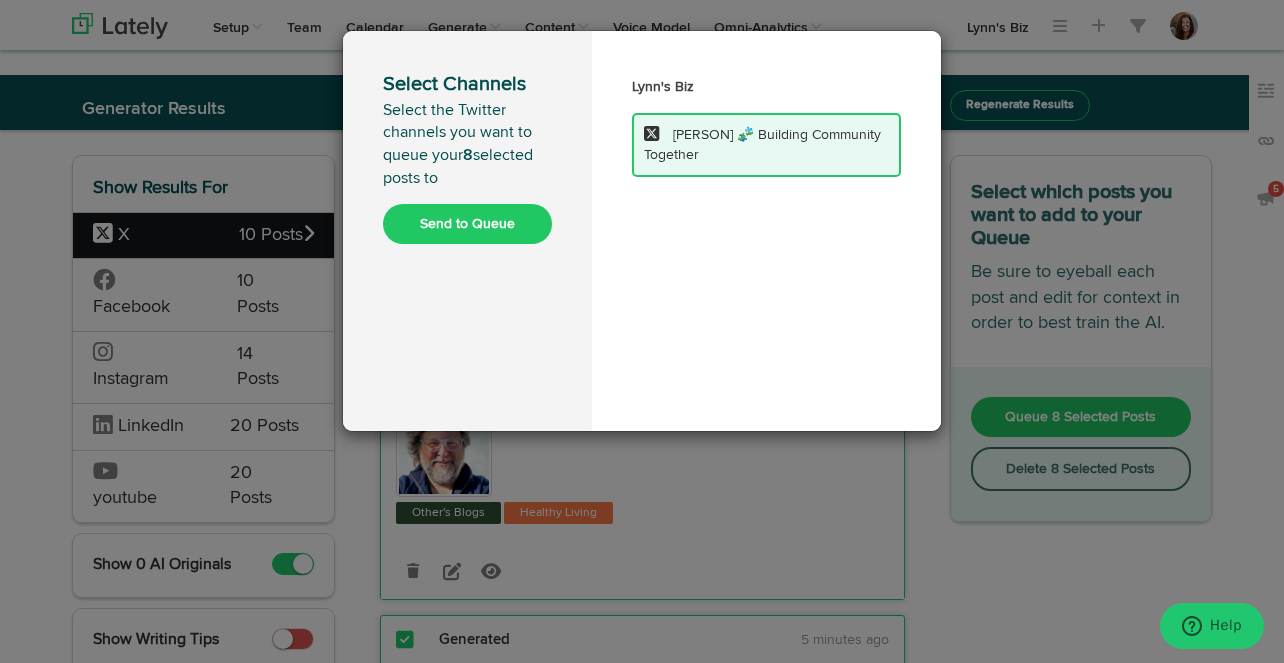 click on "Send to Queue" at bounding box center (467, 224) 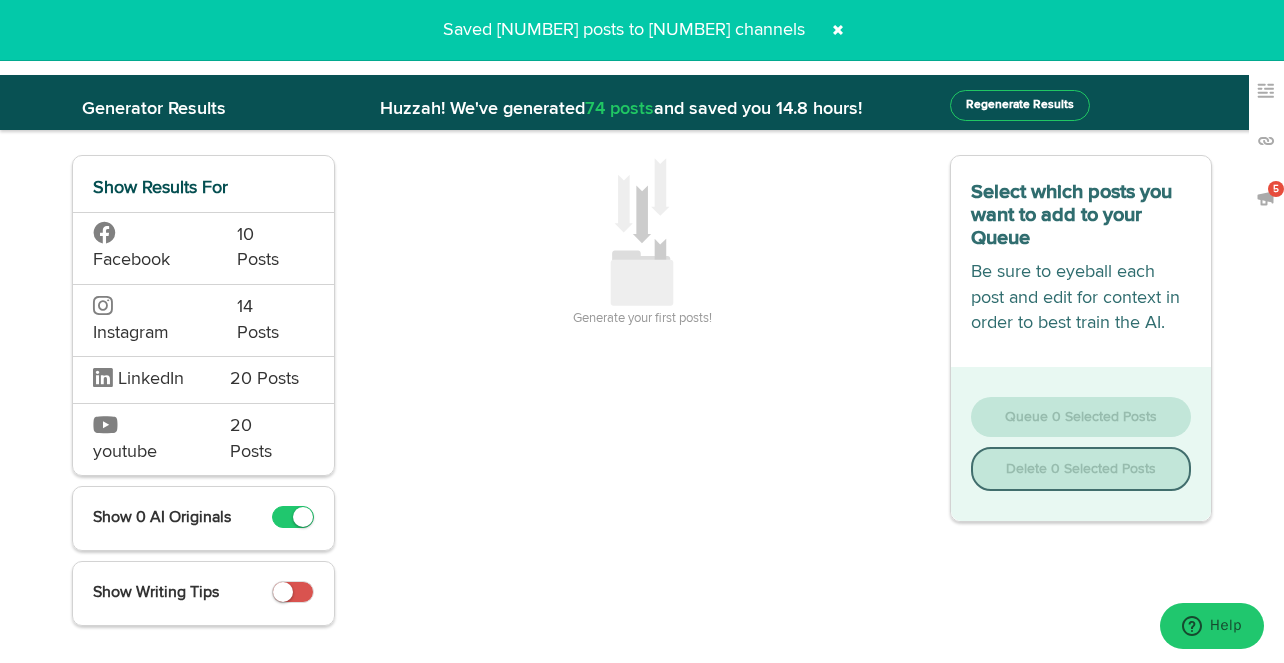 click on "10 Posts" at bounding box center (267, 248) 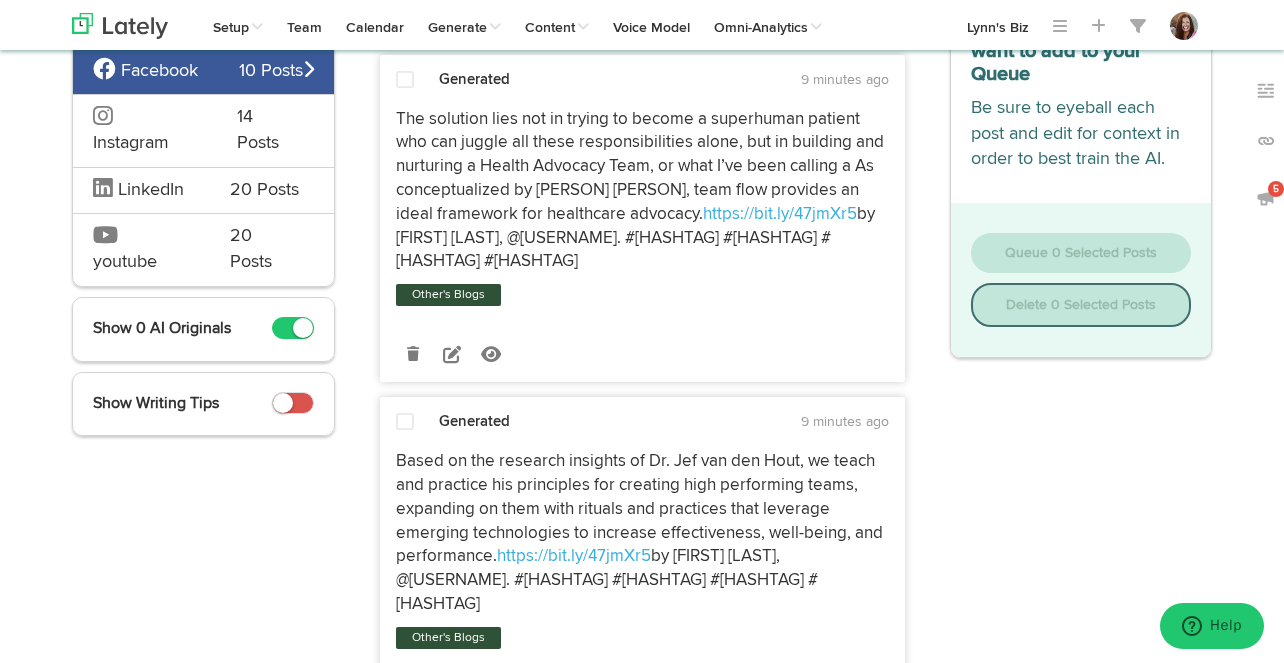 scroll, scrollTop: 165, scrollLeft: 0, axis: vertical 